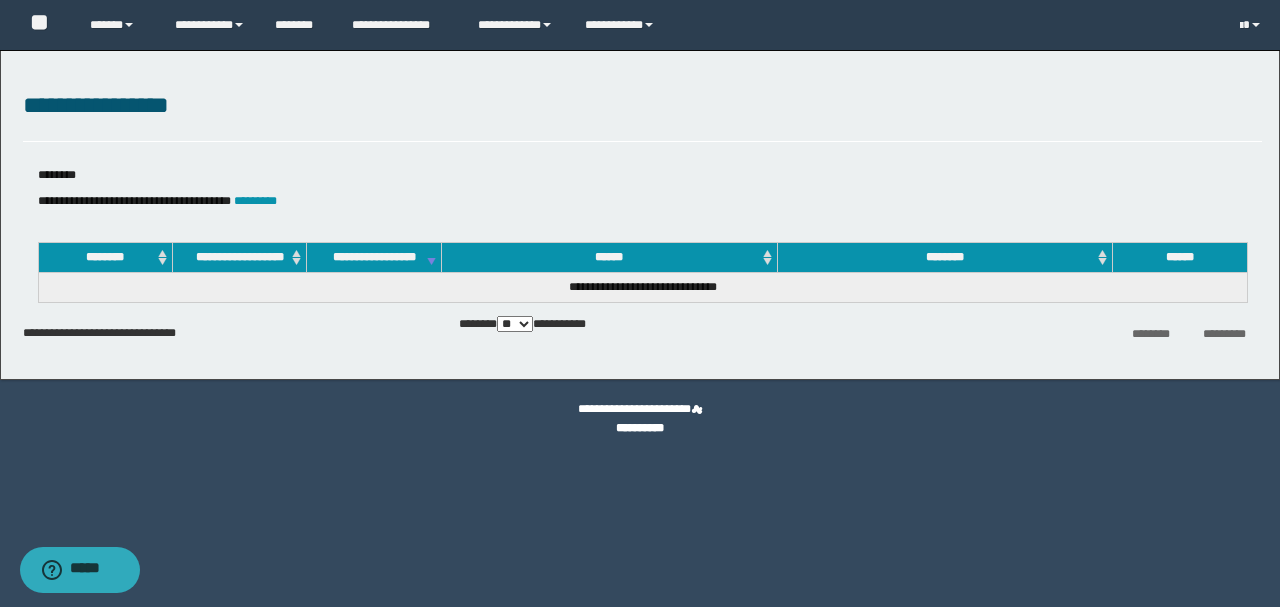scroll, scrollTop: 0, scrollLeft: 0, axis: both 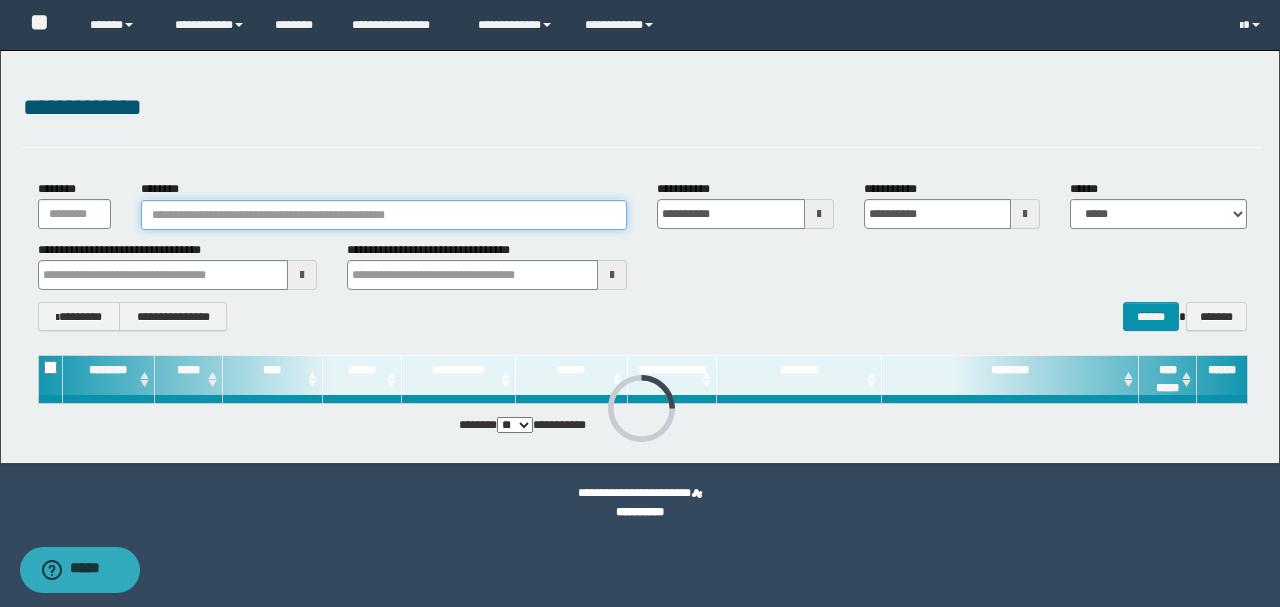 paste on "**********" 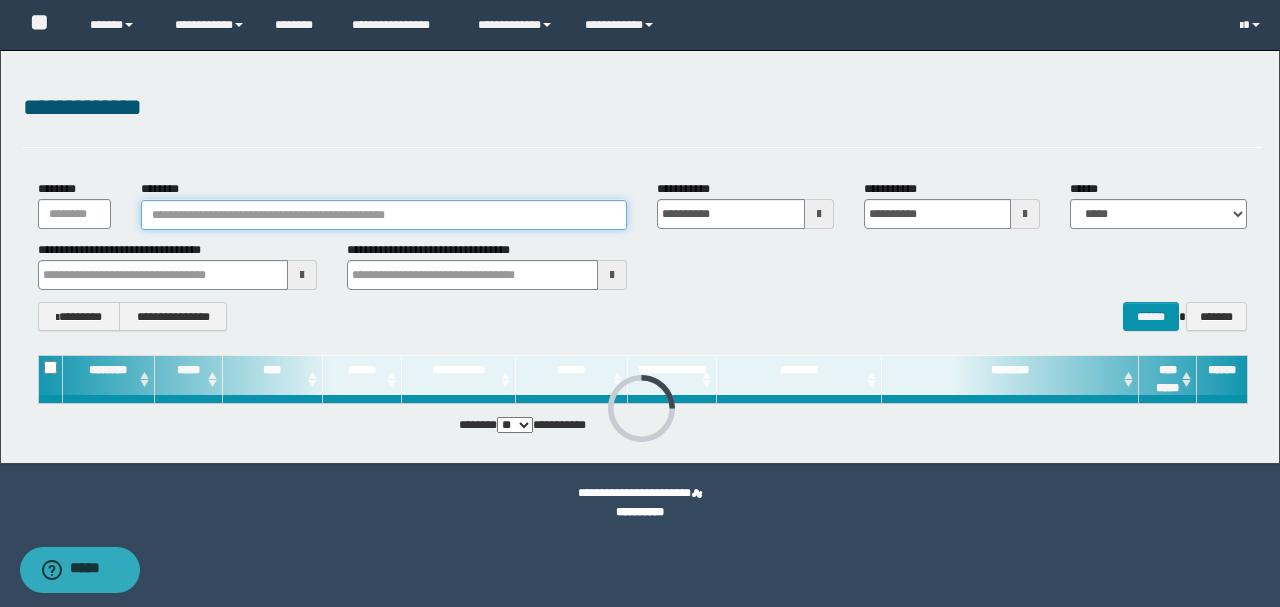 type on "**********" 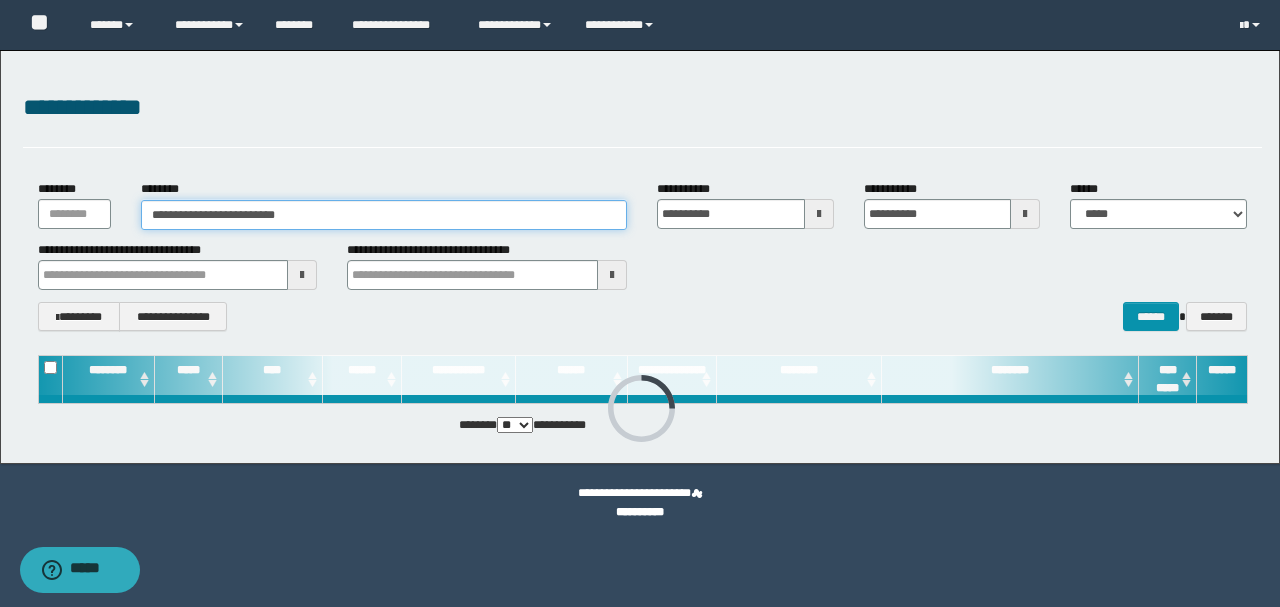 type on "**********" 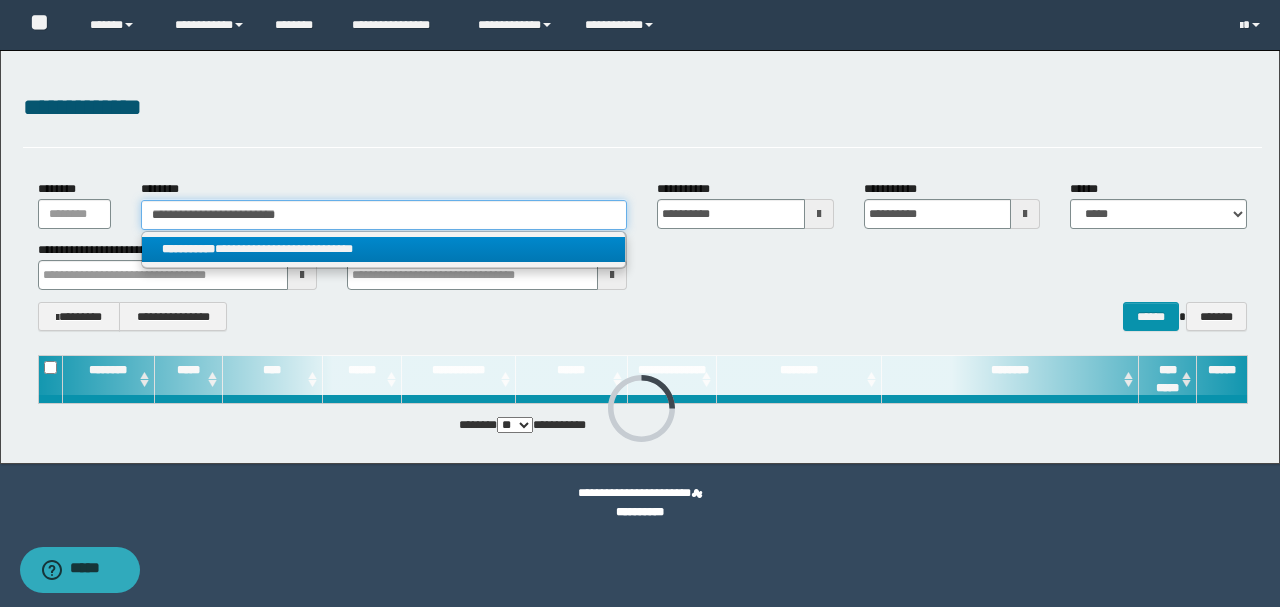 type on "**********" 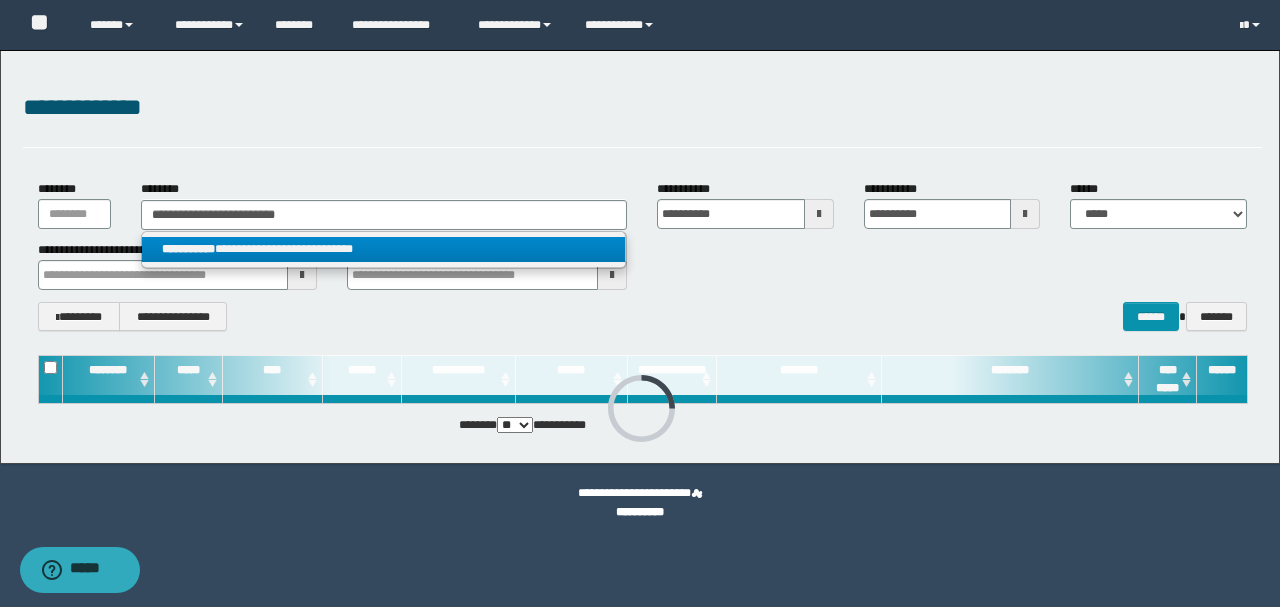 click on "**********" at bounding box center (384, 249) 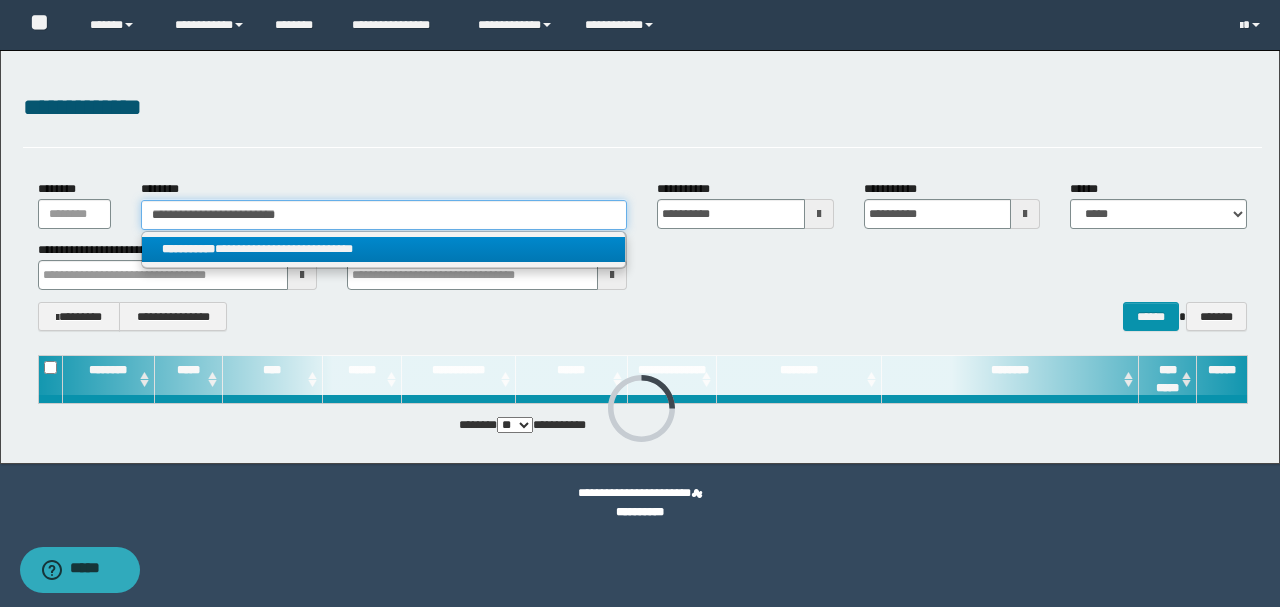 type 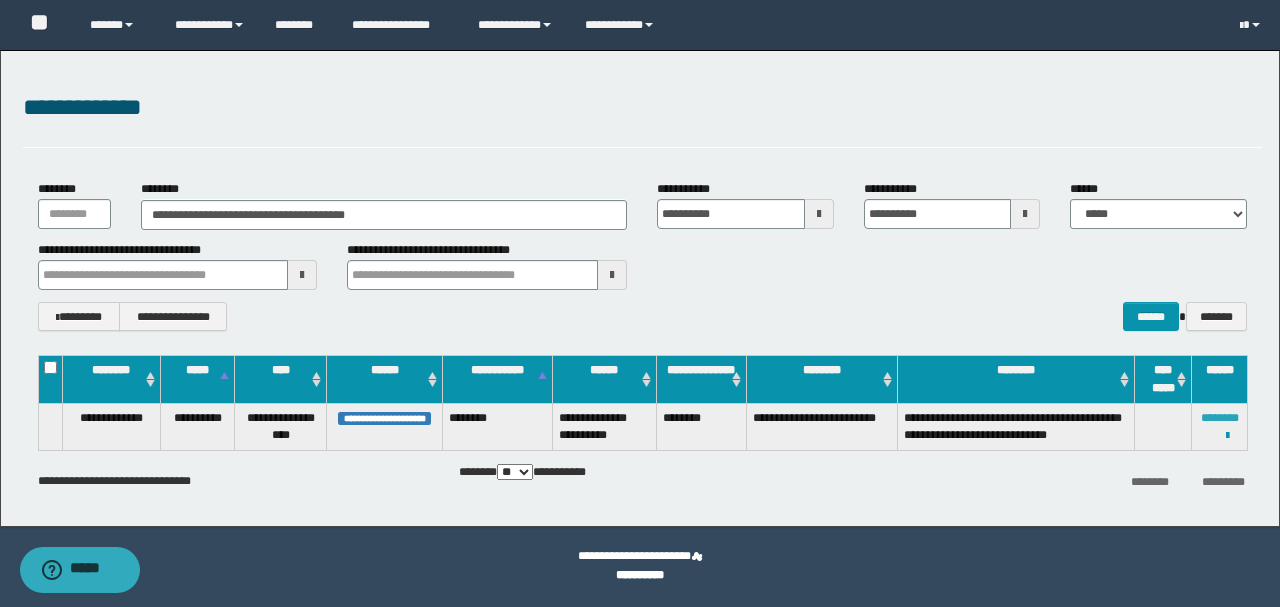 click on "********" at bounding box center (1220, 418) 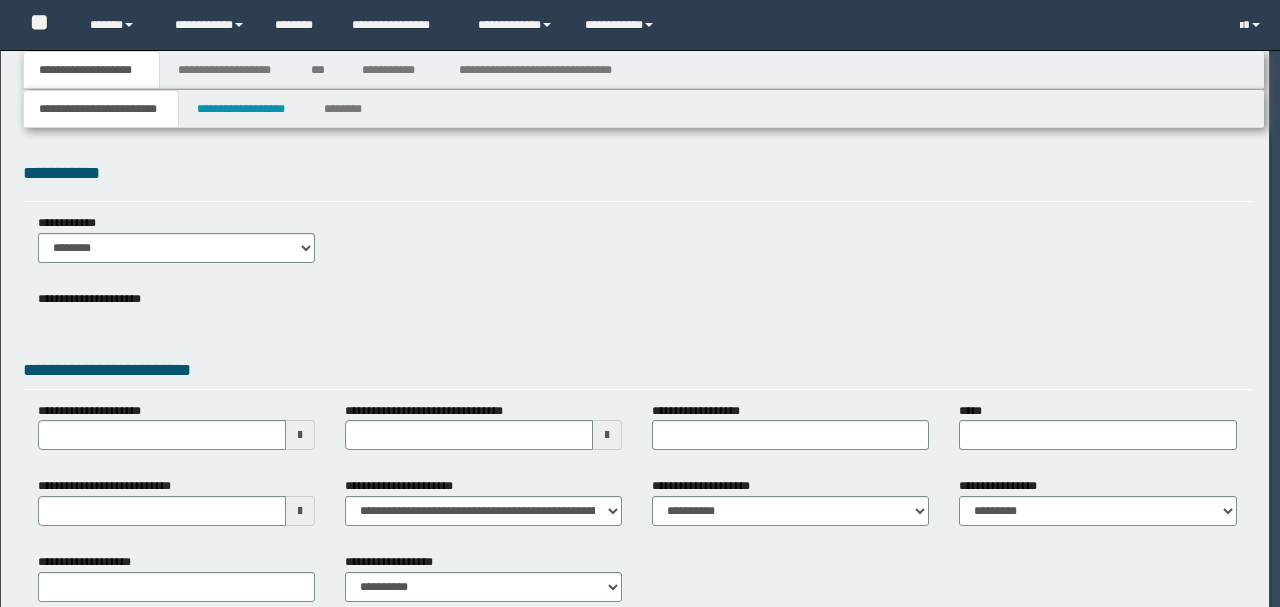 scroll, scrollTop: 0, scrollLeft: 0, axis: both 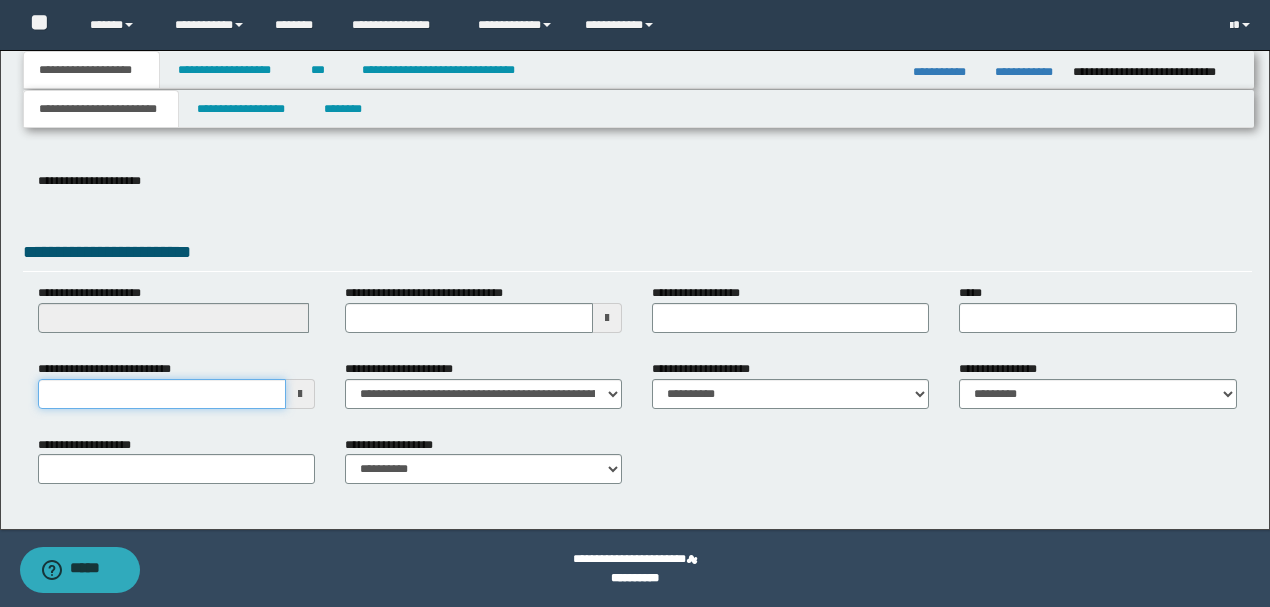 click on "**********" at bounding box center [162, 394] 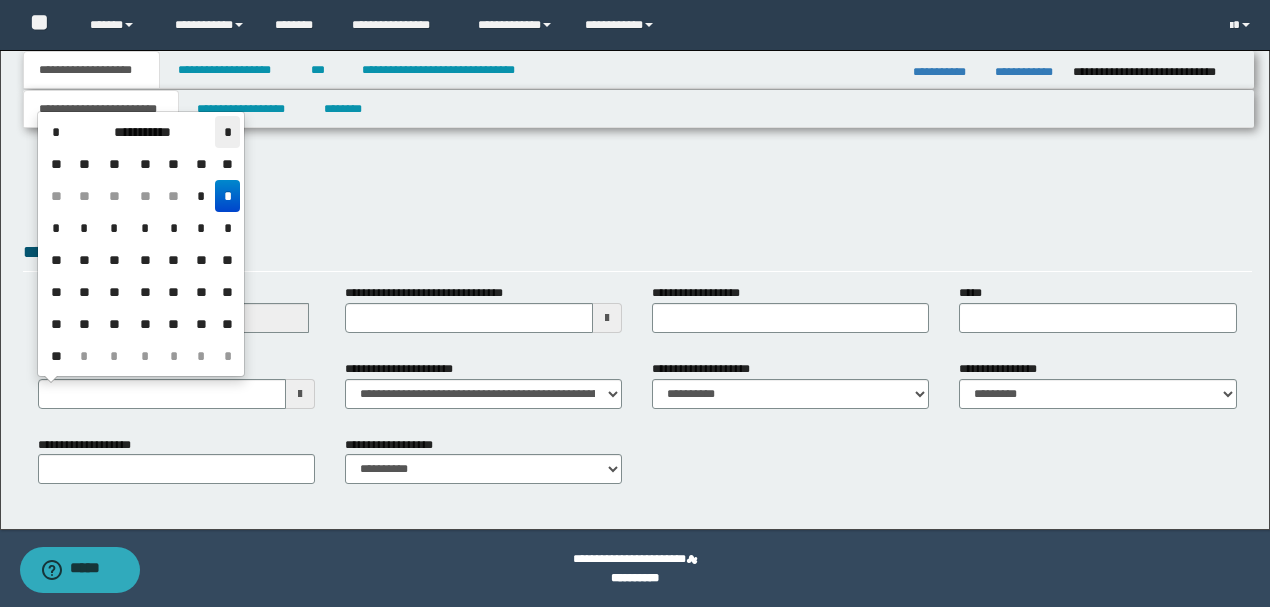 click on "*" at bounding box center (227, 132) 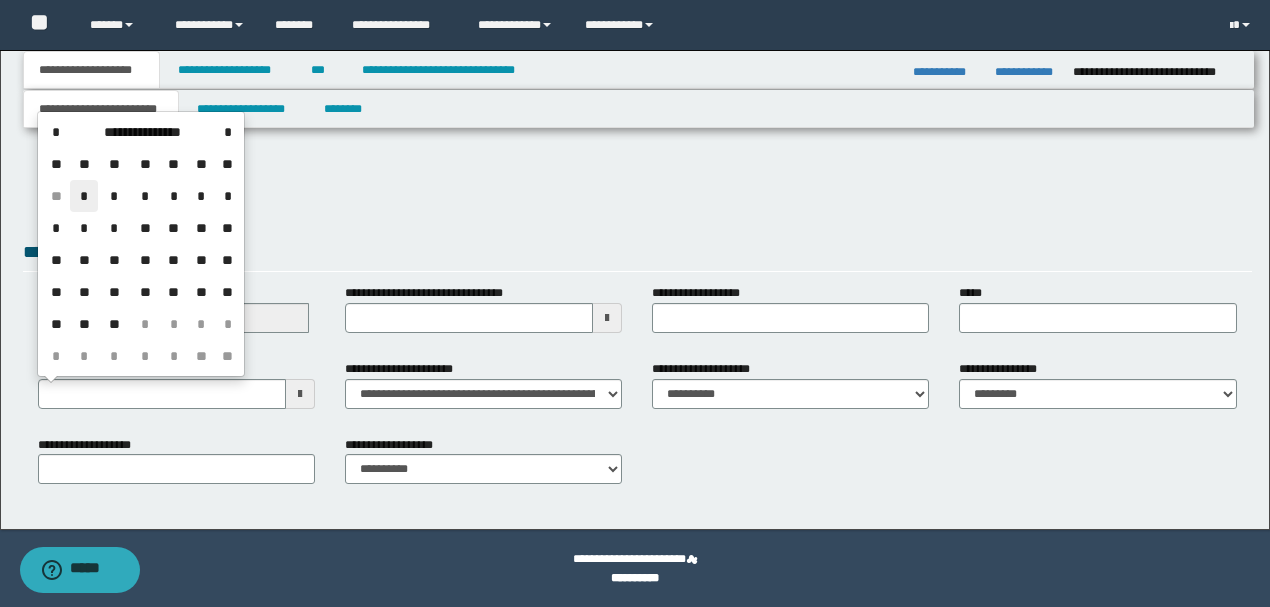 click on "*" at bounding box center [84, 196] 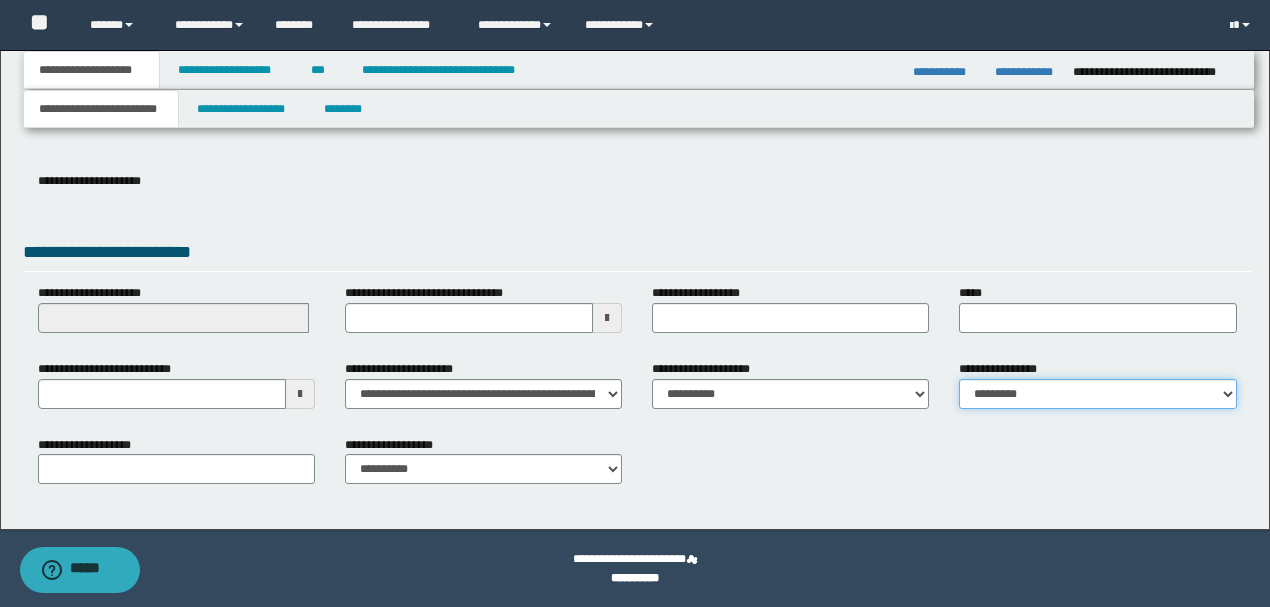 click on "**********" at bounding box center (1097, 394) 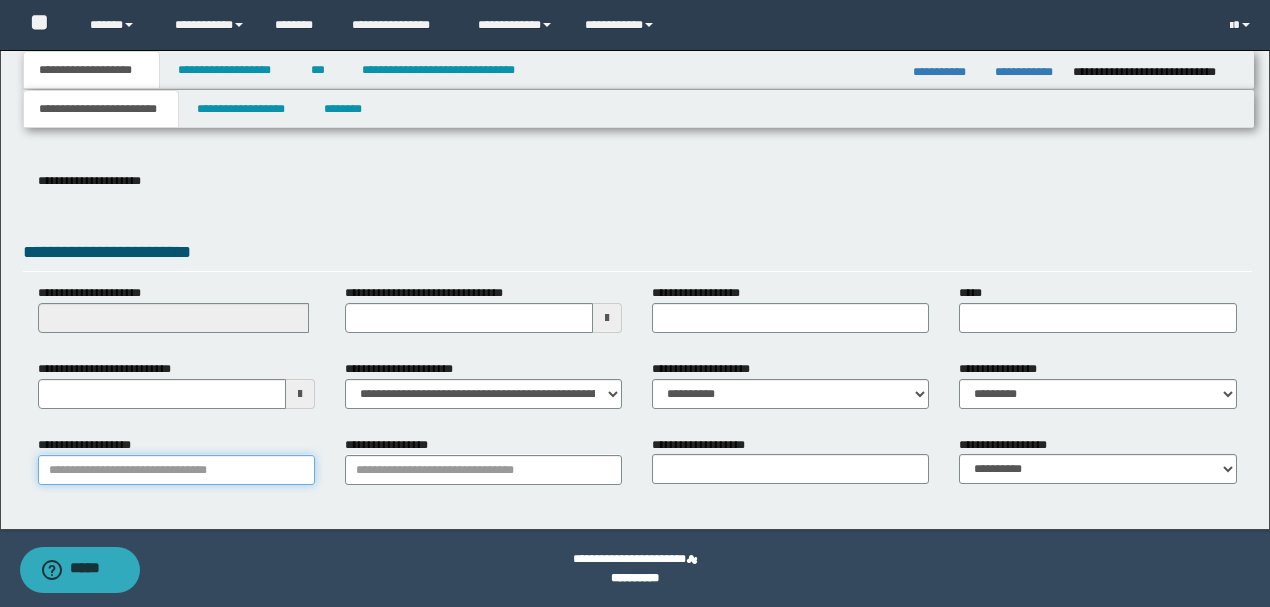 click on "**********" at bounding box center (176, 470) 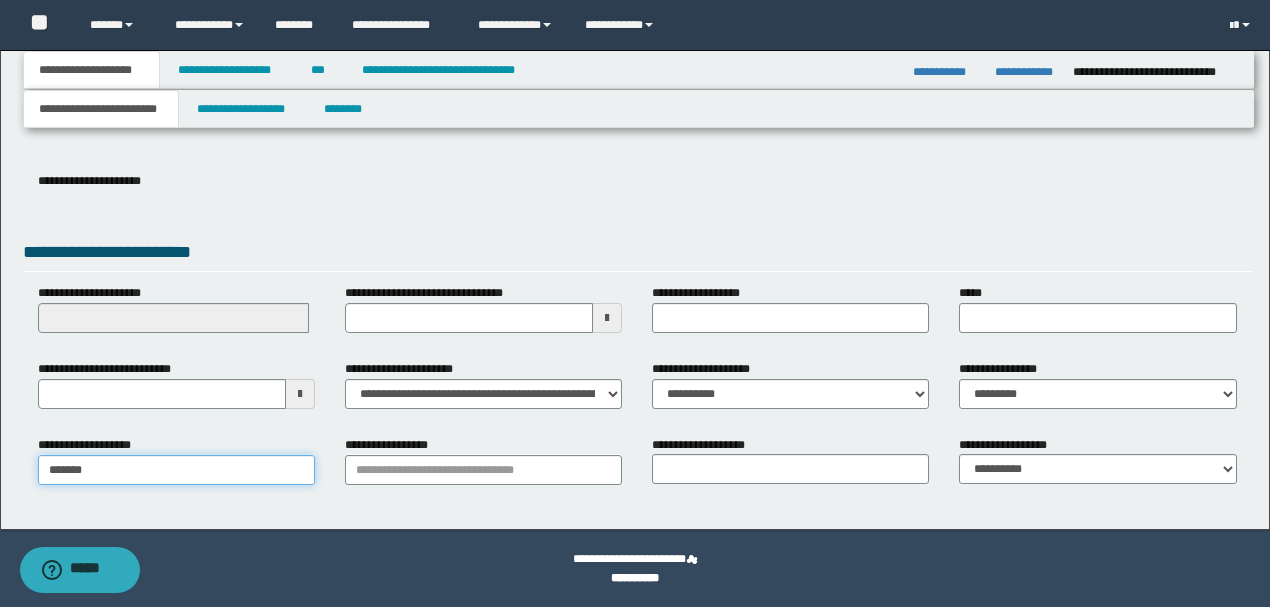 type on "********" 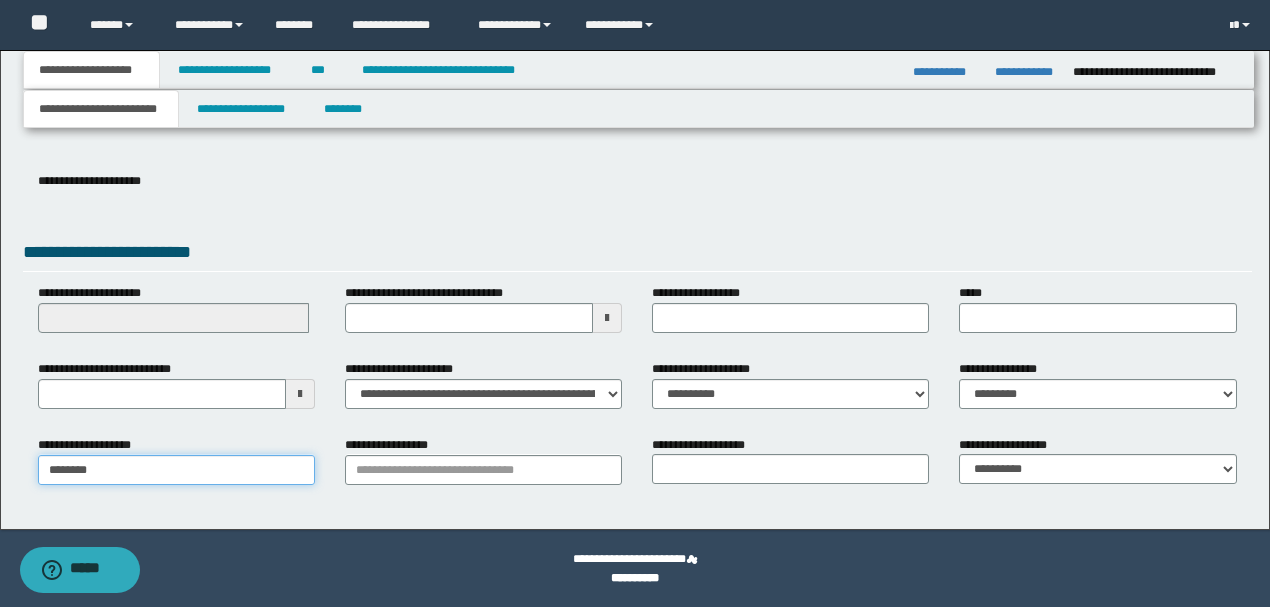 type on "**********" 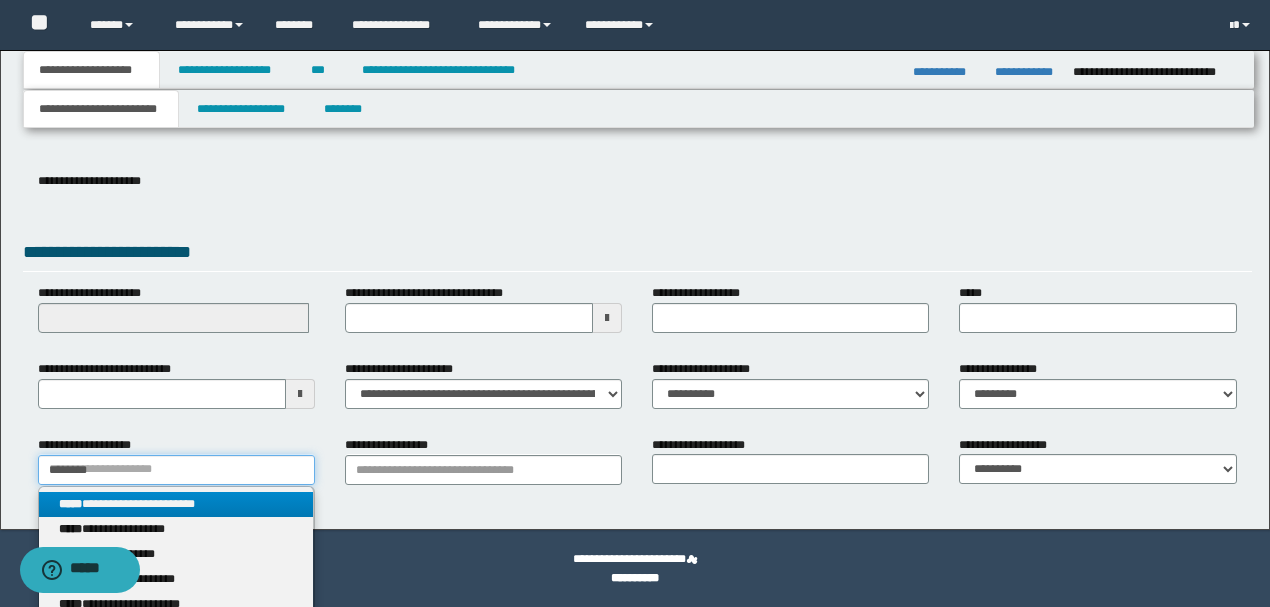 scroll, scrollTop: 310, scrollLeft: 0, axis: vertical 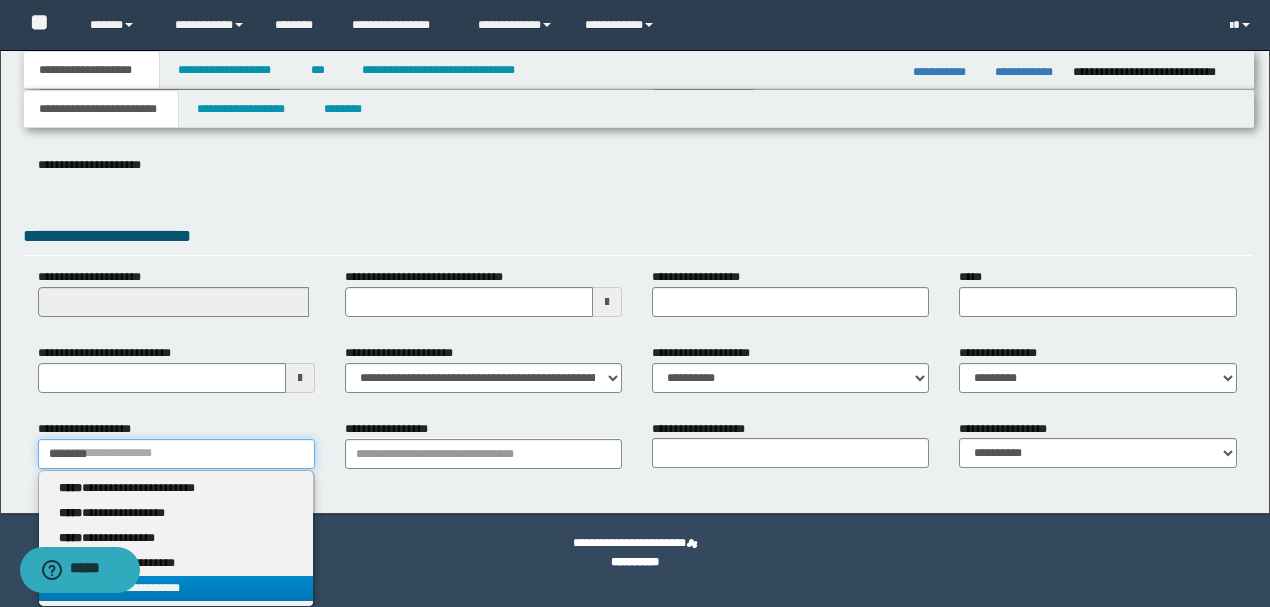type on "********" 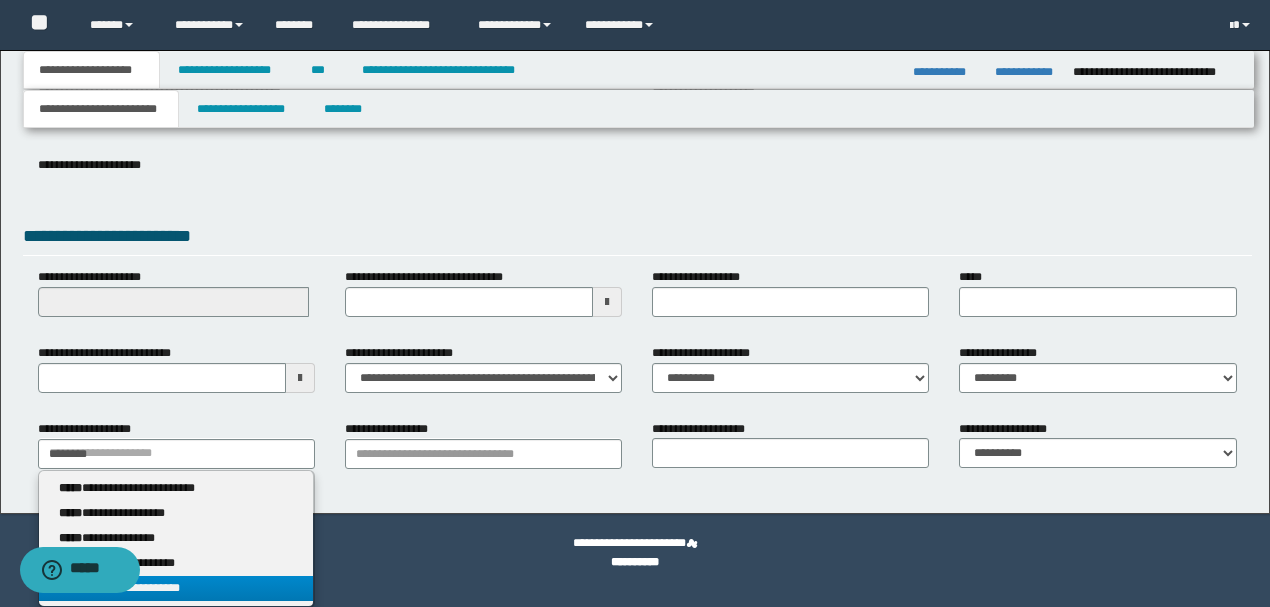 click on "**********" at bounding box center [176, 588] 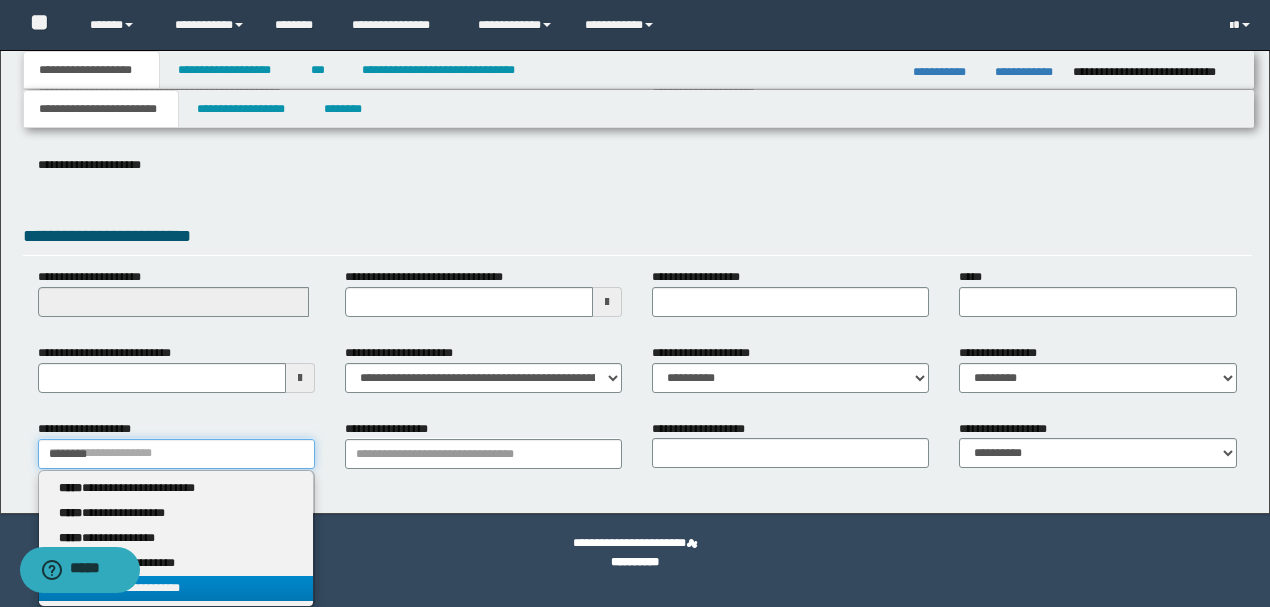 type 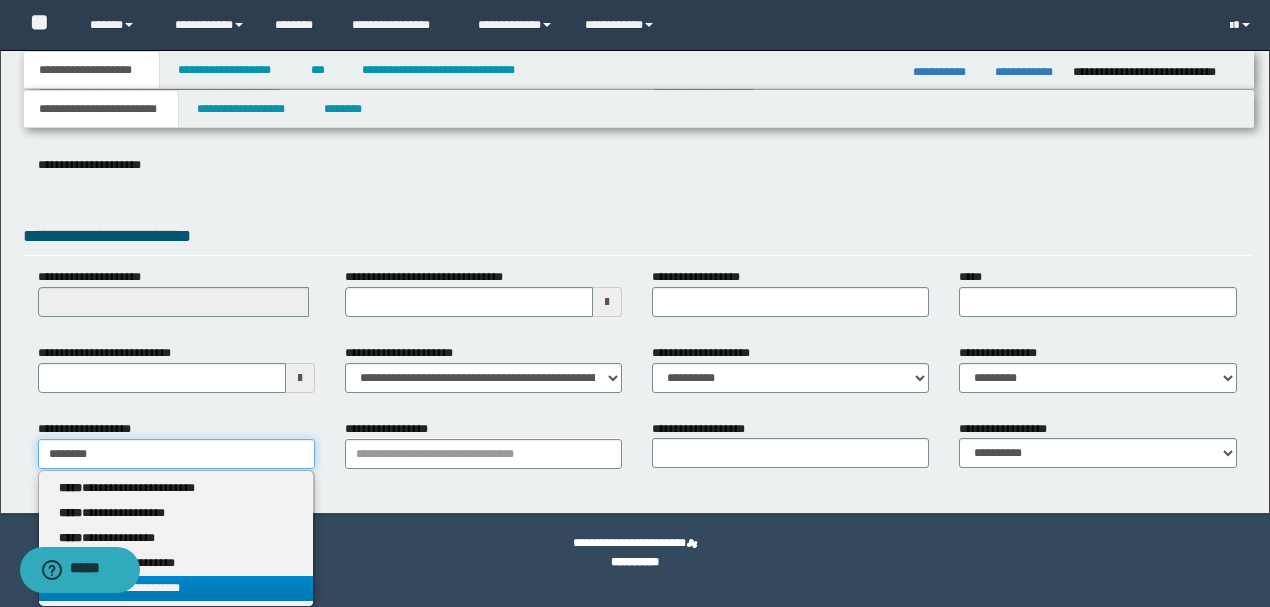 scroll, scrollTop: 294, scrollLeft: 0, axis: vertical 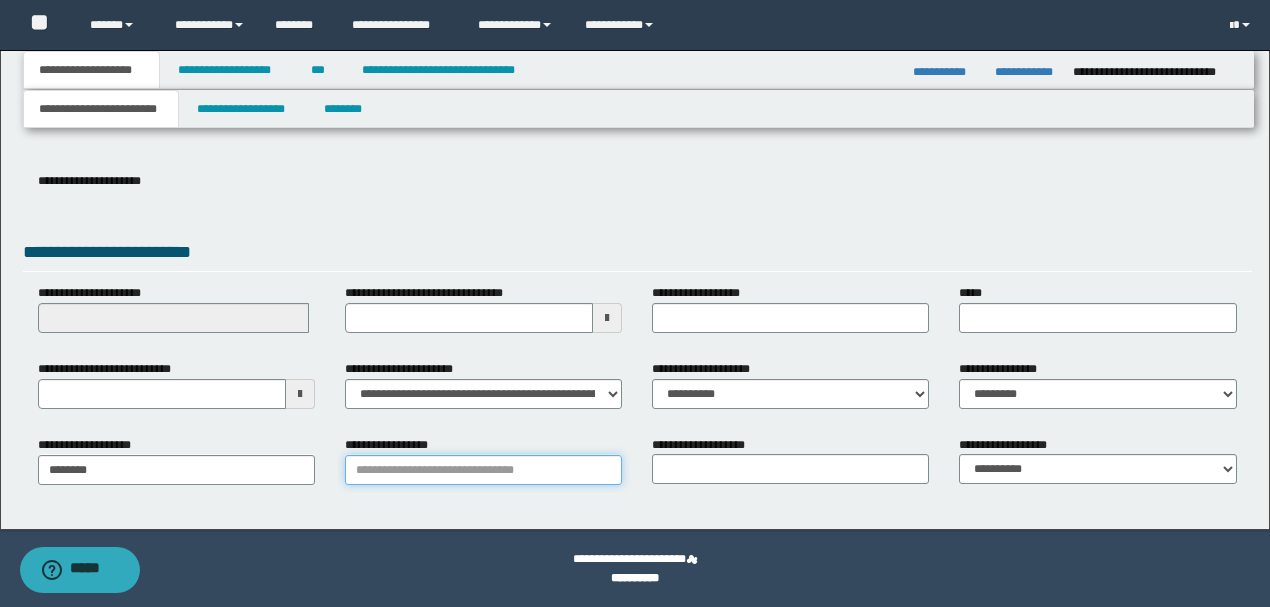 click on "**********" at bounding box center [483, 470] 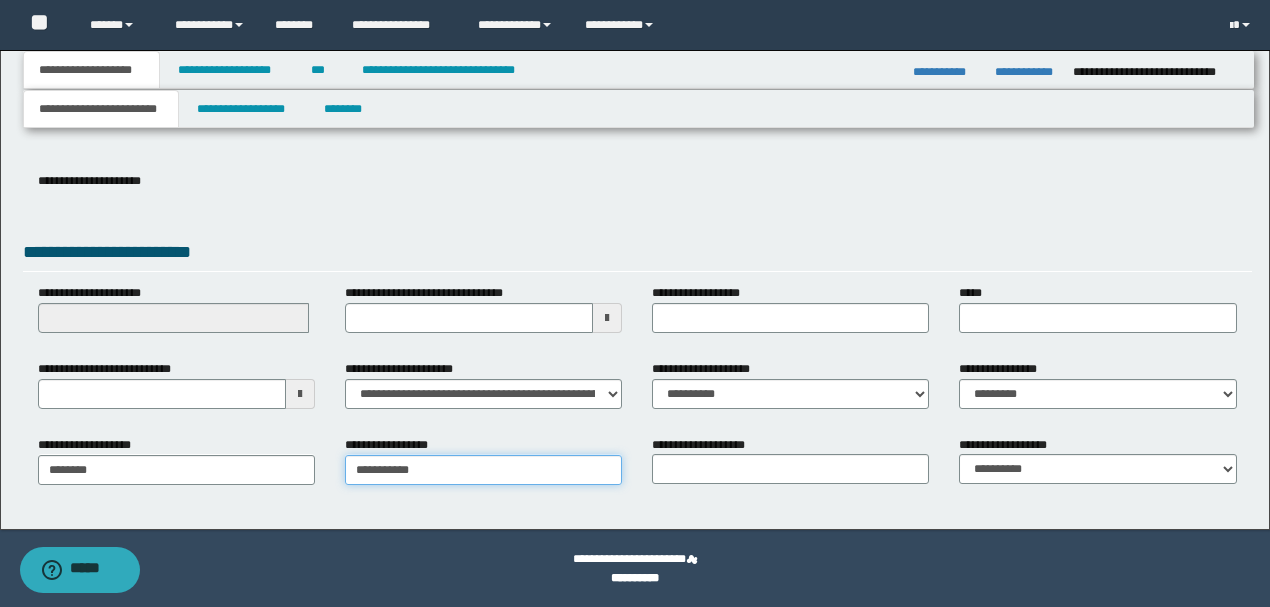 type on "**********" 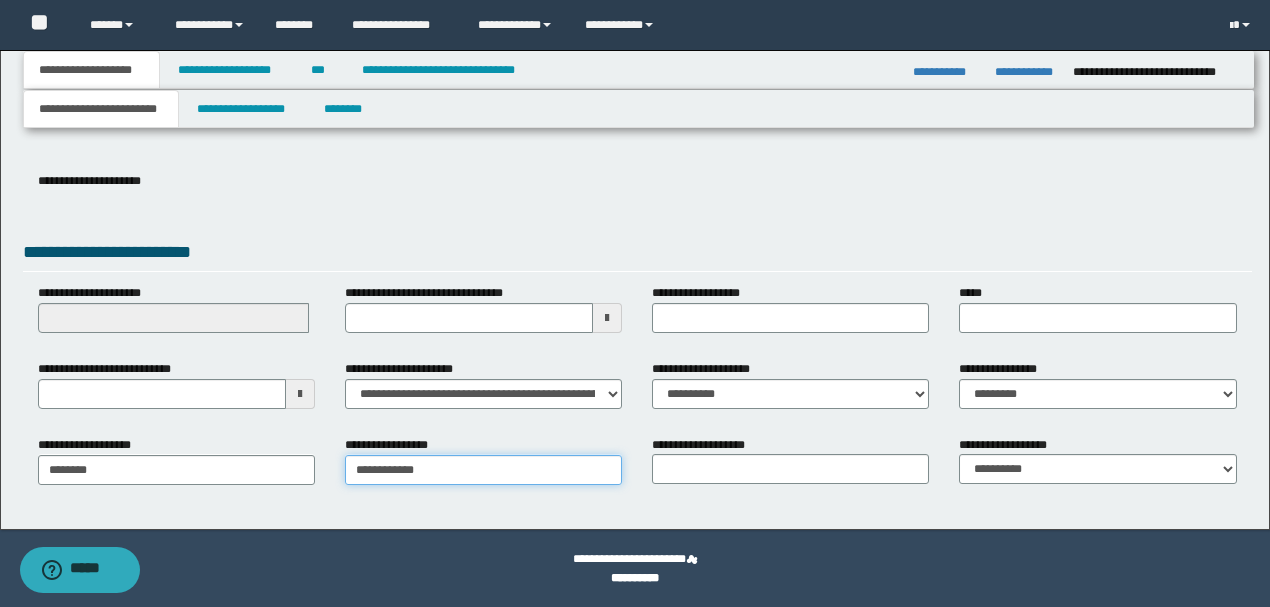 type on "**********" 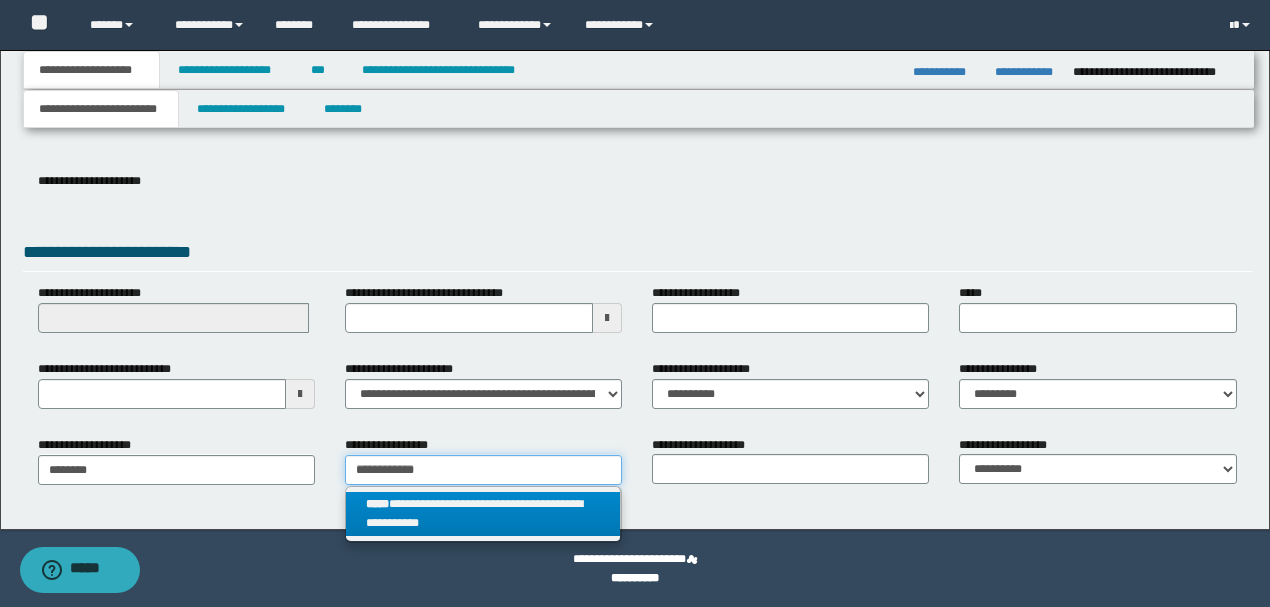 type on "**********" 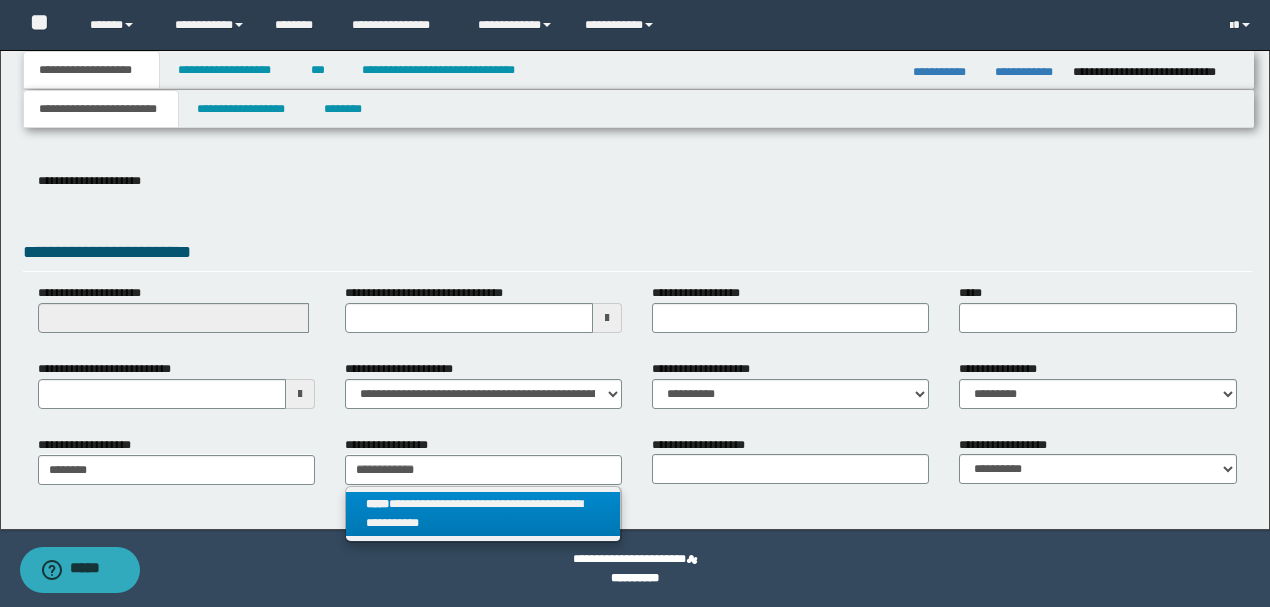 click on "**********" at bounding box center [483, 514] 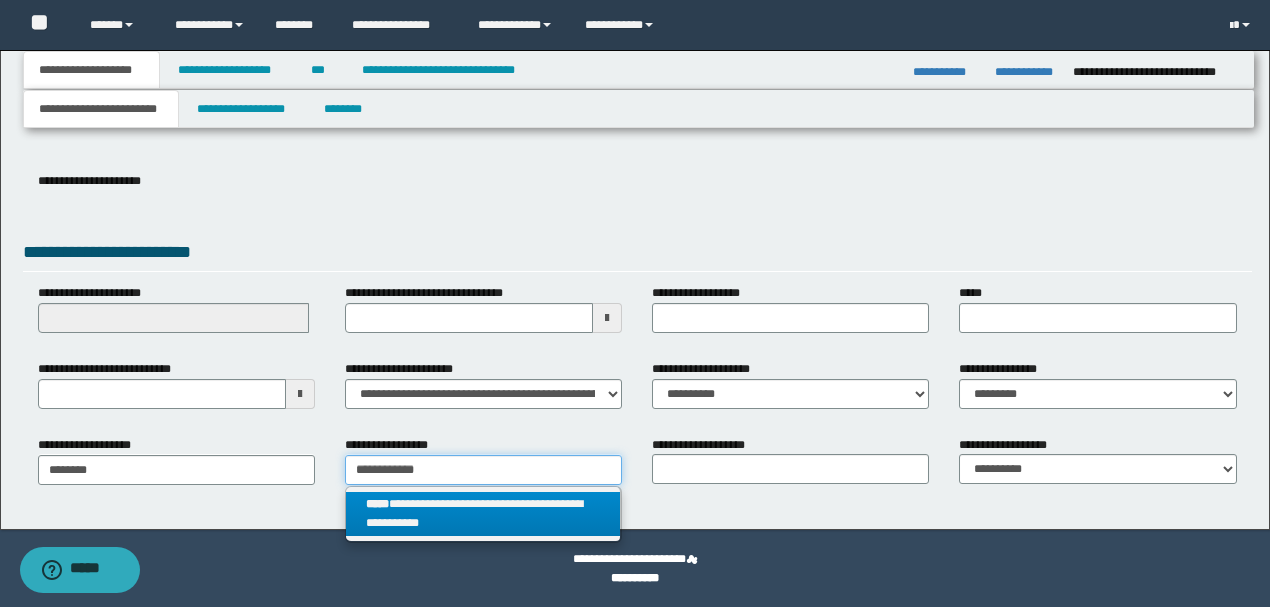 type 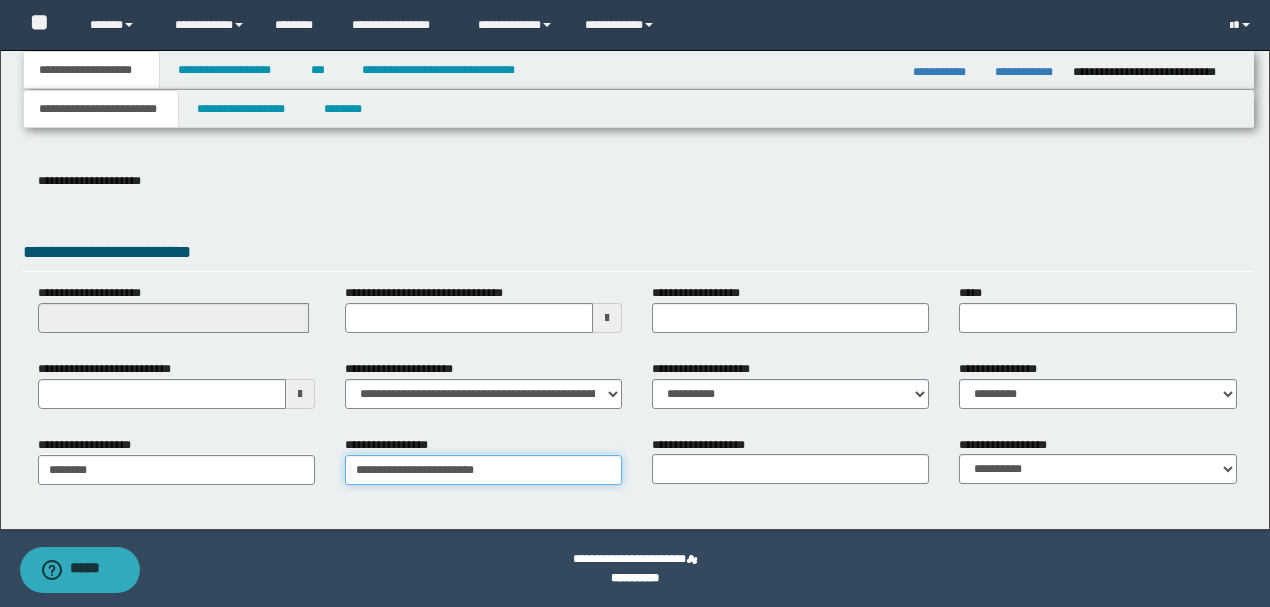 type on "**********" 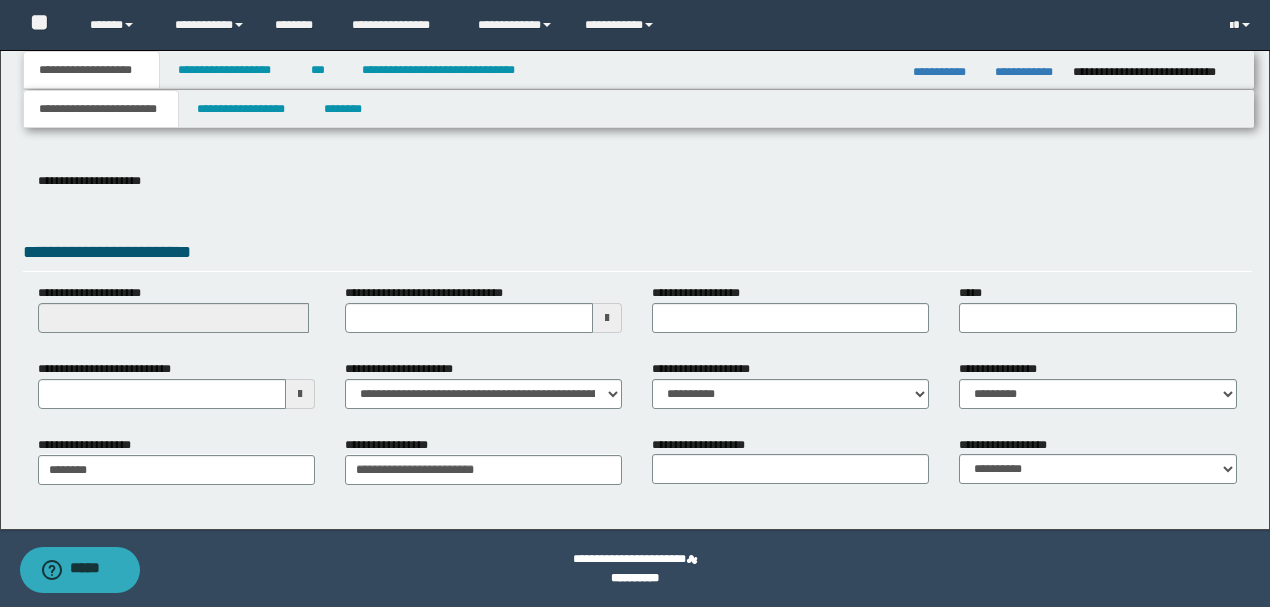 type 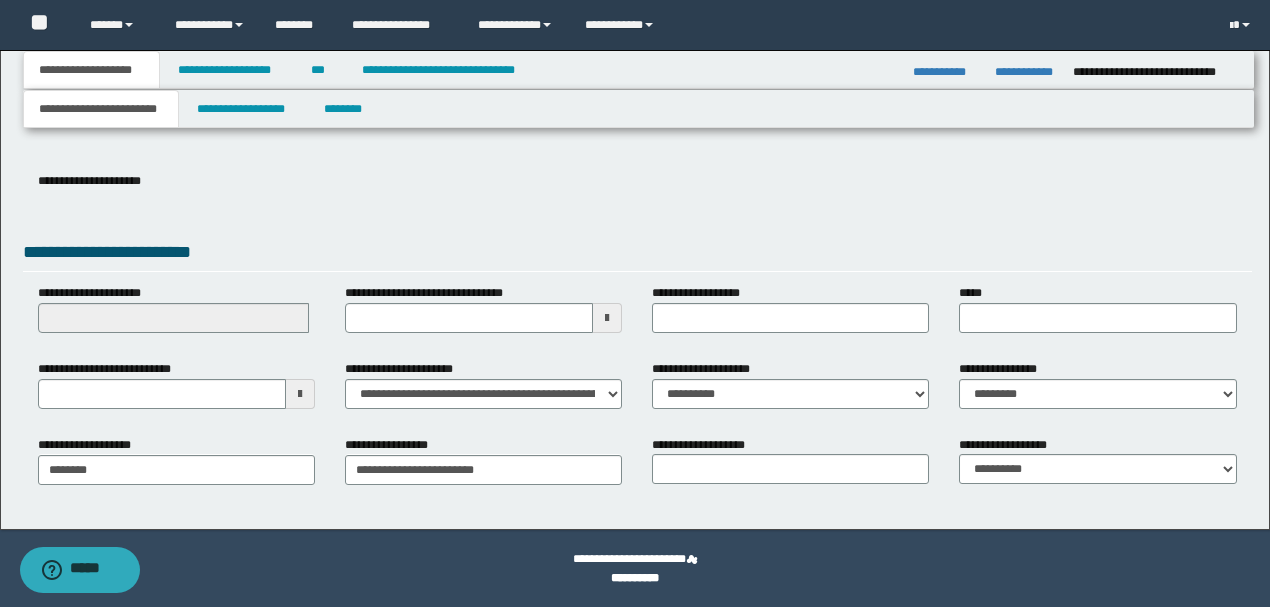 click on "**********" at bounding box center [635, 143] 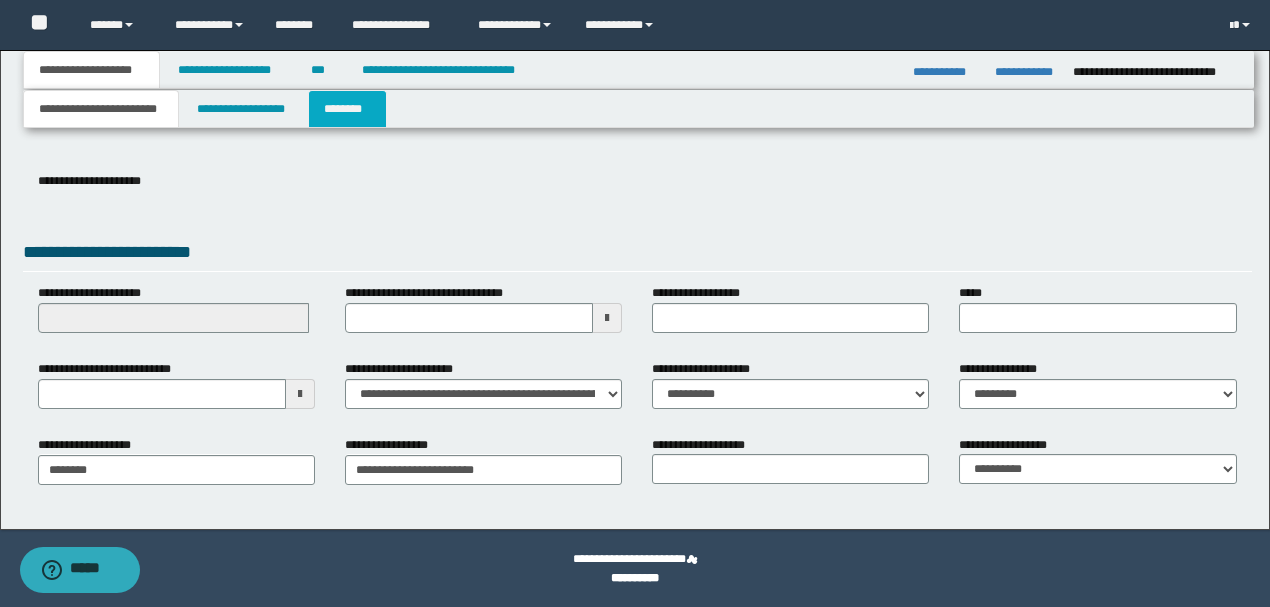 click on "********" at bounding box center (347, 109) 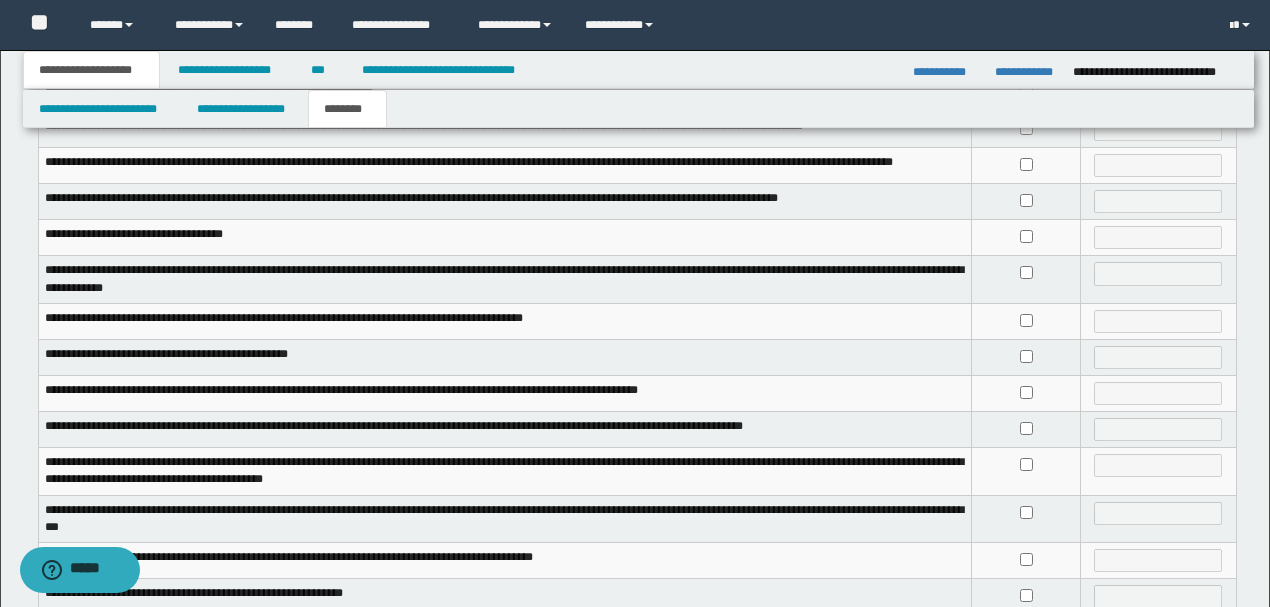 scroll, scrollTop: 333, scrollLeft: 0, axis: vertical 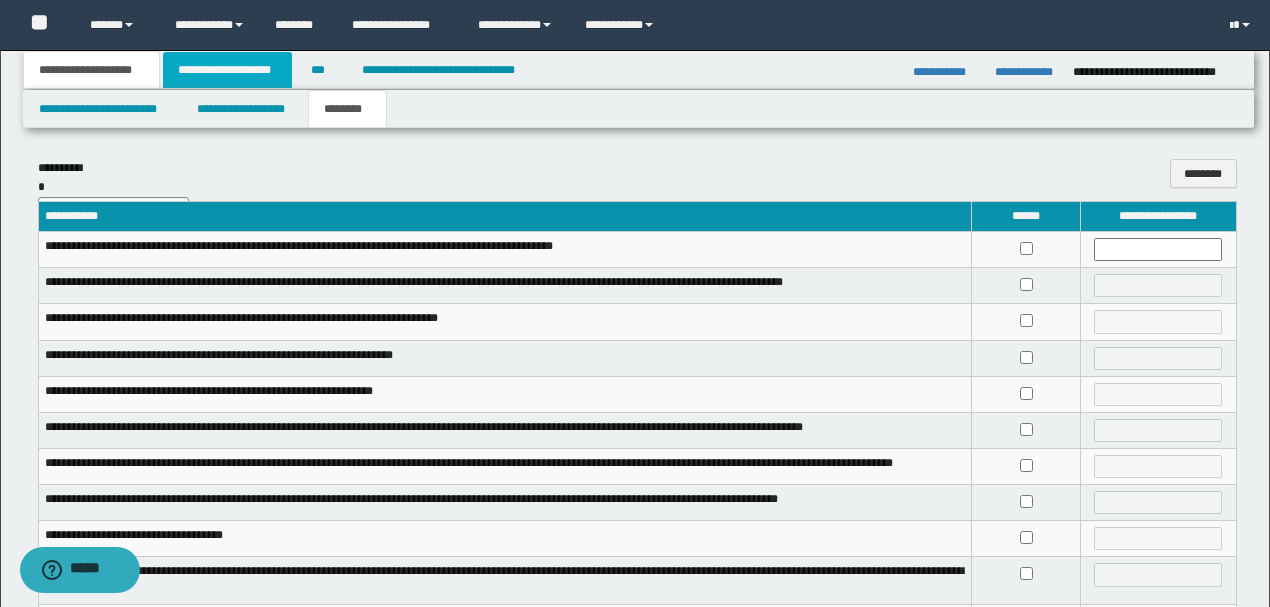 click on "**********" at bounding box center [227, 70] 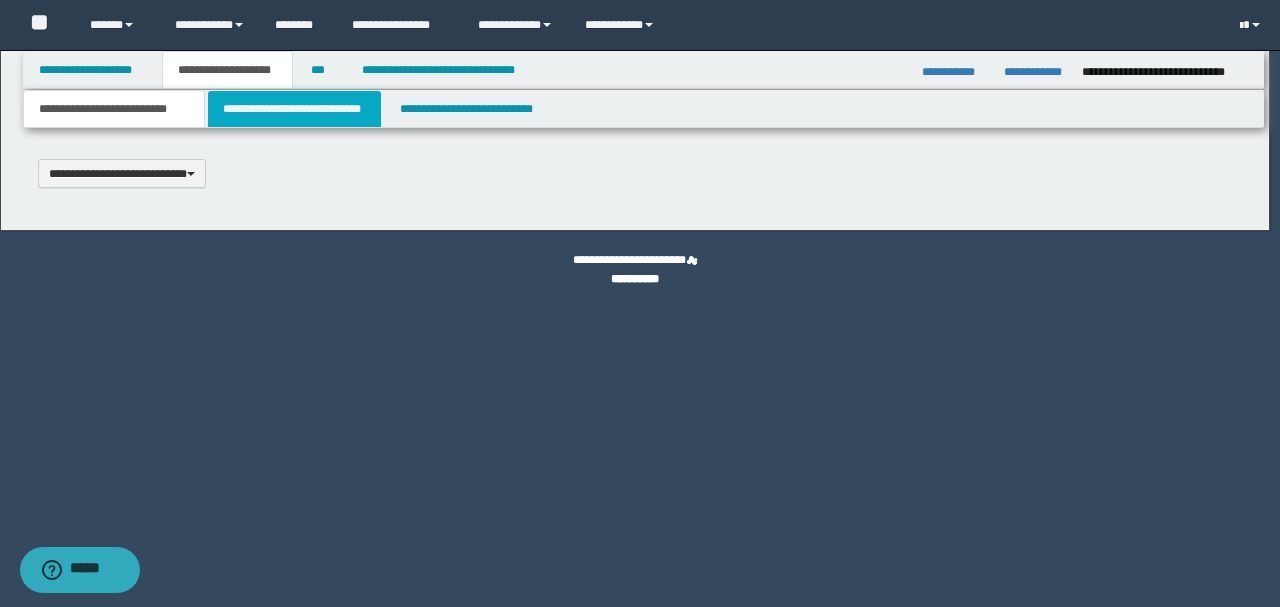 scroll, scrollTop: 0, scrollLeft: 0, axis: both 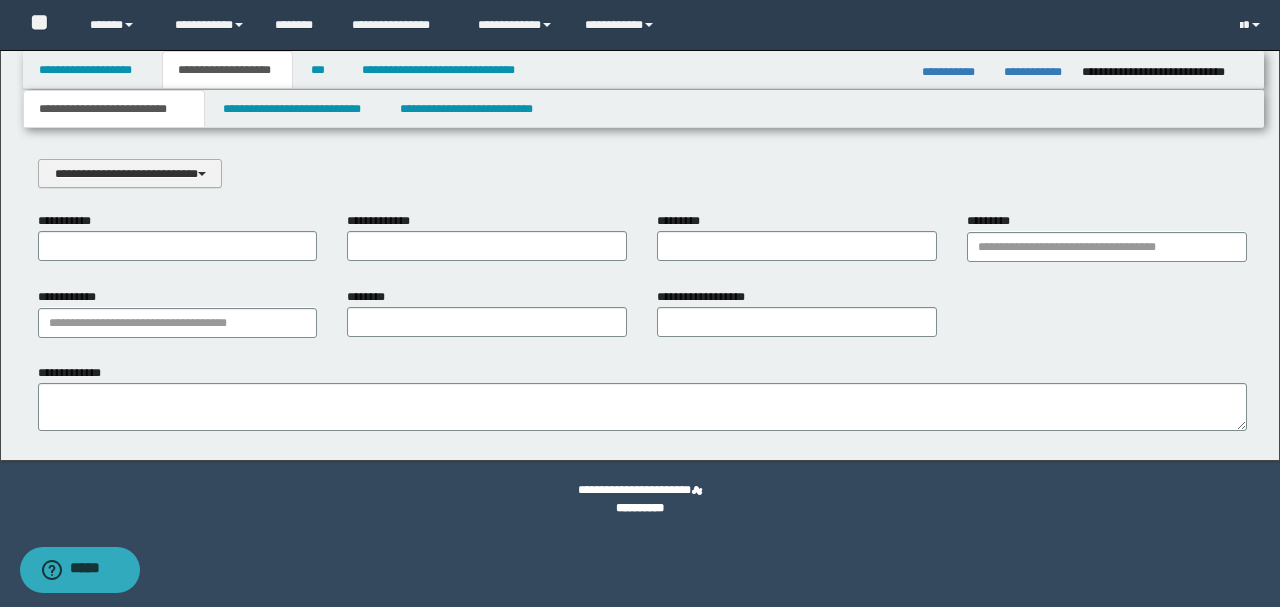 click on "**********" at bounding box center [130, 173] 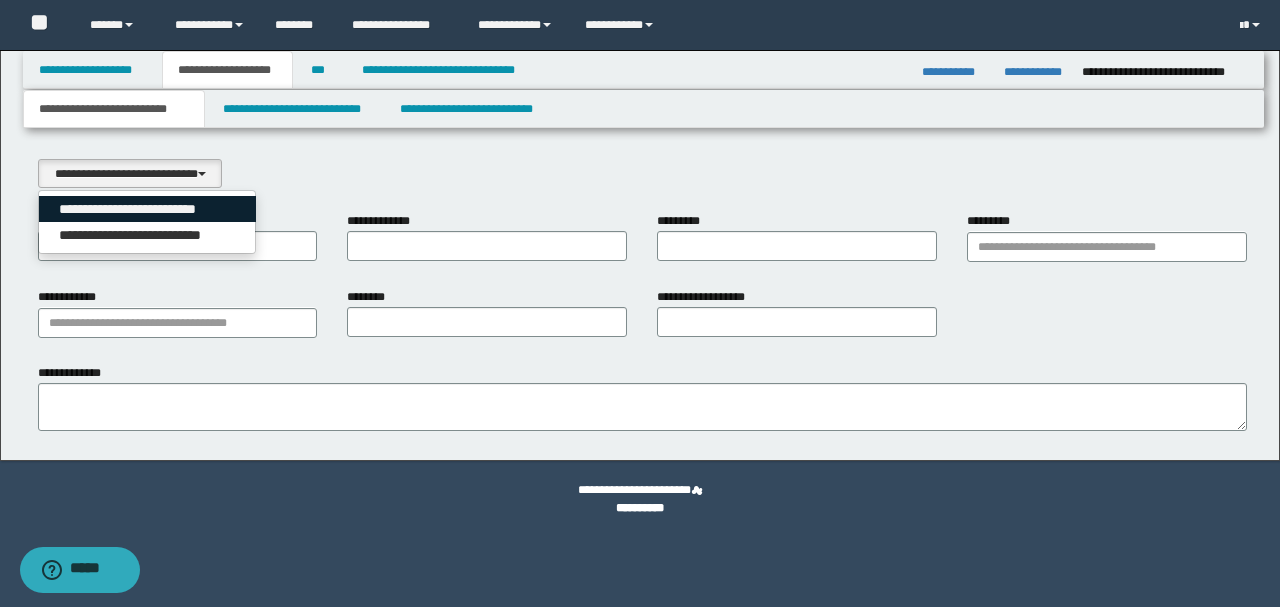 click on "**********" at bounding box center (148, 209) 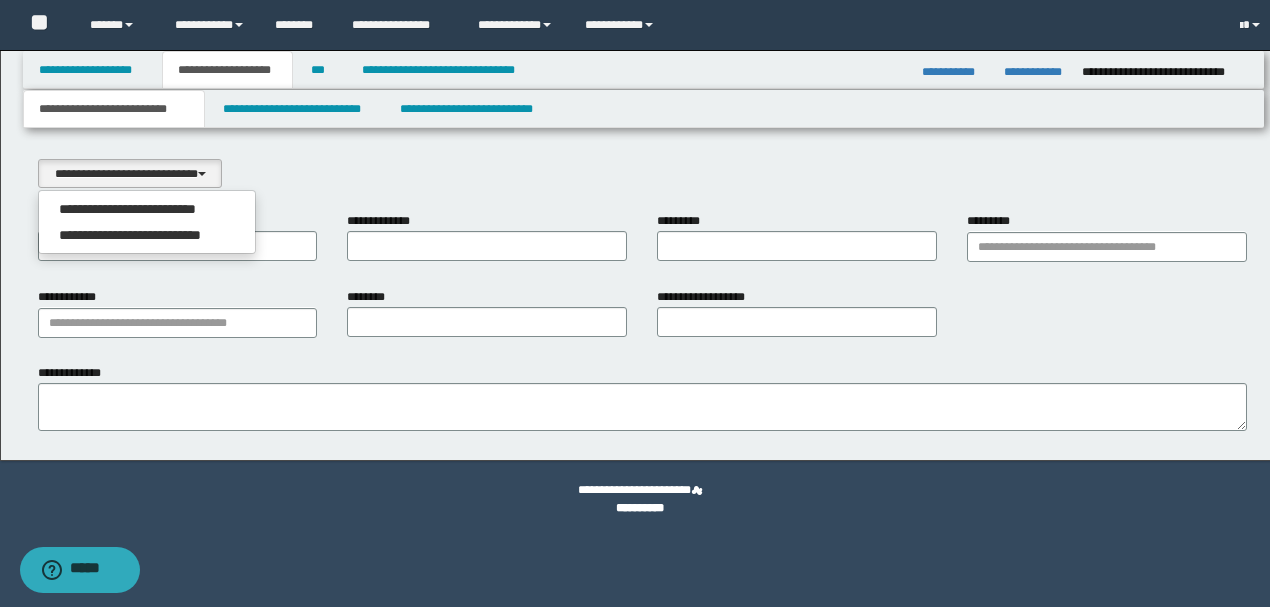select on "*" 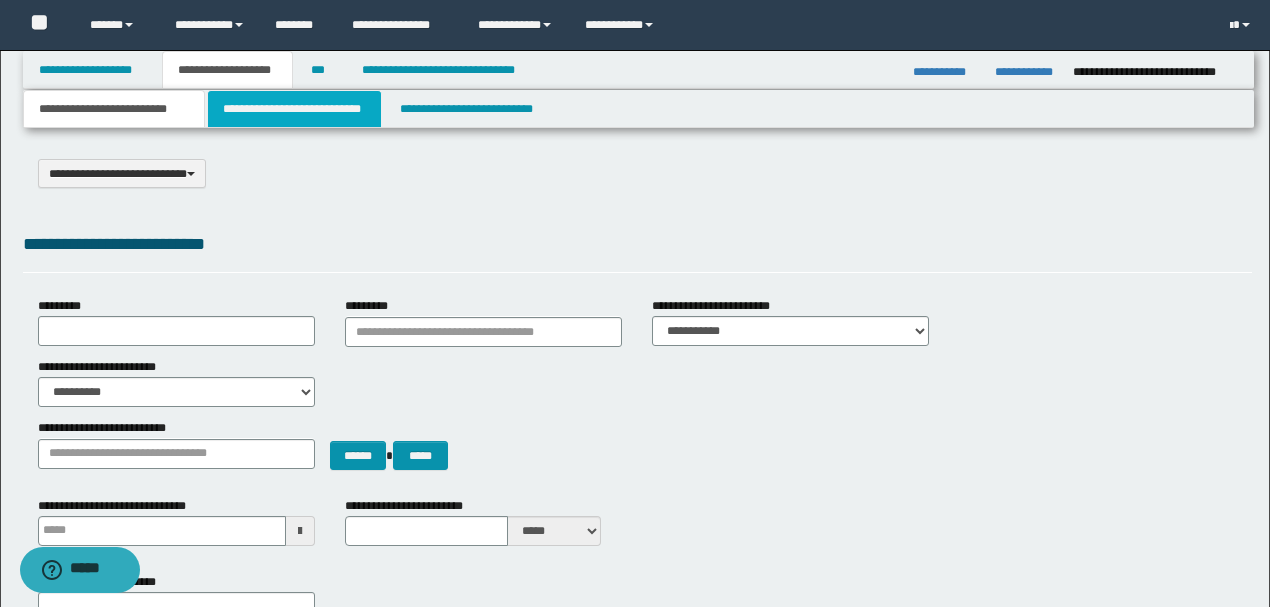 click on "**********" at bounding box center [294, 109] 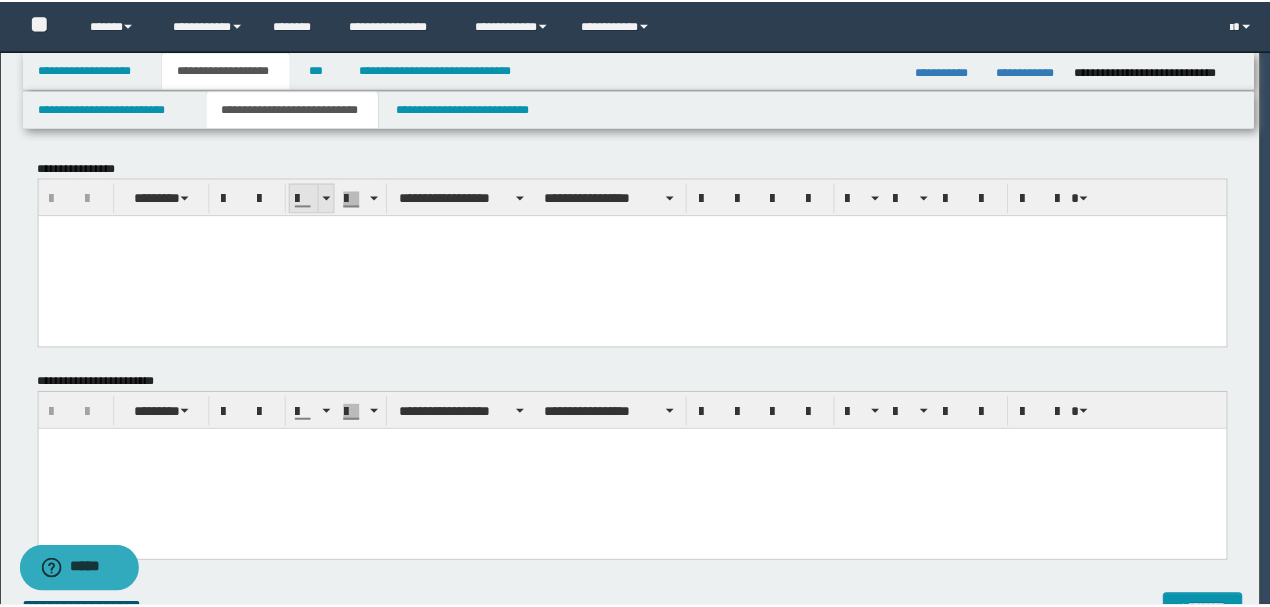 scroll, scrollTop: 0, scrollLeft: 0, axis: both 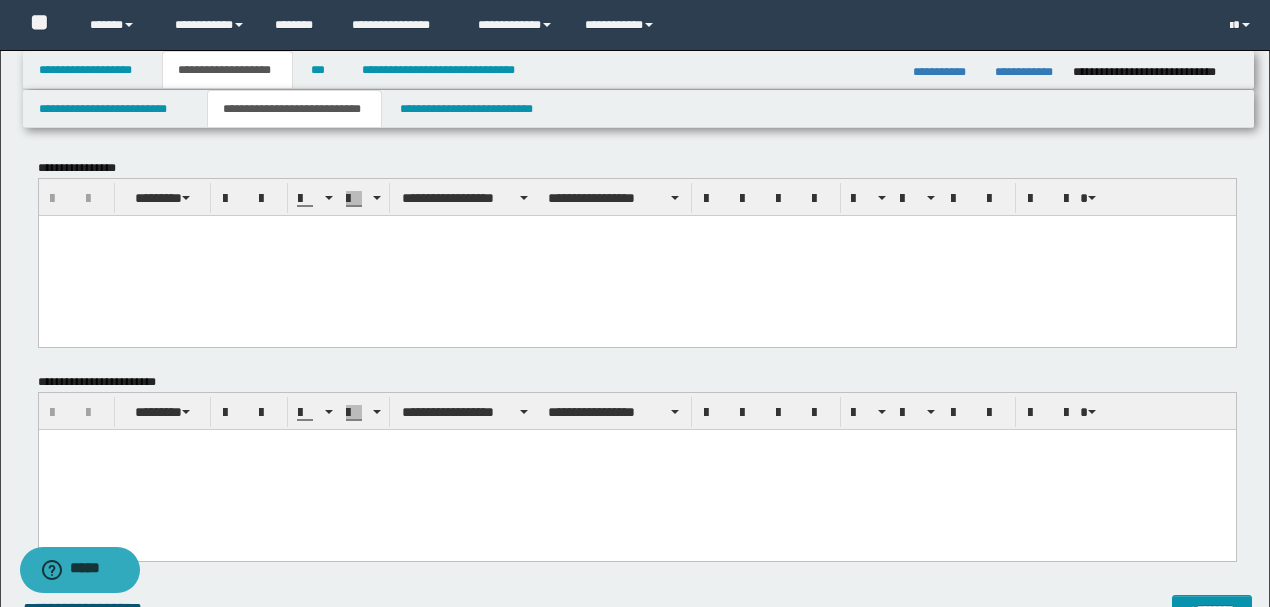 click at bounding box center (636, 230) 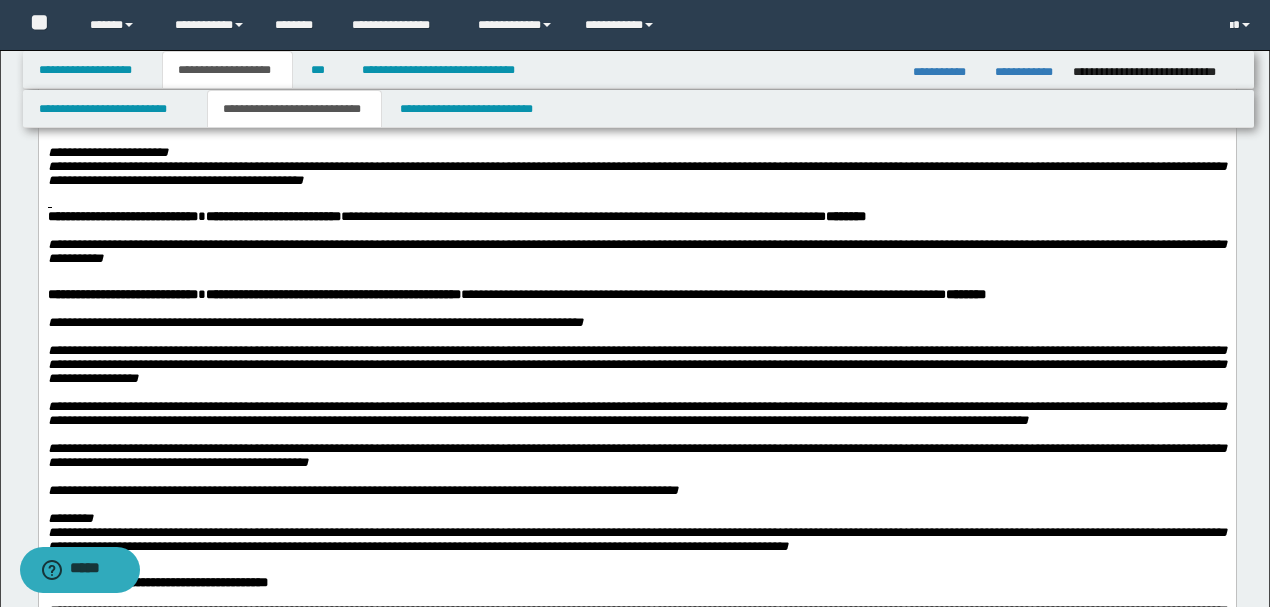 scroll, scrollTop: 800, scrollLeft: 0, axis: vertical 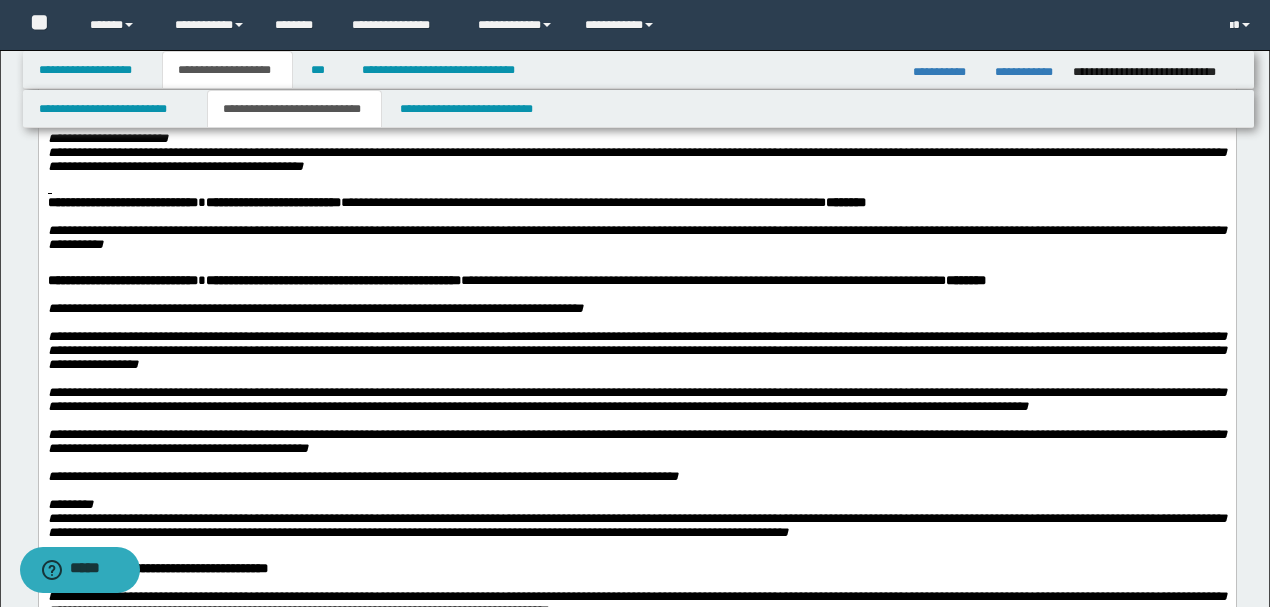 click on "**********" at bounding box center [636, 120] 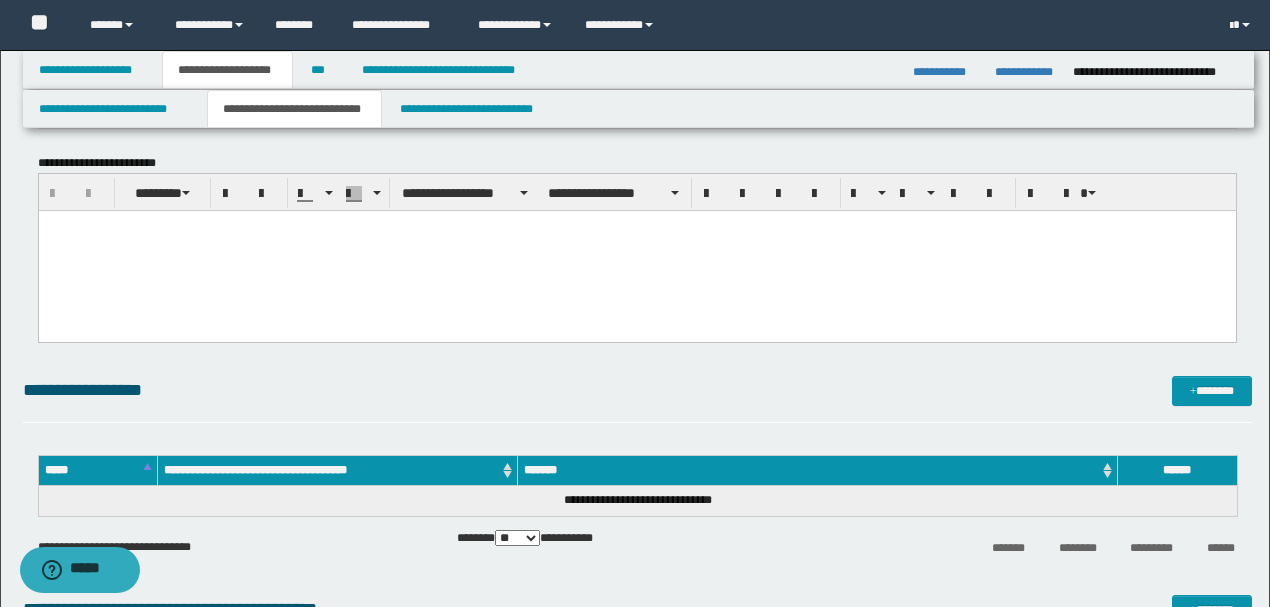 scroll, scrollTop: 1733, scrollLeft: 0, axis: vertical 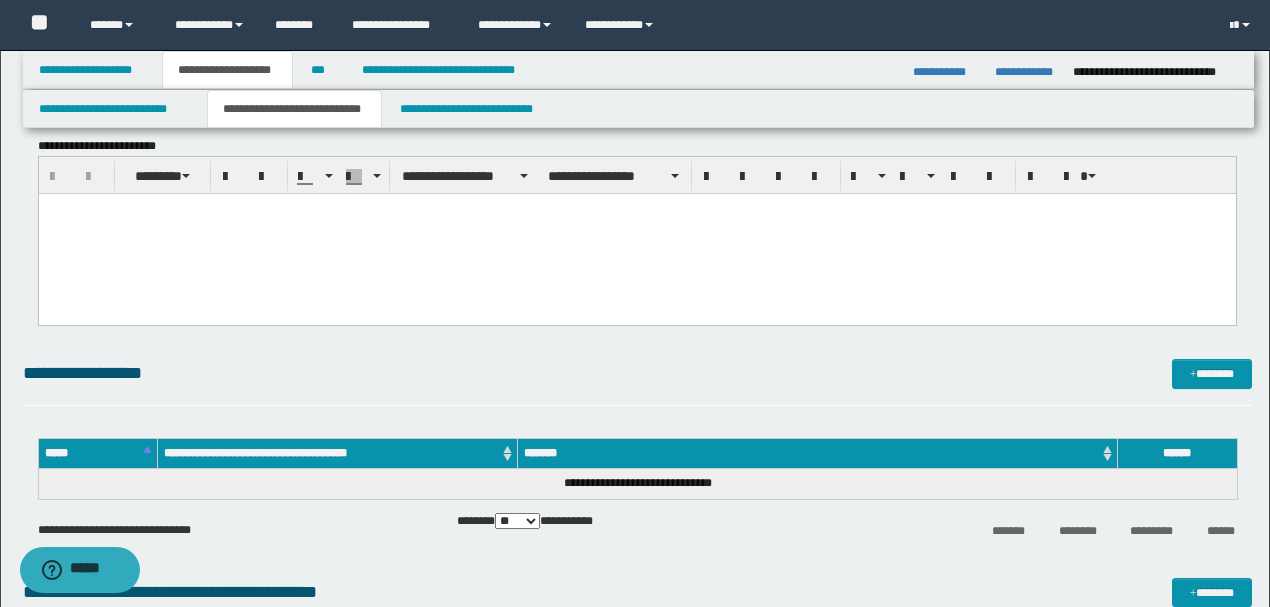 click at bounding box center (636, 234) 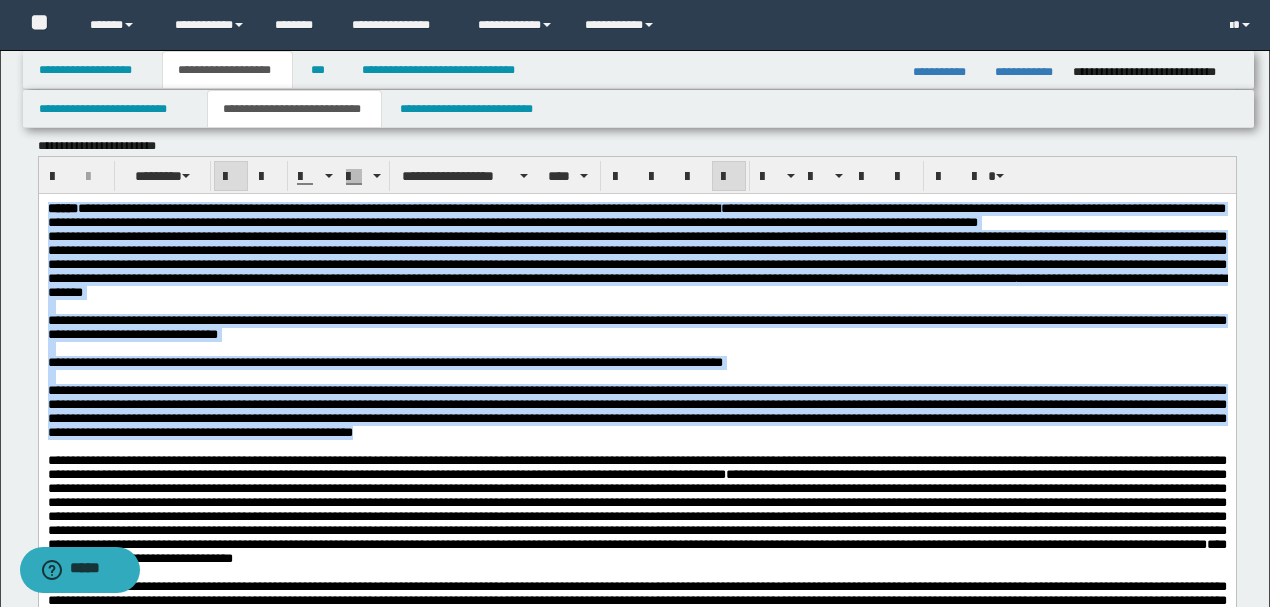 drag, startPoint x: 620, startPoint y: 451, endPoint x: 58, endPoint y: 381, distance: 566.34265 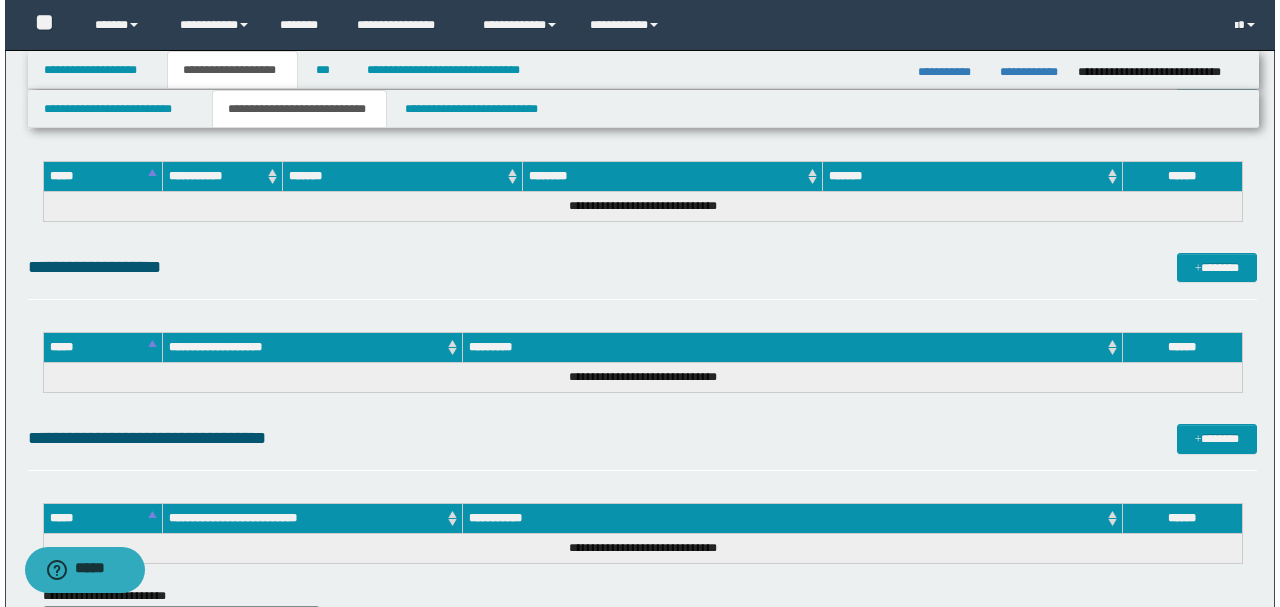 scroll, scrollTop: 3066, scrollLeft: 0, axis: vertical 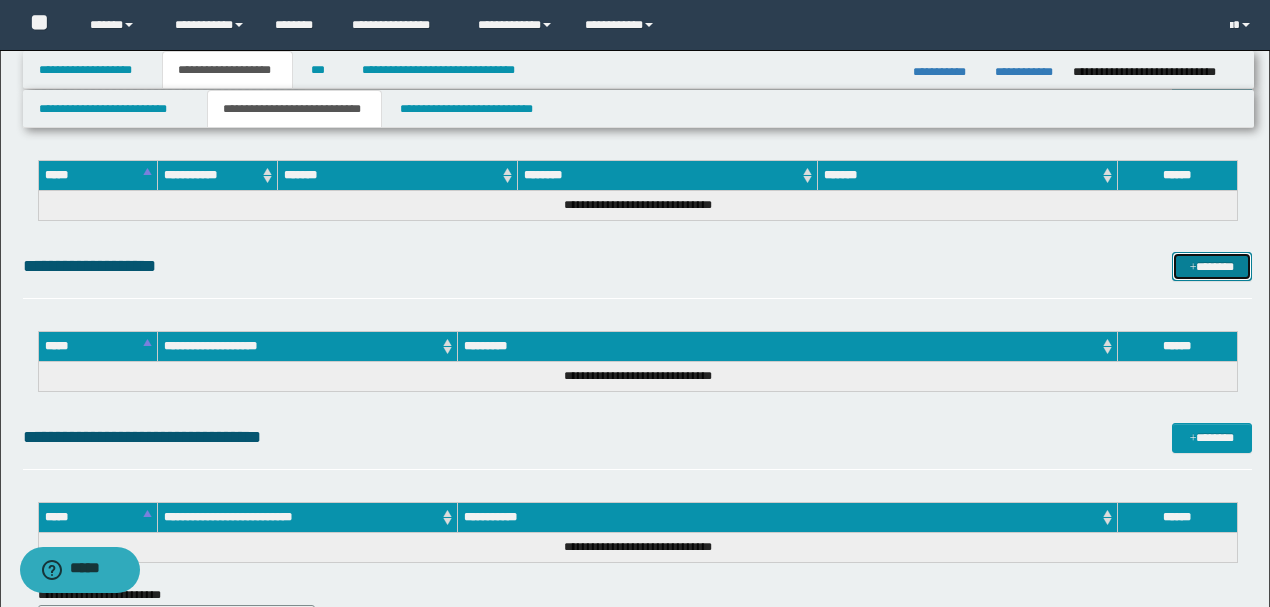 click on "*******" at bounding box center [1211, 266] 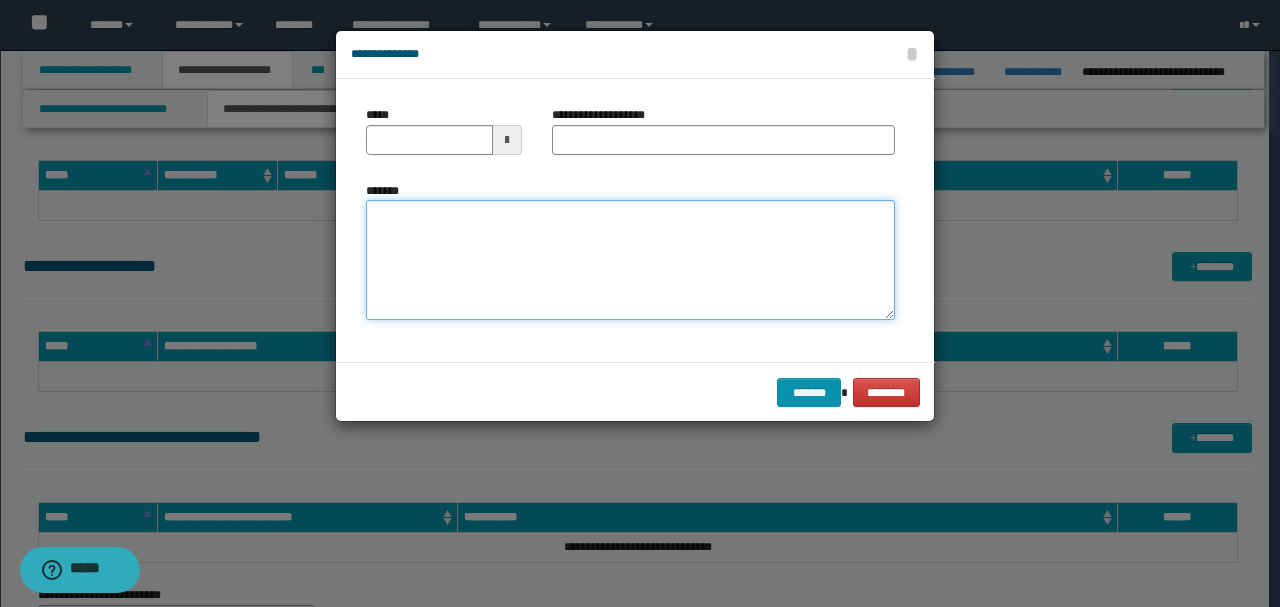 click on "*******" at bounding box center [630, 260] 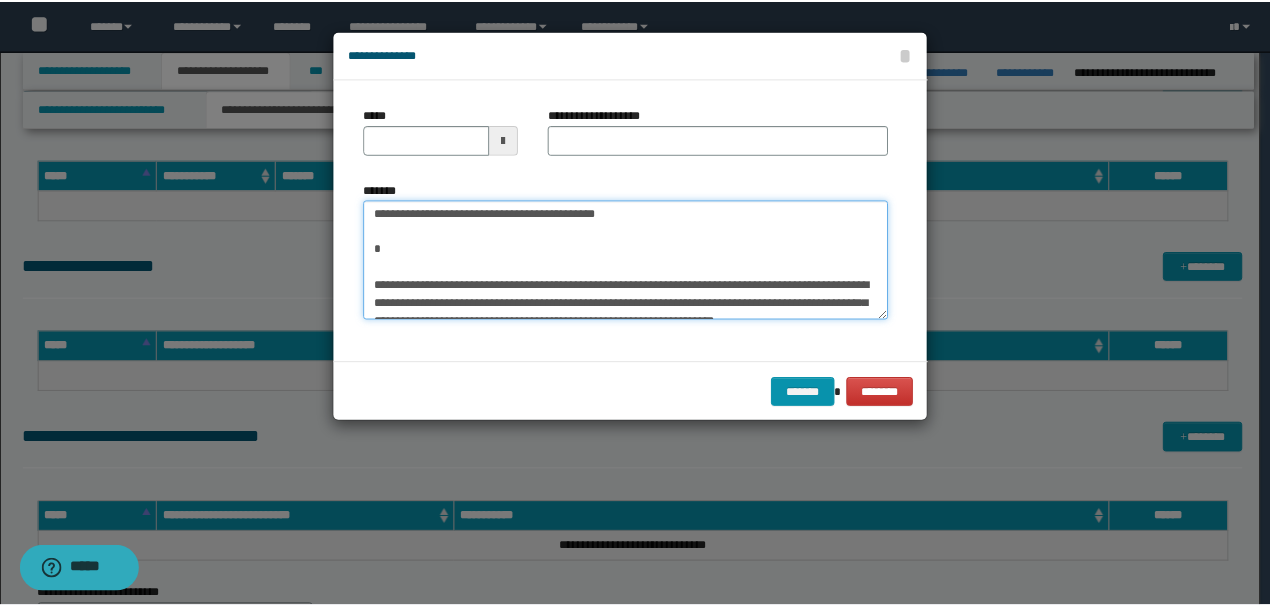scroll, scrollTop: 0, scrollLeft: 0, axis: both 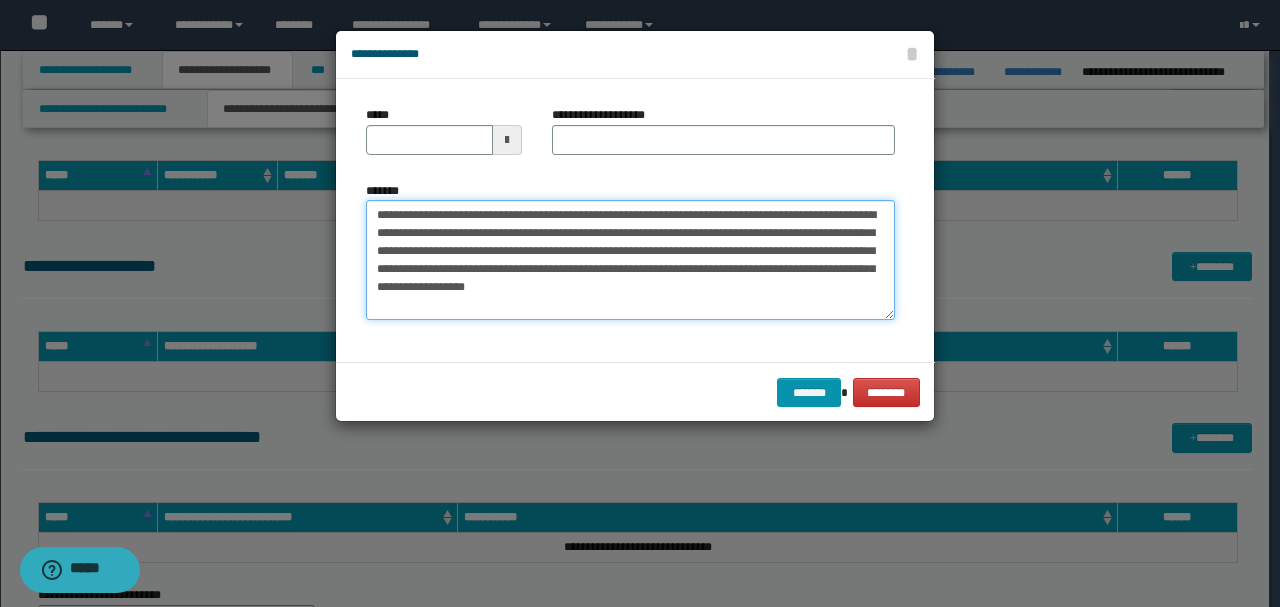 drag, startPoint x: 414, startPoint y: 214, endPoint x: 299, endPoint y: 211, distance: 115.03912 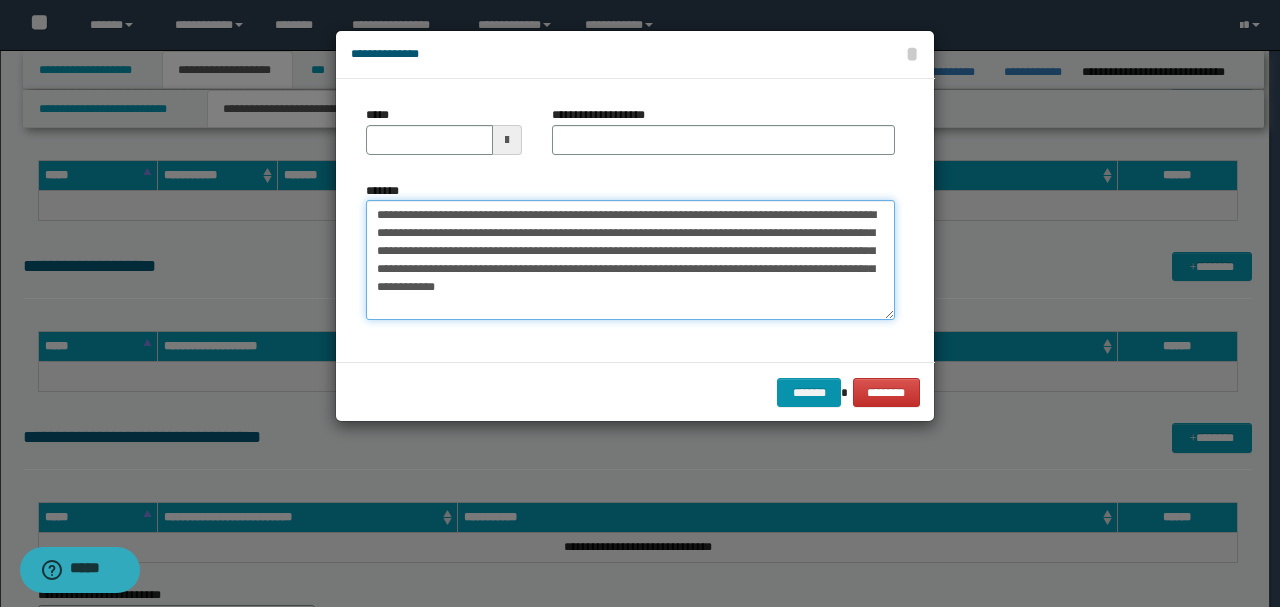 type on "**********" 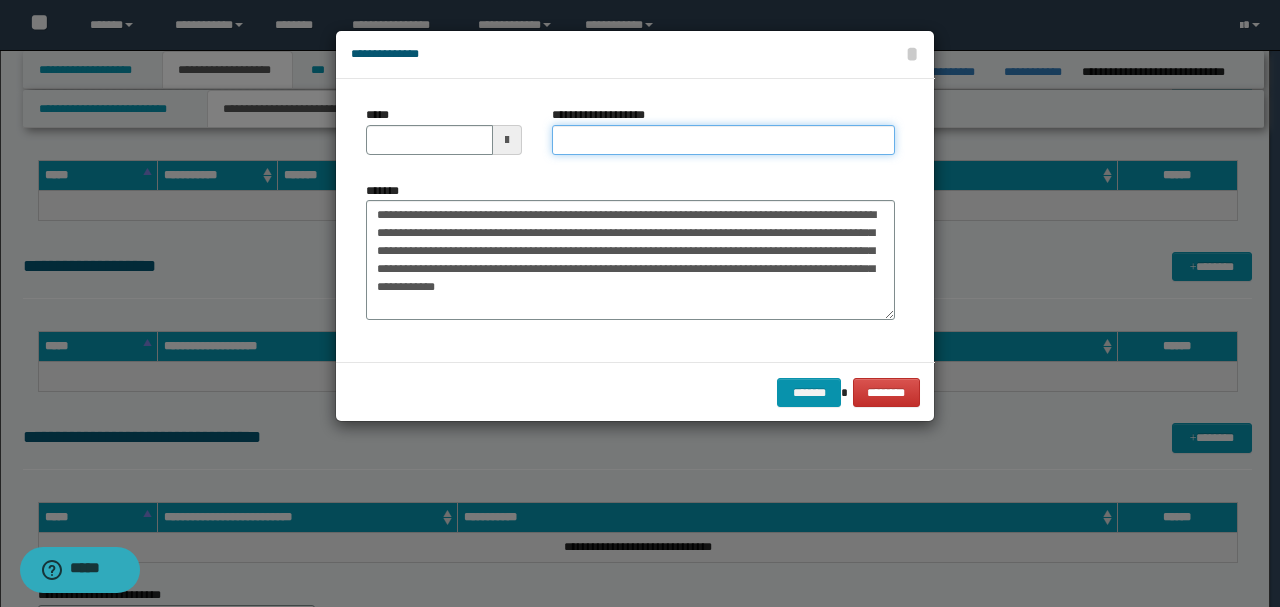 click on "**********" at bounding box center [723, 140] 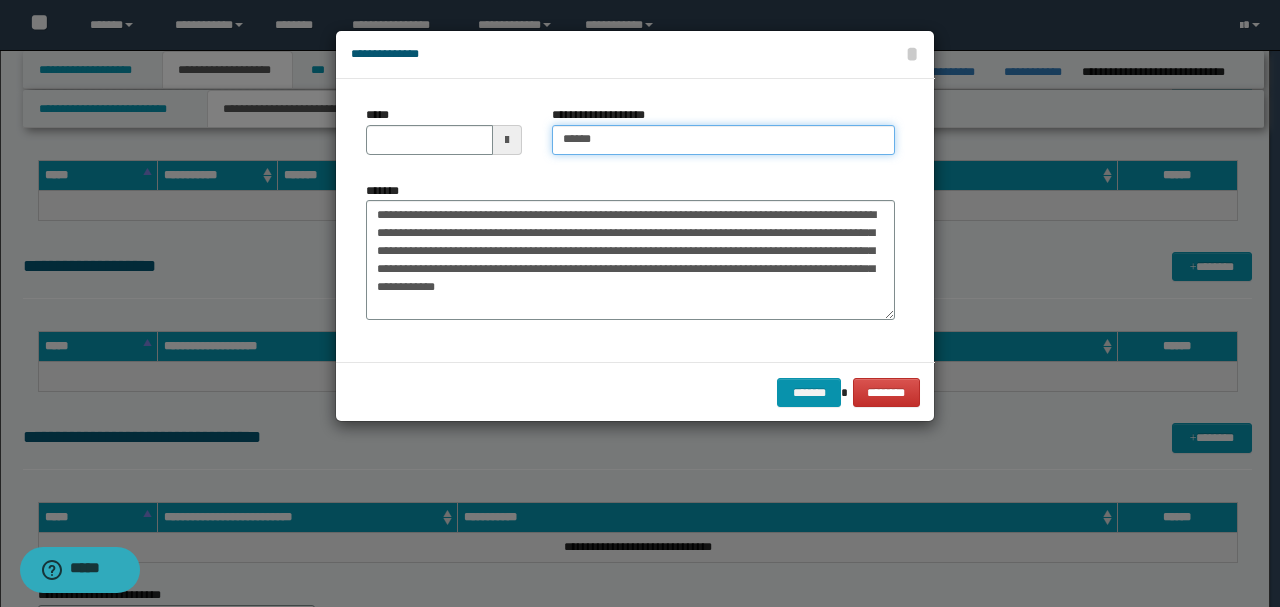 type on "*****" 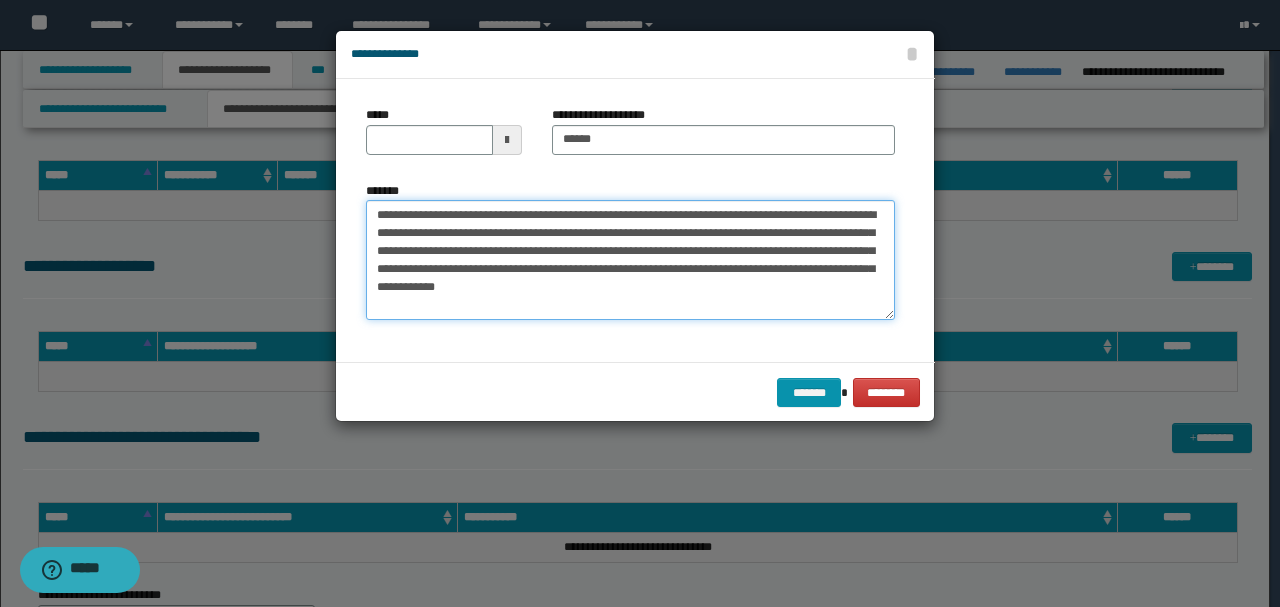 click on "*******" at bounding box center [630, 259] 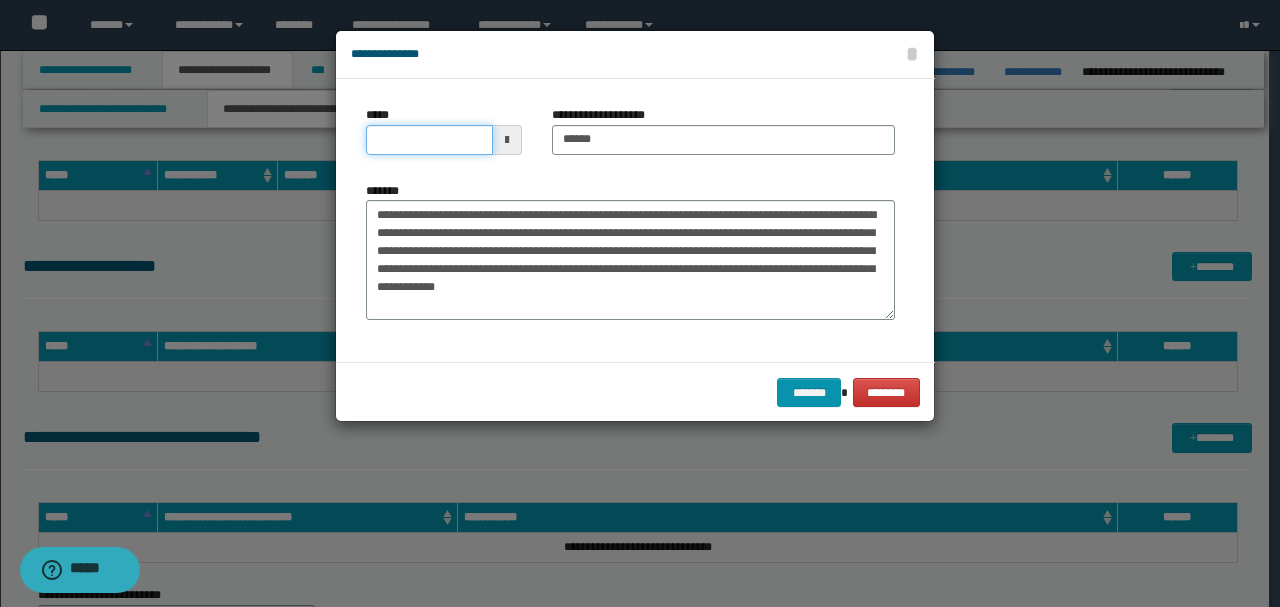 click on "*****" at bounding box center [429, 140] 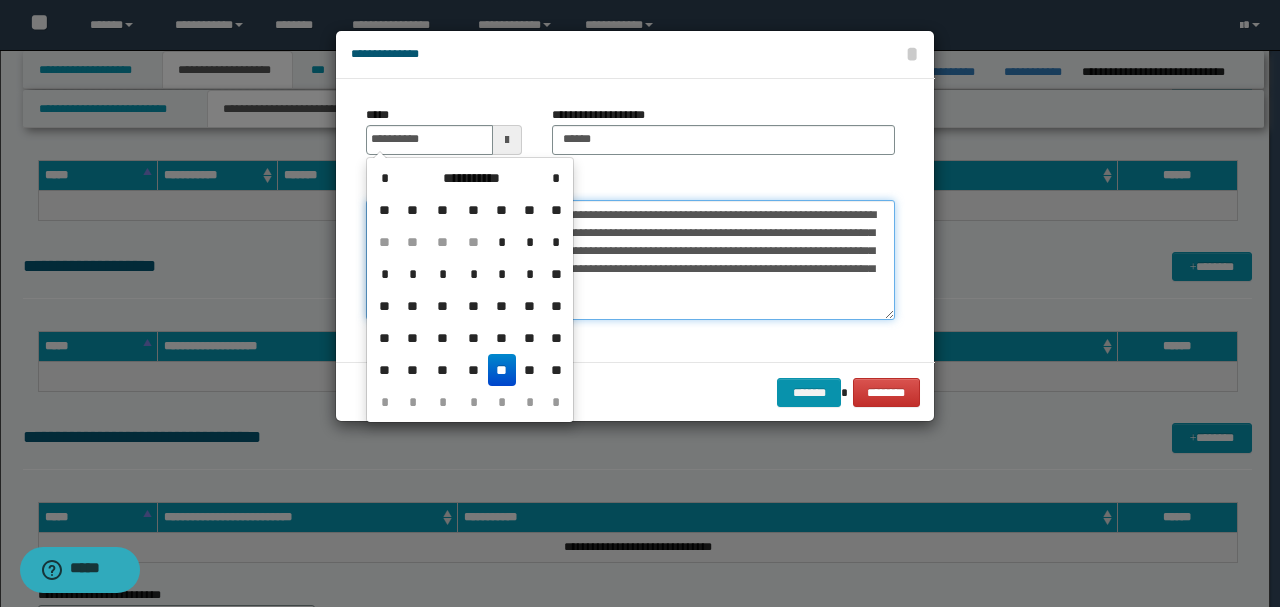 click on "*******" at bounding box center (630, 259) 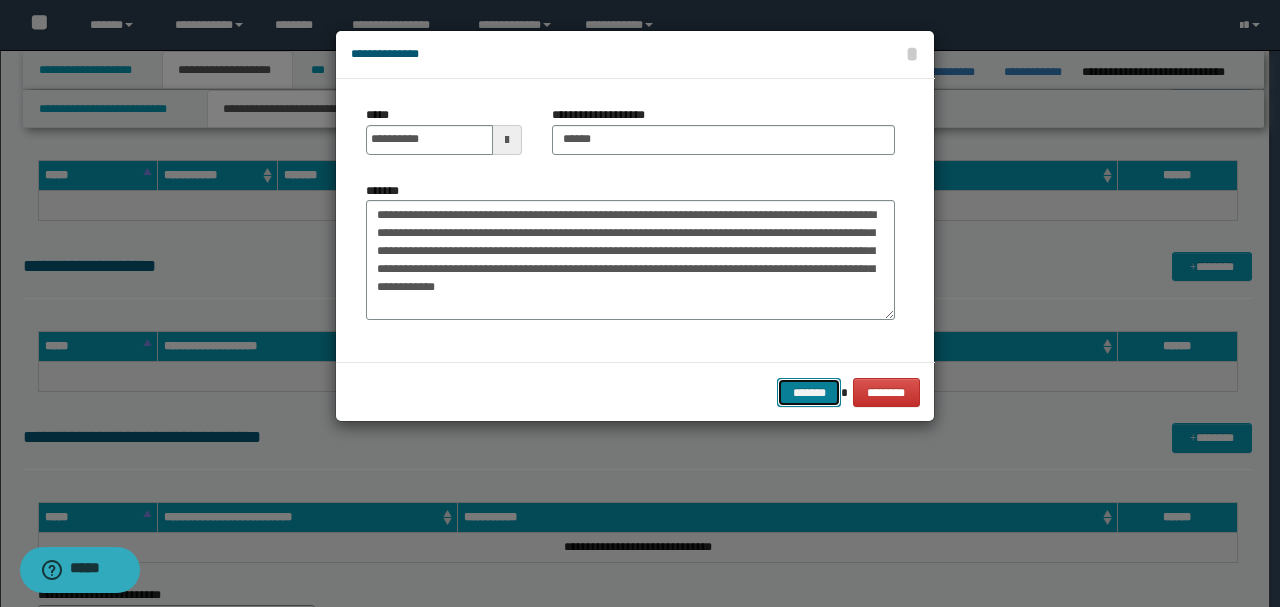 click on "*******" at bounding box center [809, 392] 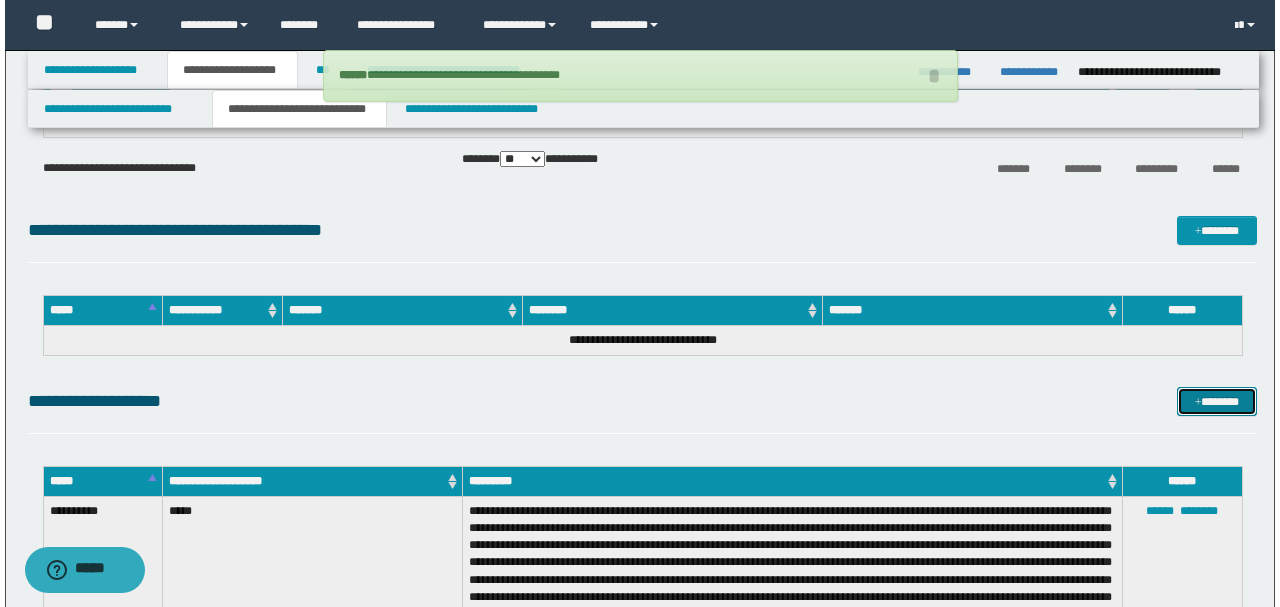 scroll, scrollTop: 3133, scrollLeft: 0, axis: vertical 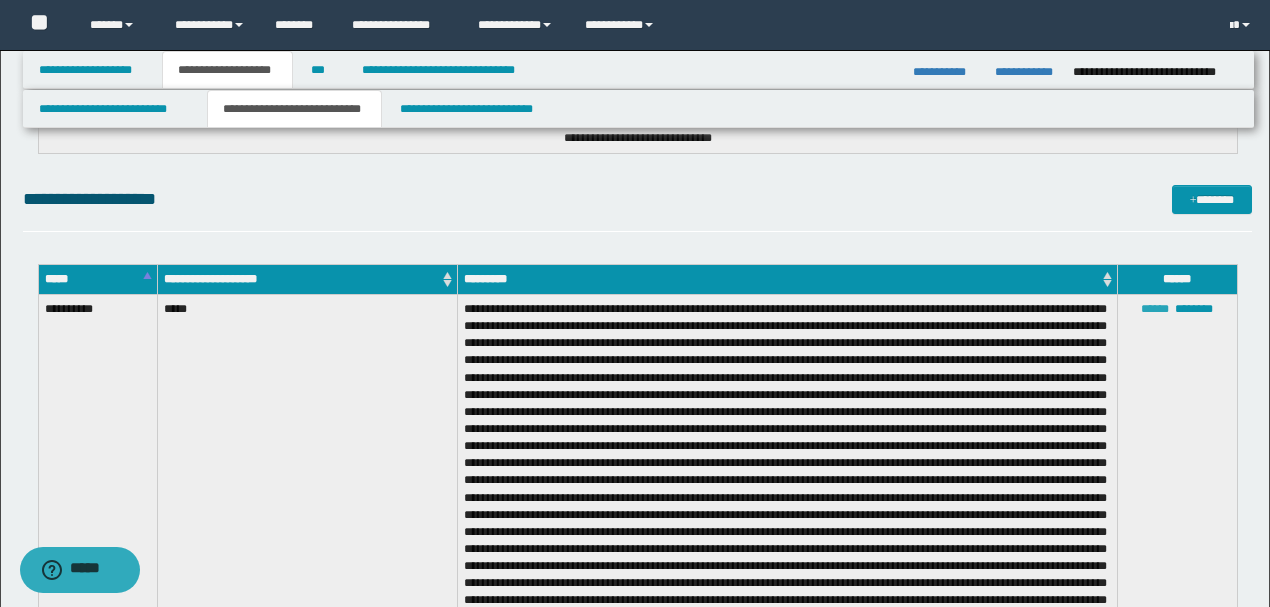 click on "******" at bounding box center [1155, 309] 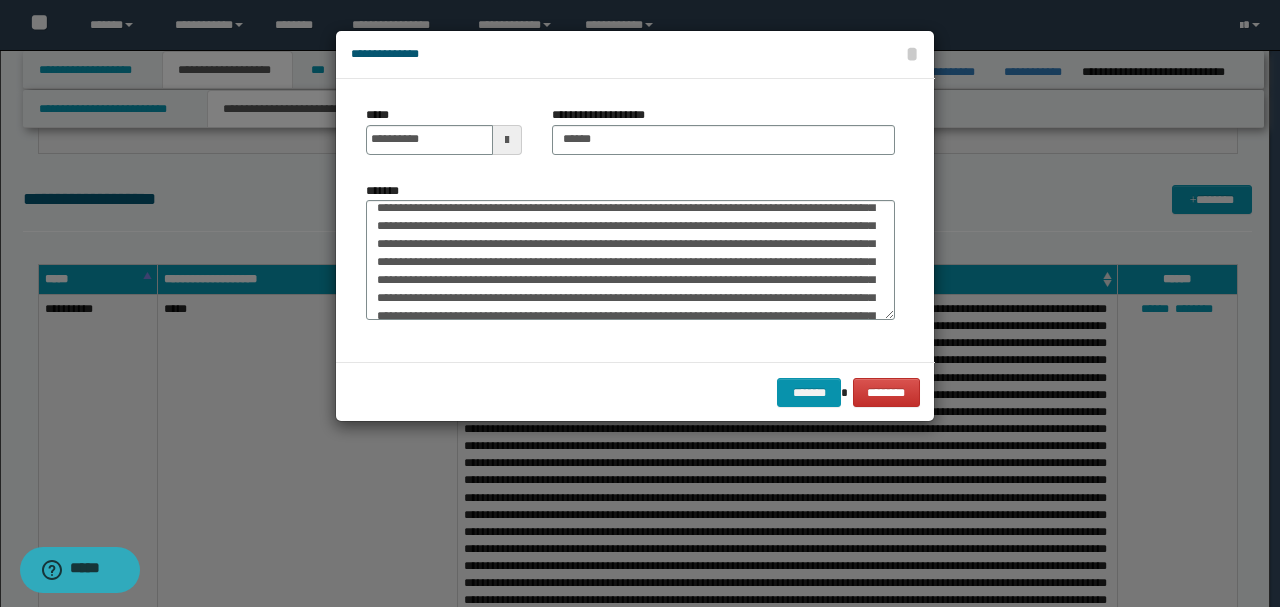 scroll, scrollTop: 200, scrollLeft: 0, axis: vertical 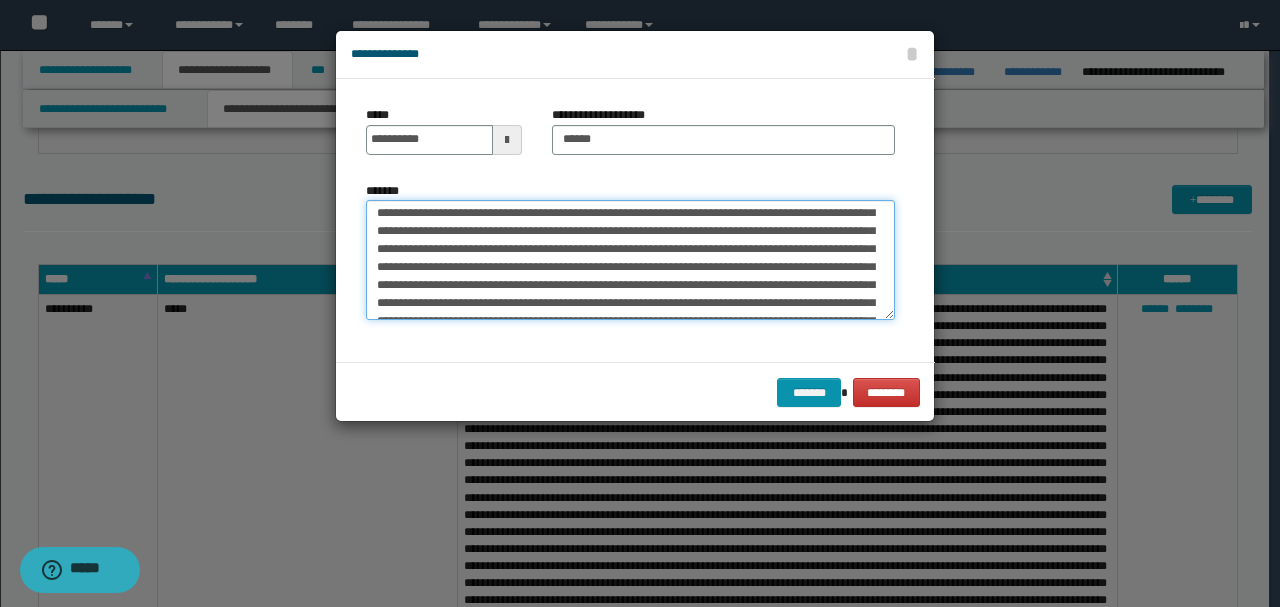 click on "*******" at bounding box center (630, 259) 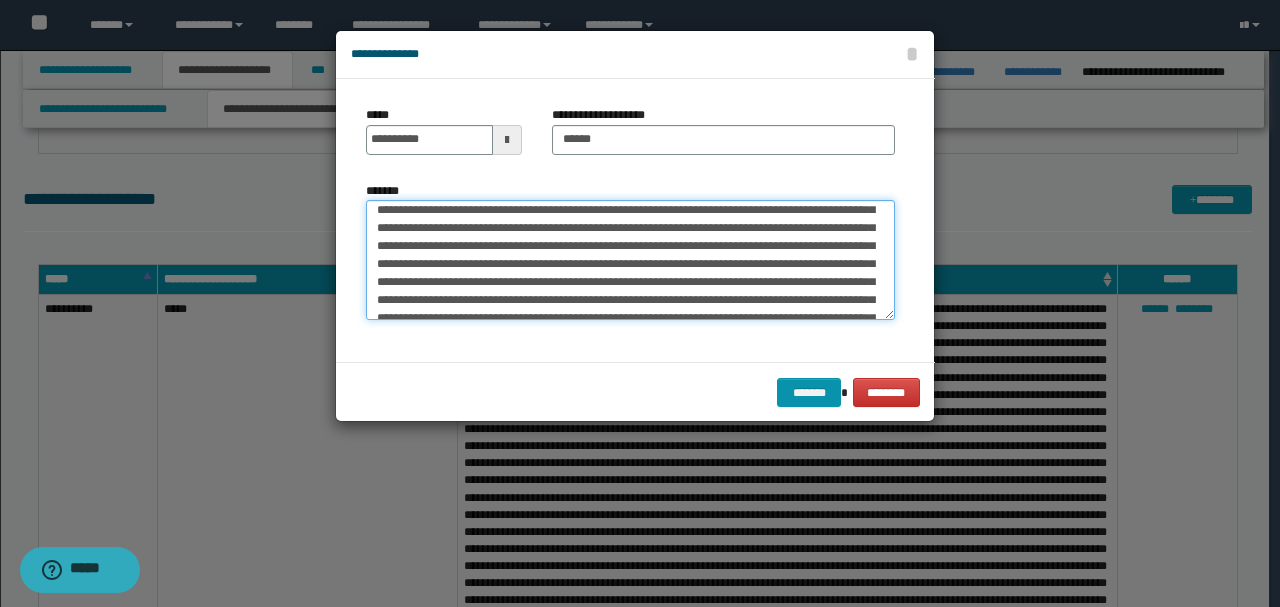 scroll, scrollTop: 311, scrollLeft: 0, axis: vertical 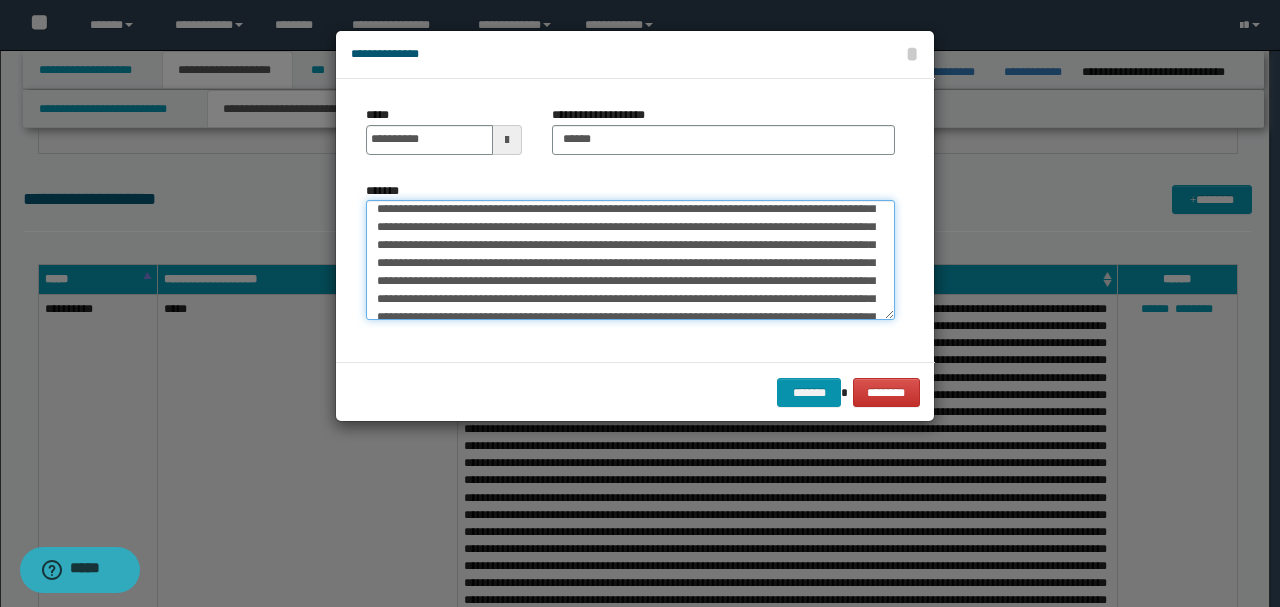 drag, startPoint x: 371, startPoint y: 251, endPoint x: 409, endPoint y: 231, distance: 42.941822 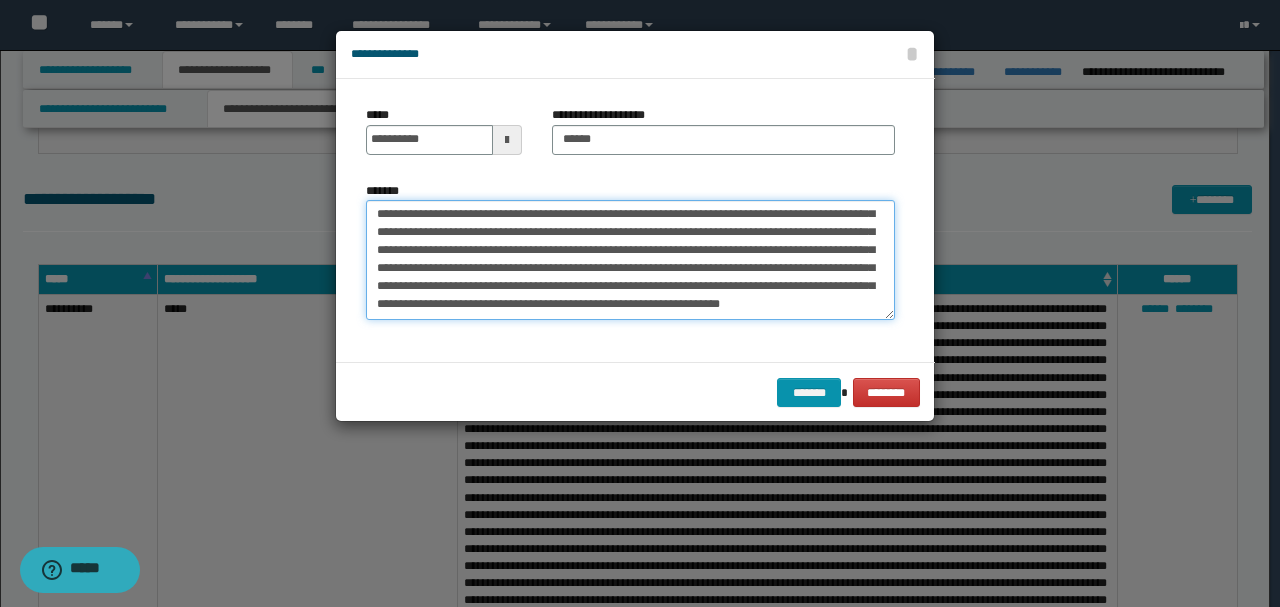 scroll, scrollTop: 393, scrollLeft: 0, axis: vertical 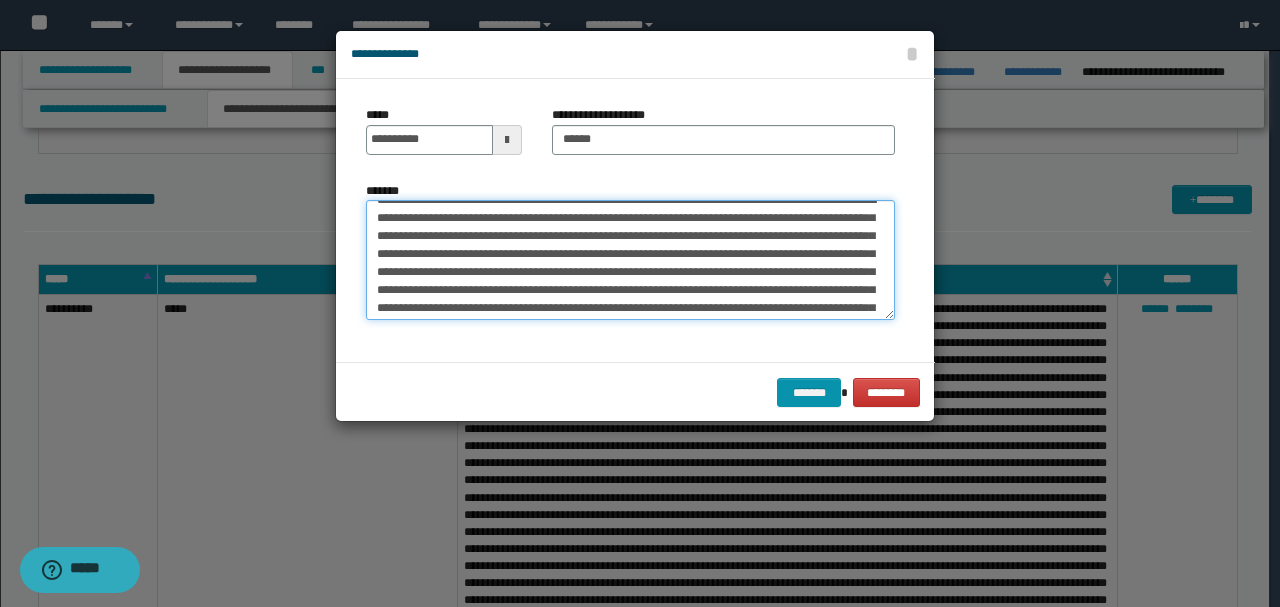 click on "*******" at bounding box center (630, 259) 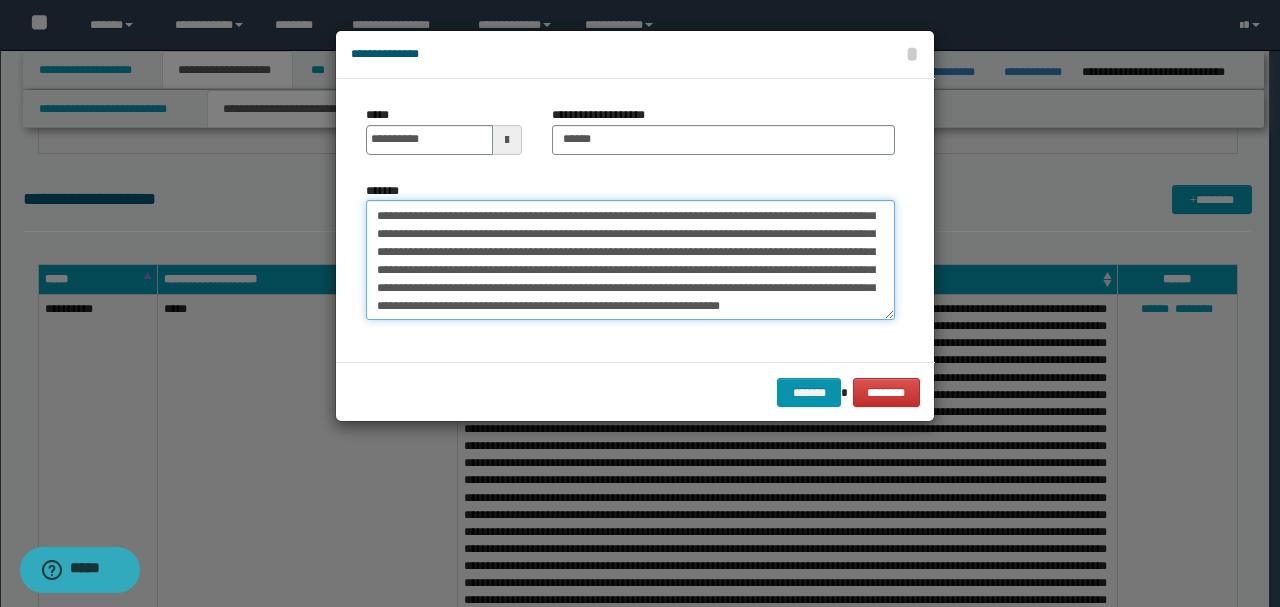 scroll, scrollTop: 468, scrollLeft: 0, axis: vertical 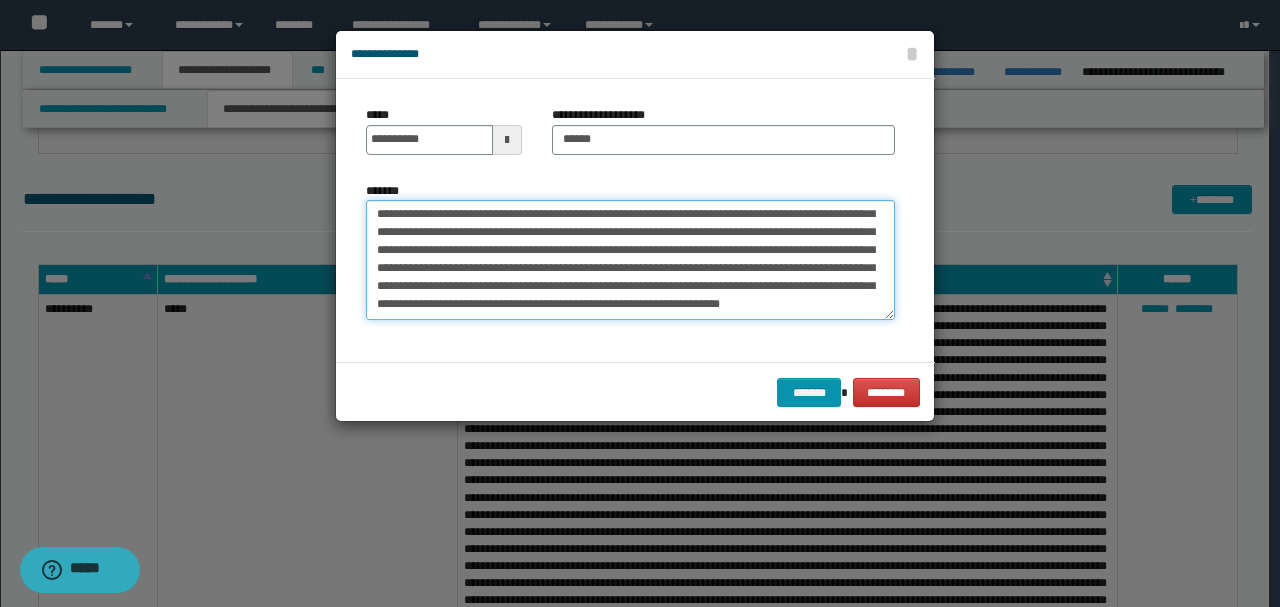 drag, startPoint x: 377, startPoint y: 236, endPoint x: 774, endPoint y: 297, distance: 401.65906 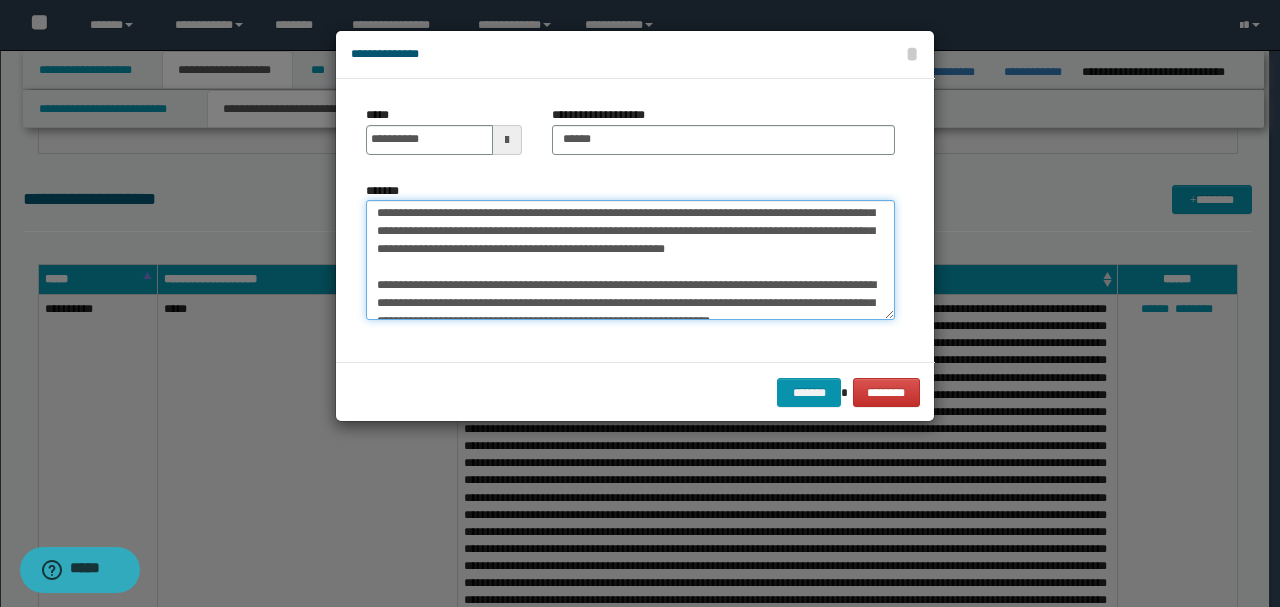scroll, scrollTop: 266, scrollLeft: 0, axis: vertical 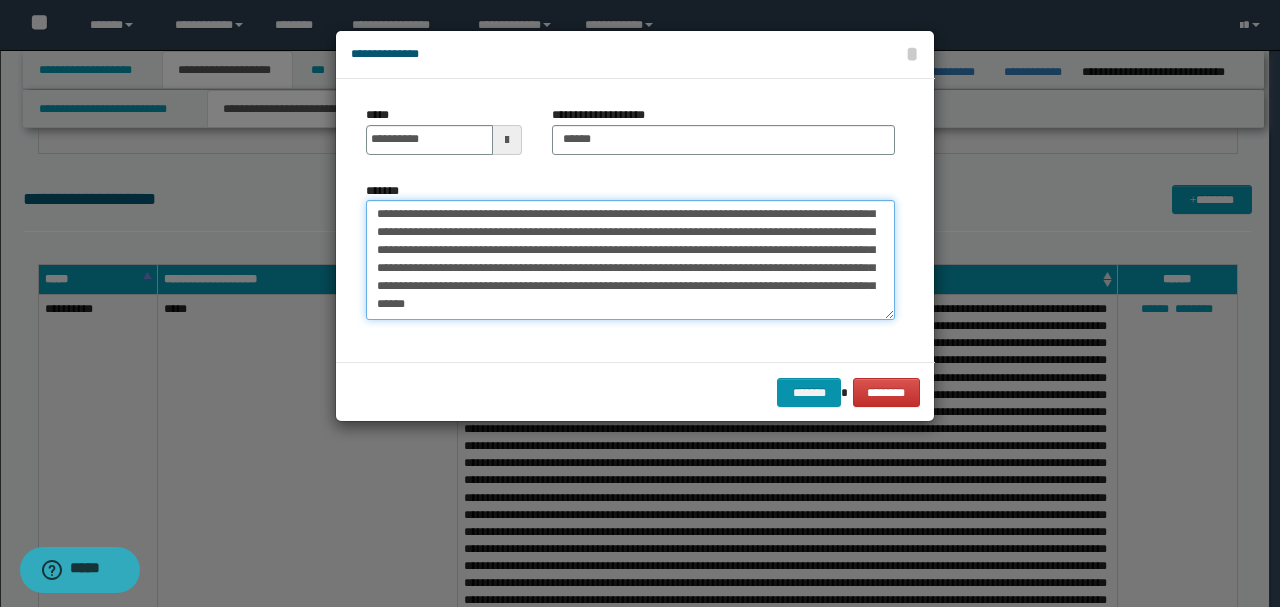 drag, startPoint x: 382, startPoint y: 248, endPoint x: 565, endPoint y: 393, distance: 233.48233 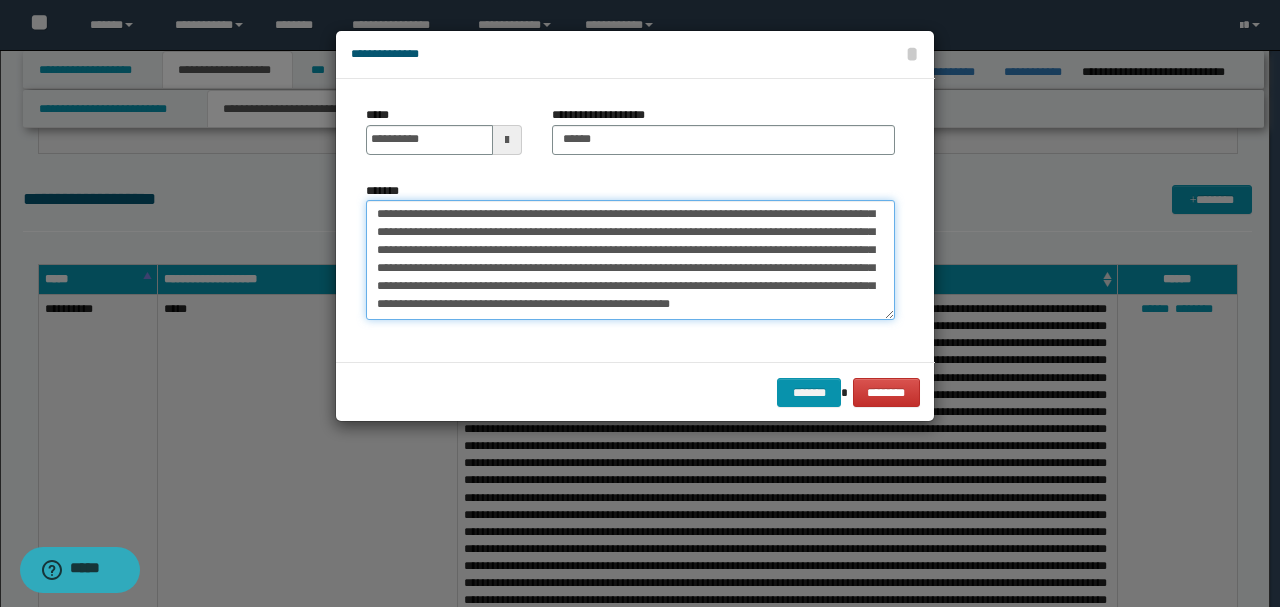 scroll, scrollTop: 198, scrollLeft: 0, axis: vertical 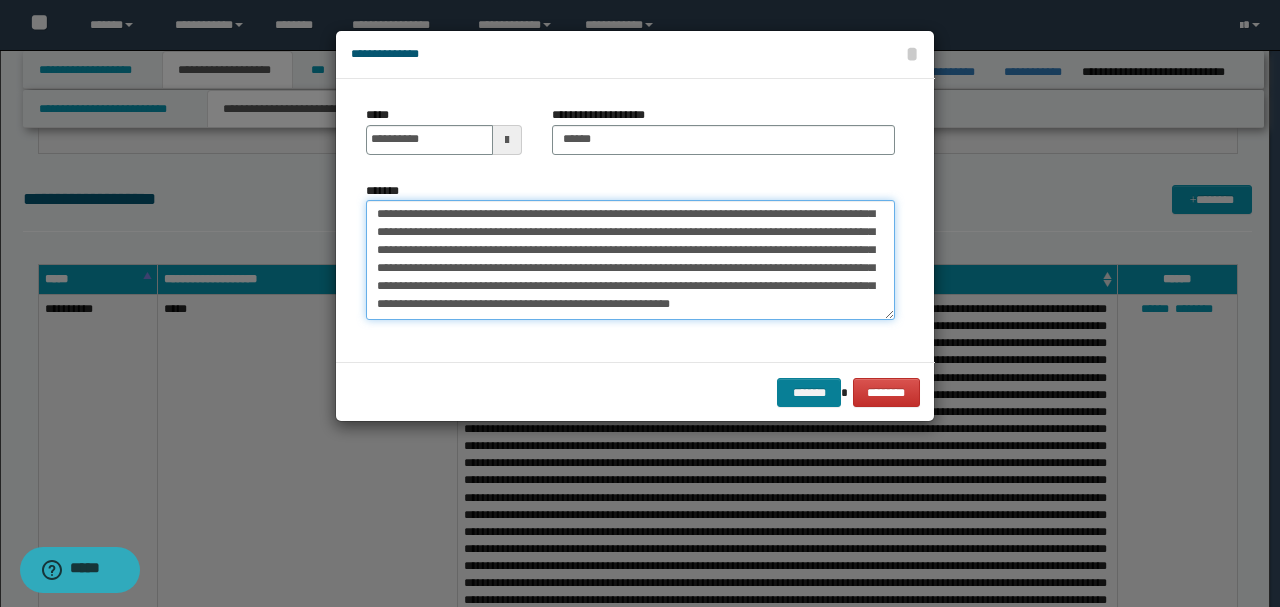 type on "**********" 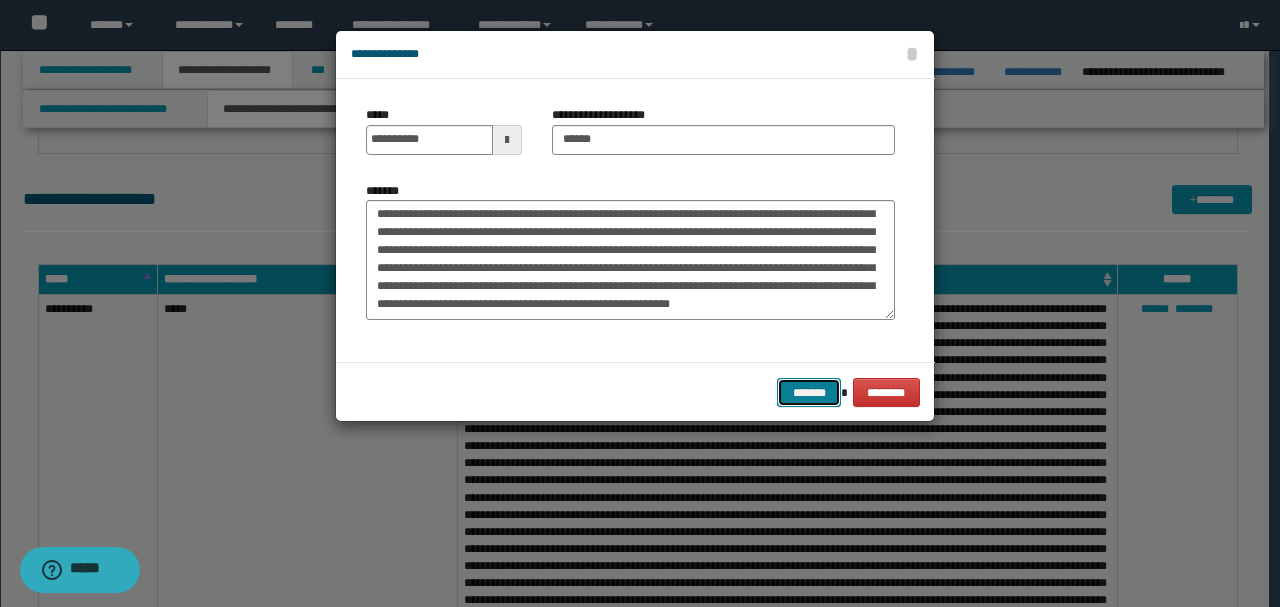 click on "*******" at bounding box center (809, 392) 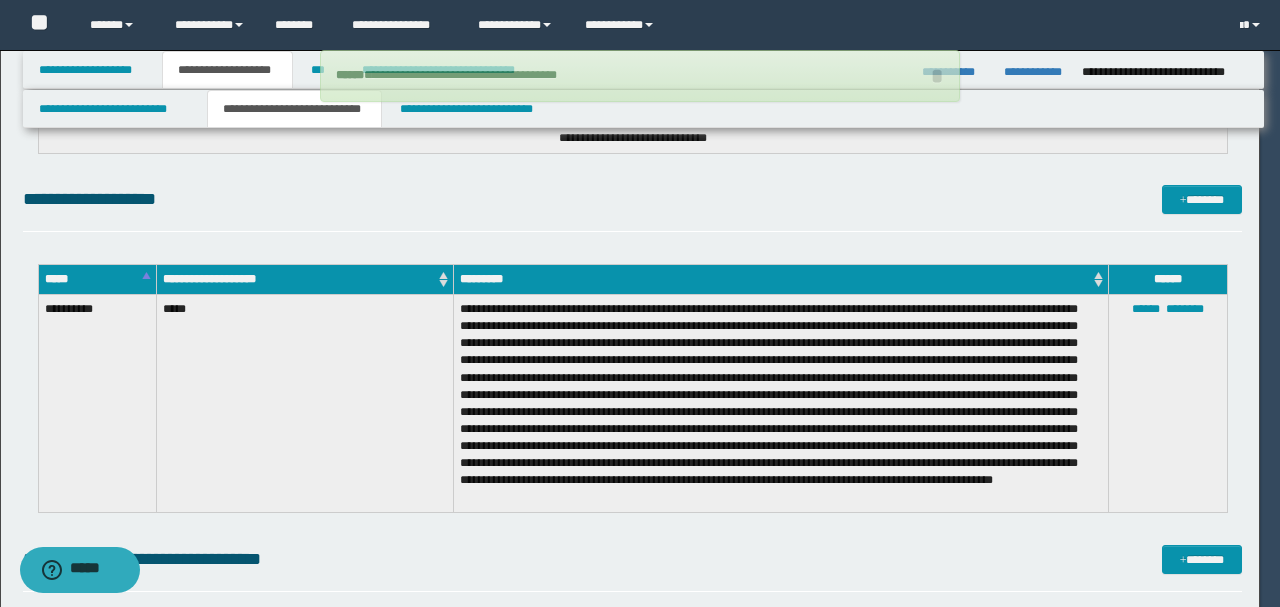 type 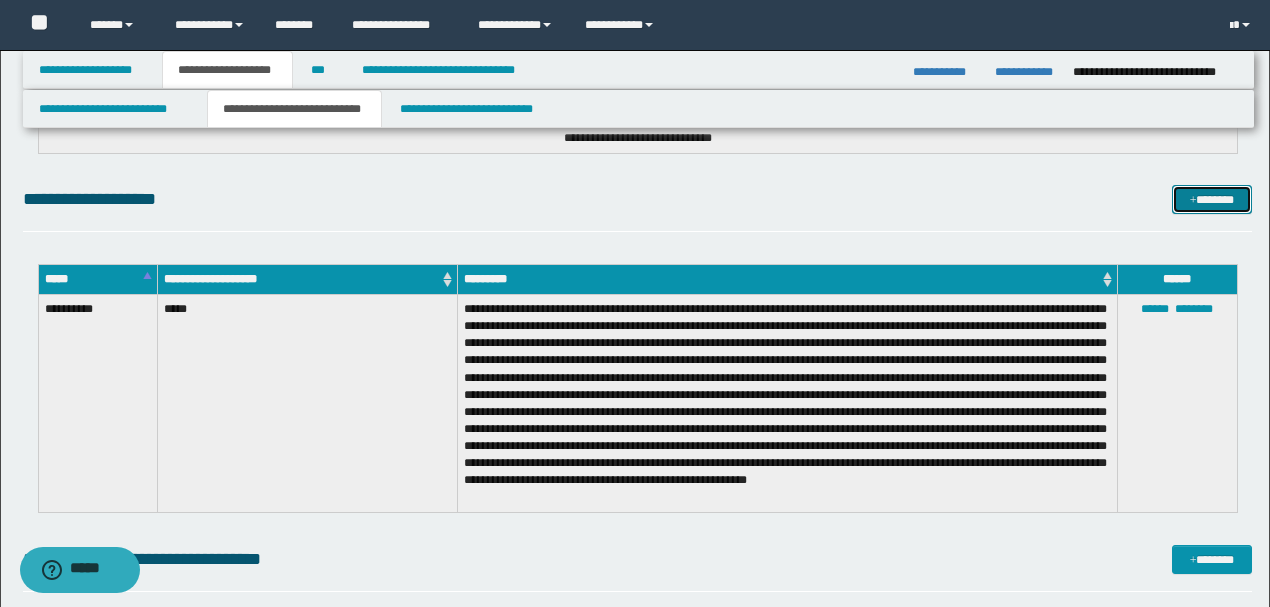 click on "*******" at bounding box center [1211, 199] 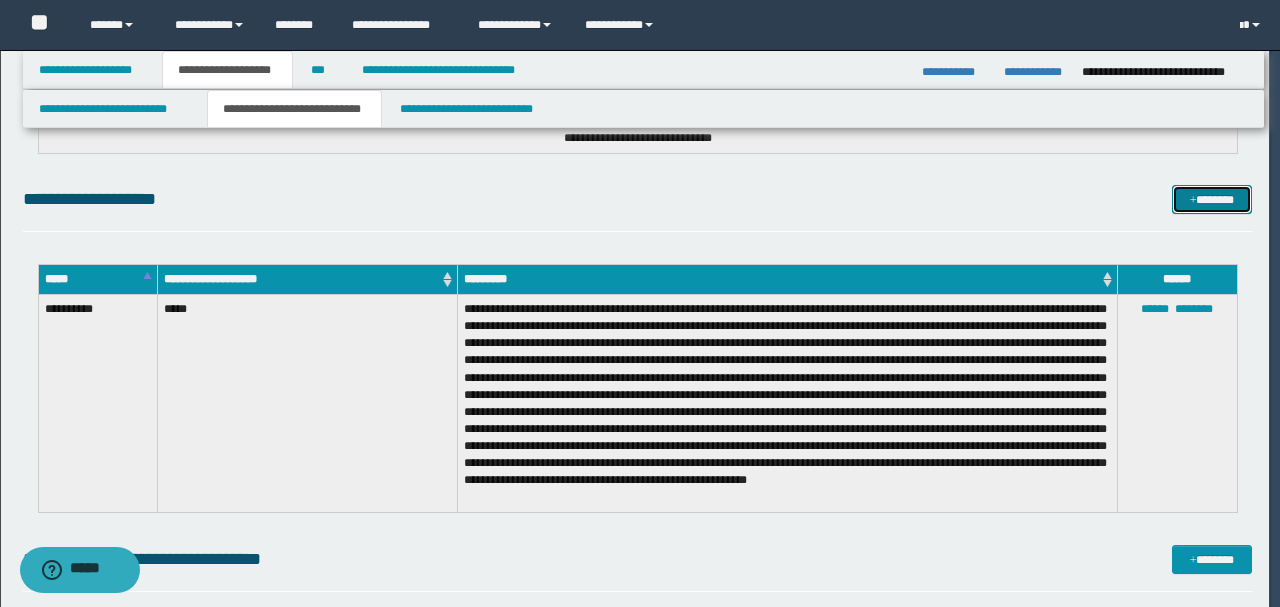 scroll, scrollTop: 0, scrollLeft: 0, axis: both 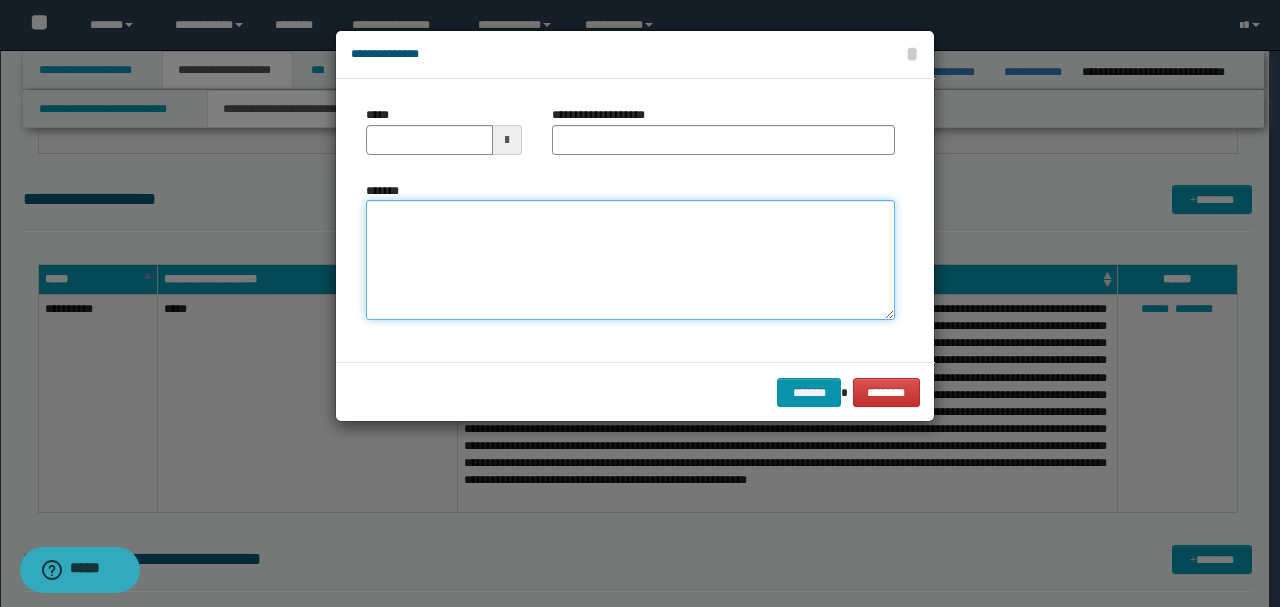 click on "*******" at bounding box center [630, 259] 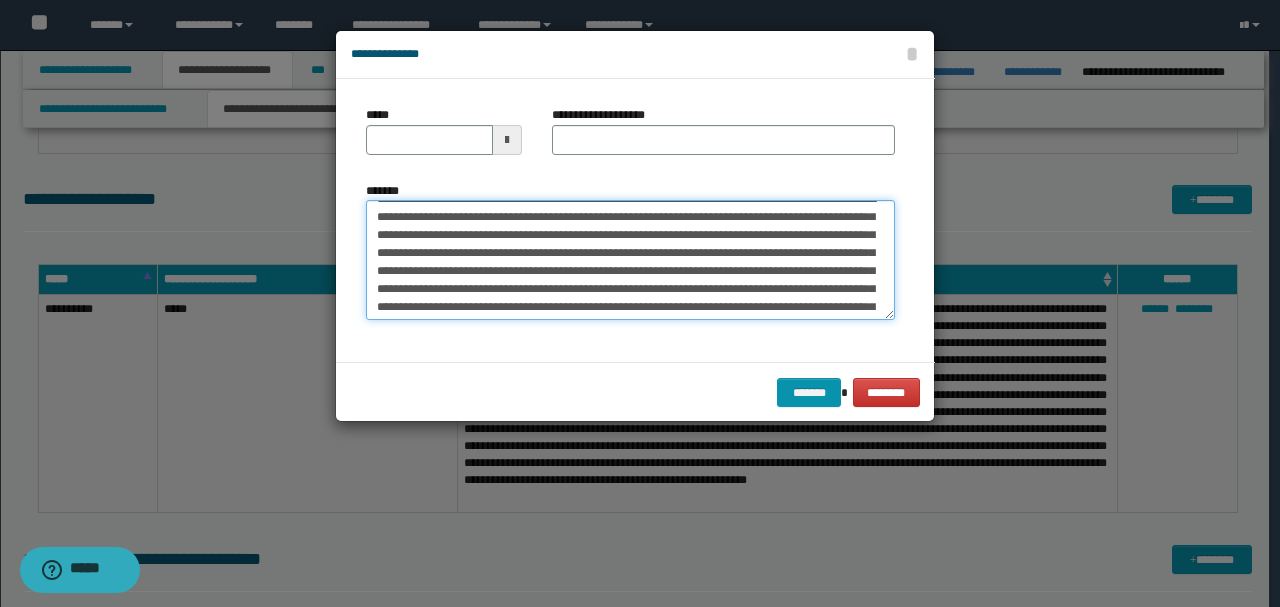 scroll, scrollTop: 0, scrollLeft: 0, axis: both 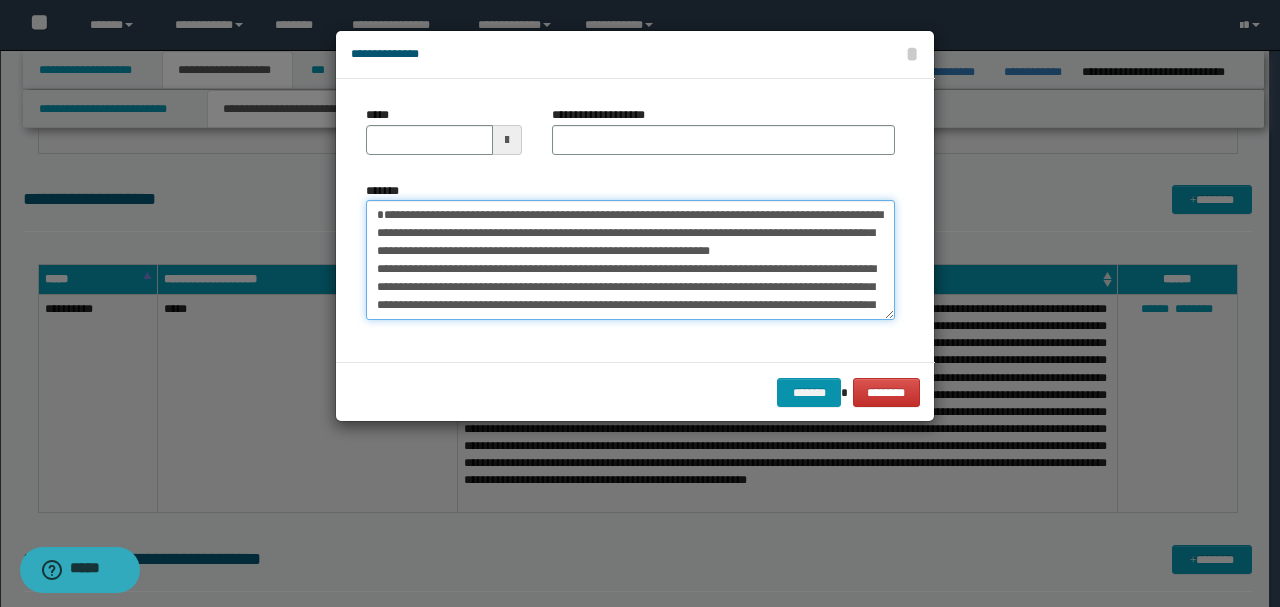 drag, startPoint x: 441, startPoint y: 229, endPoint x: 339, endPoint y: 208, distance: 104.13933 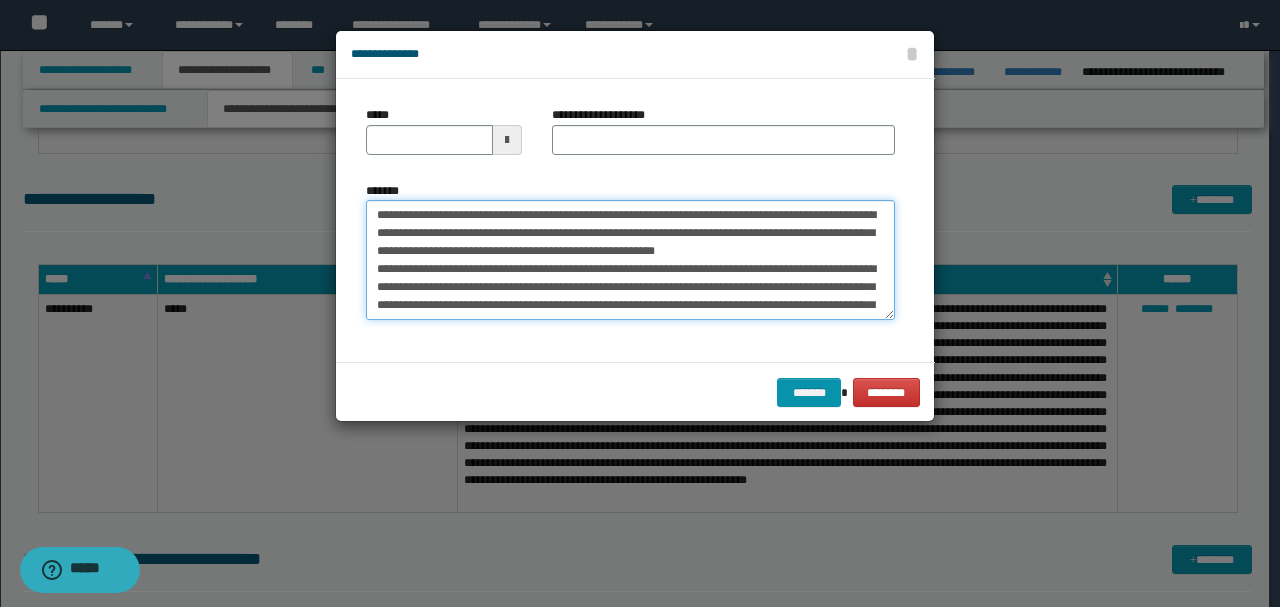 type 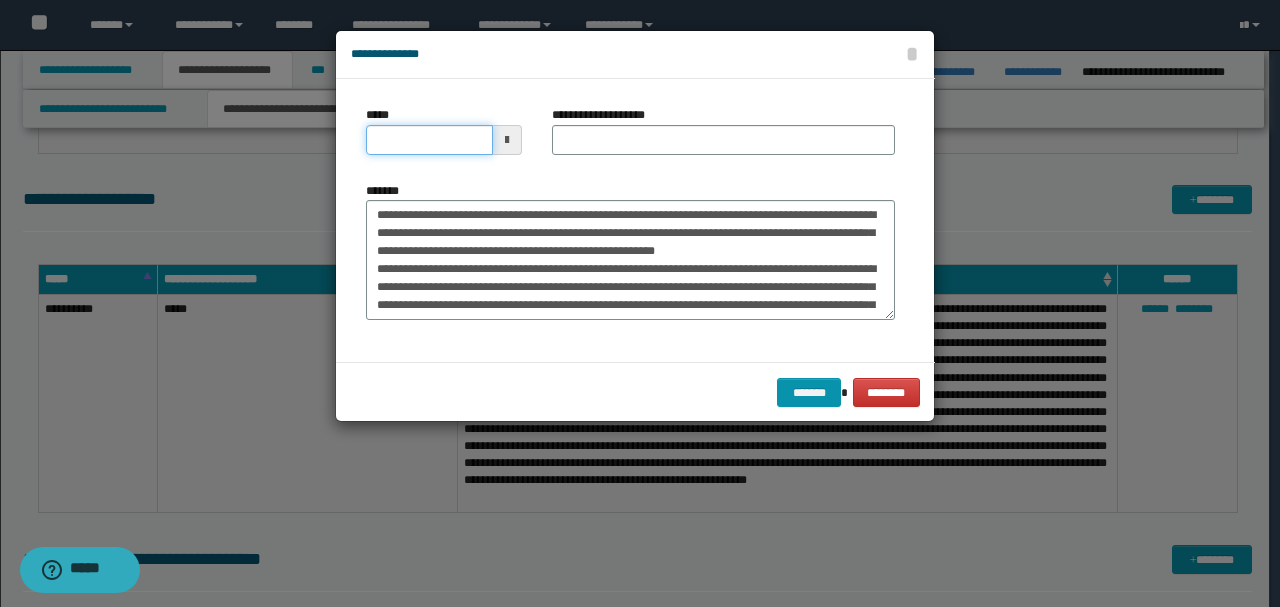 click on "*****" at bounding box center [429, 140] 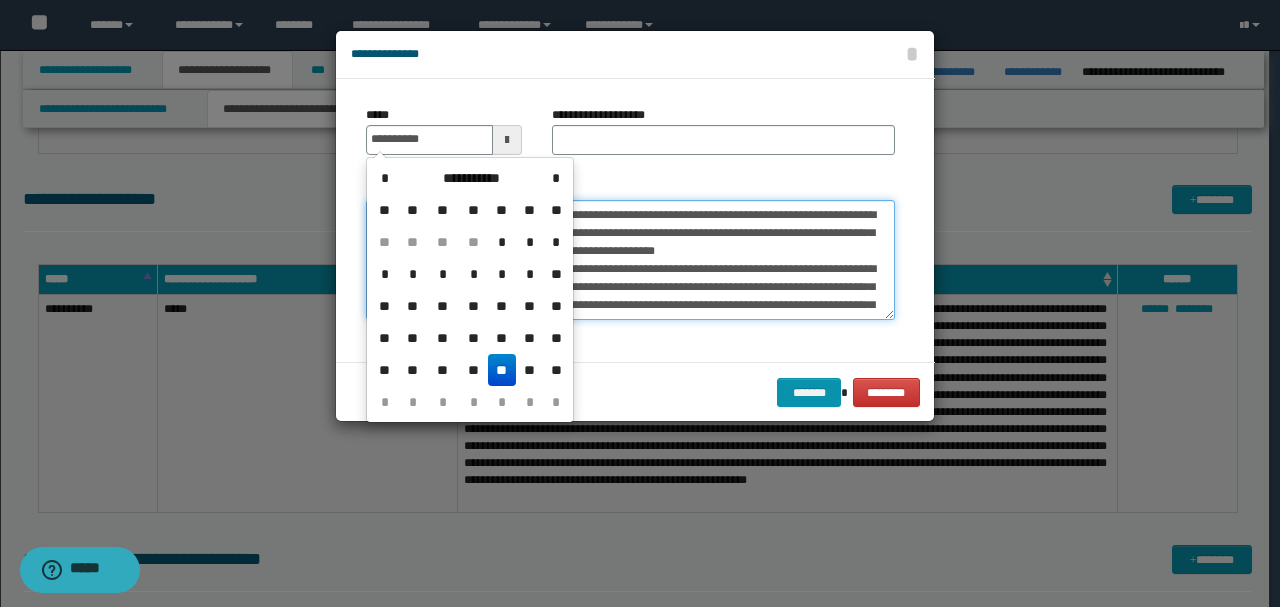 type on "**********" 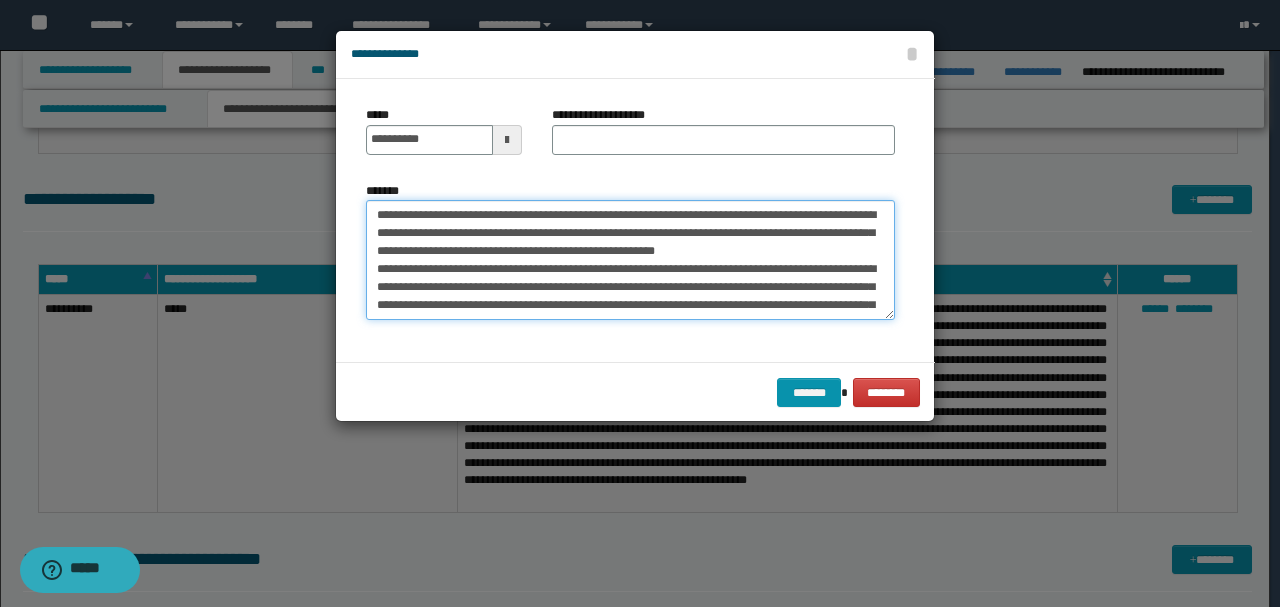 click on "*******" at bounding box center [630, 259] 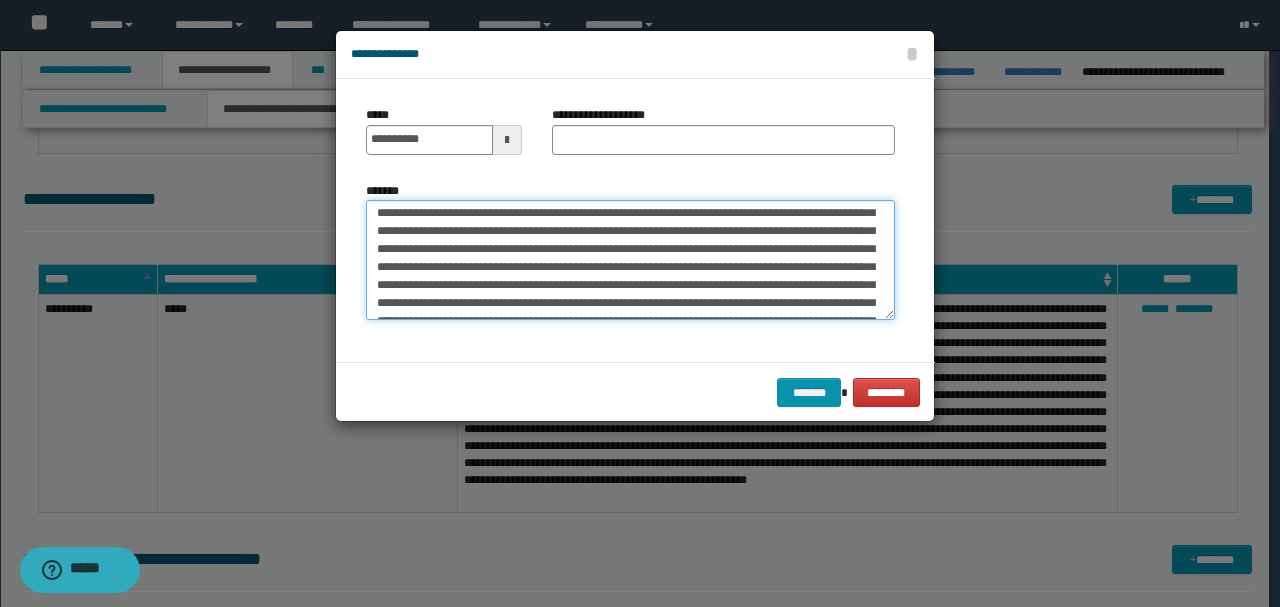 scroll, scrollTop: 144, scrollLeft: 0, axis: vertical 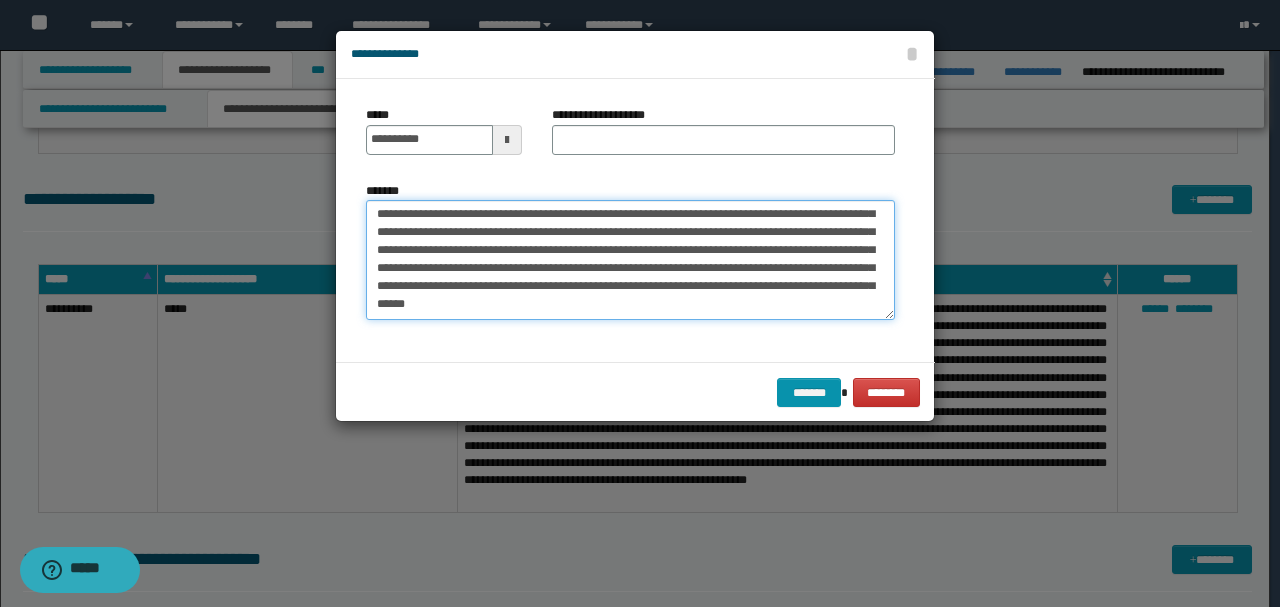 drag, startPoint x: 375, startPoint y: 266, endPoint x: 723, endPoint y: 322, distance: 352.47696 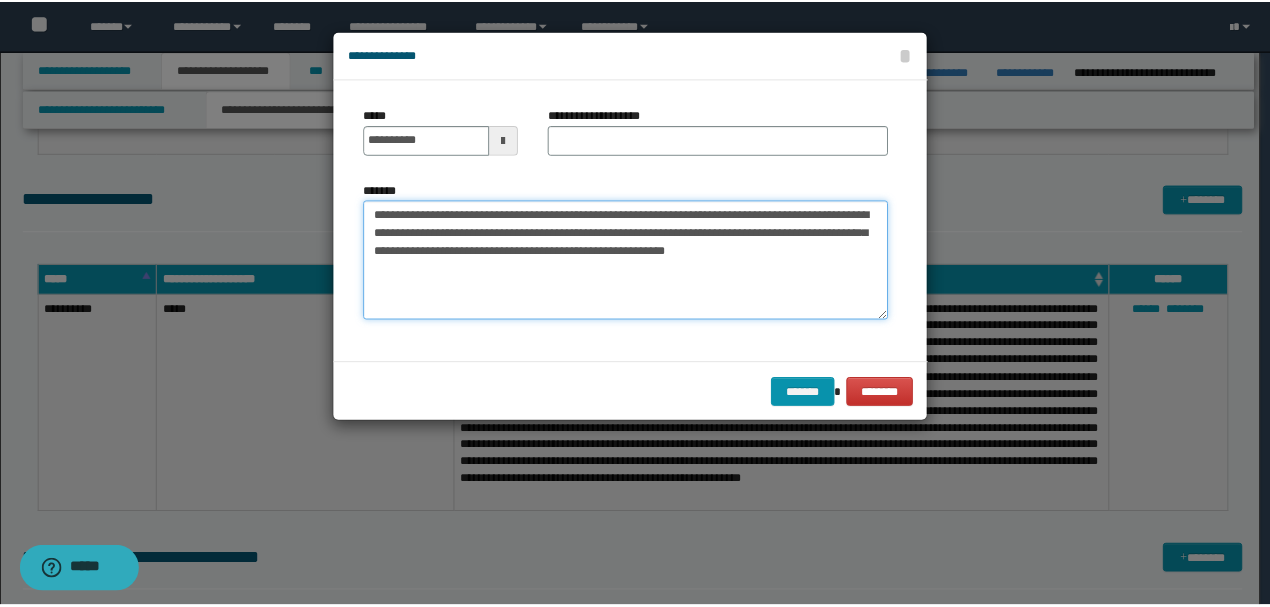 scroll, scrollTop: 0, scrollLeft: 0, axis: both 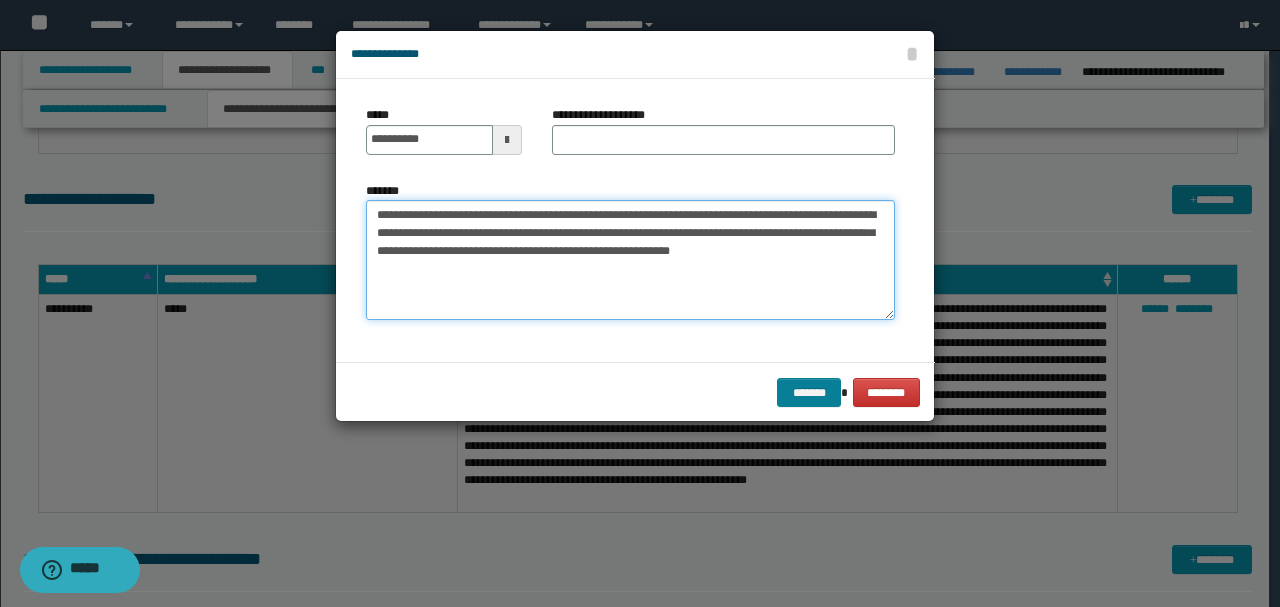 type on "**********" 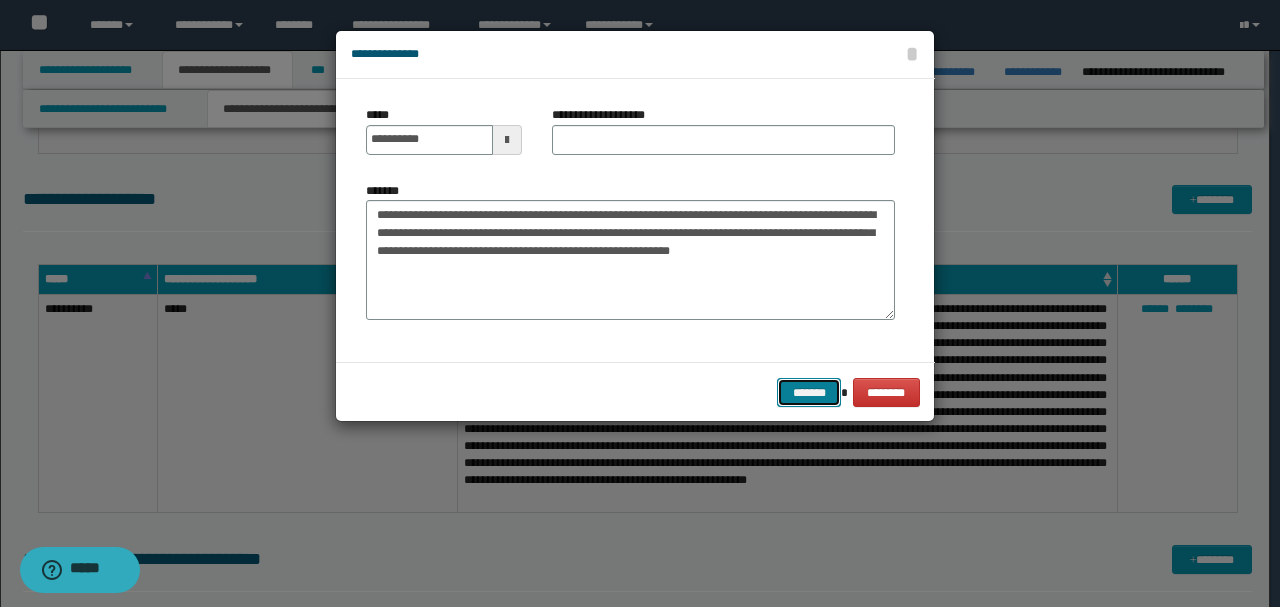 click on "*******" at bounding box center [809, 392] 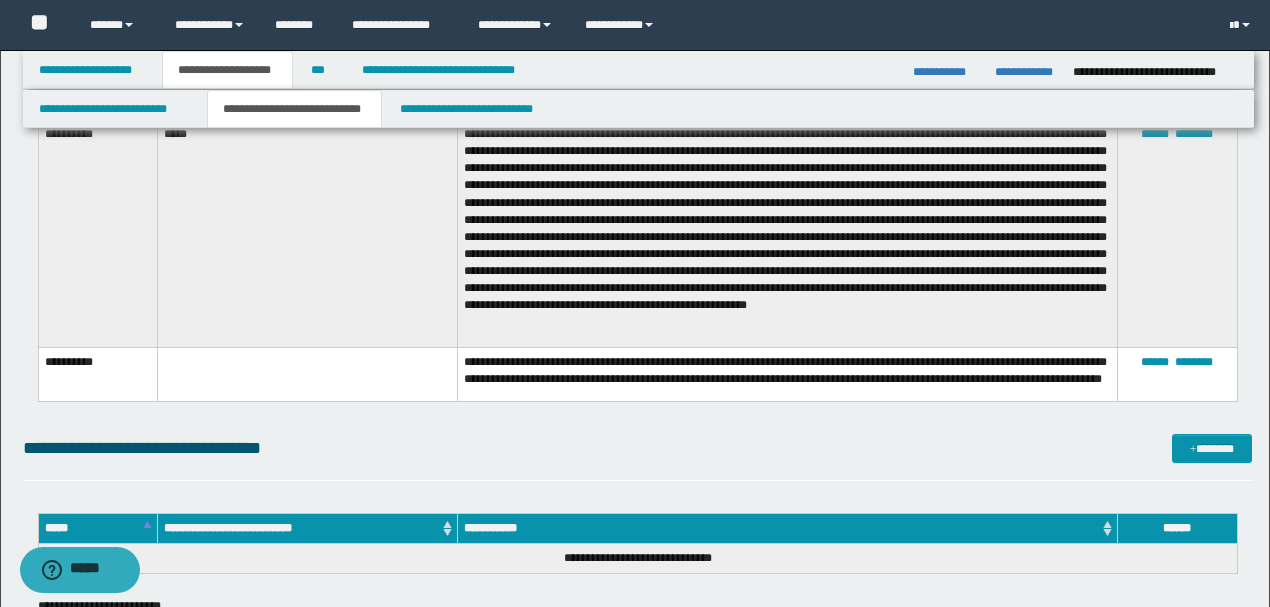 scroll, scrollTop: 3266, scrollLeft: 0, axis: vertical 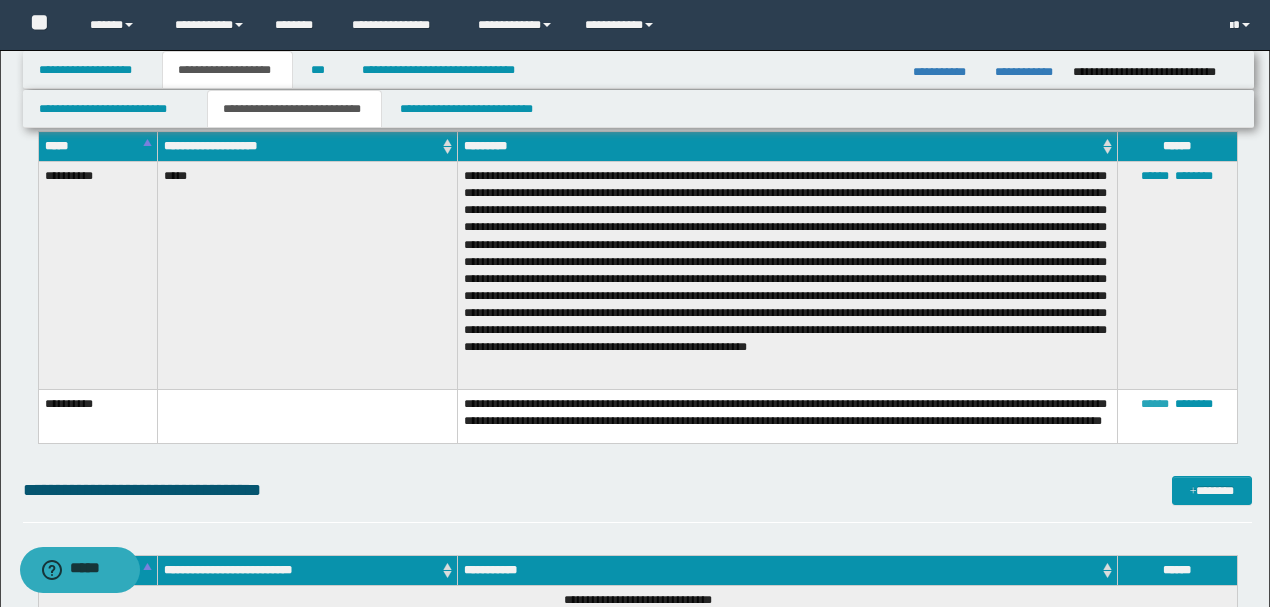 click on "******" at bounding box center (1155, 404) 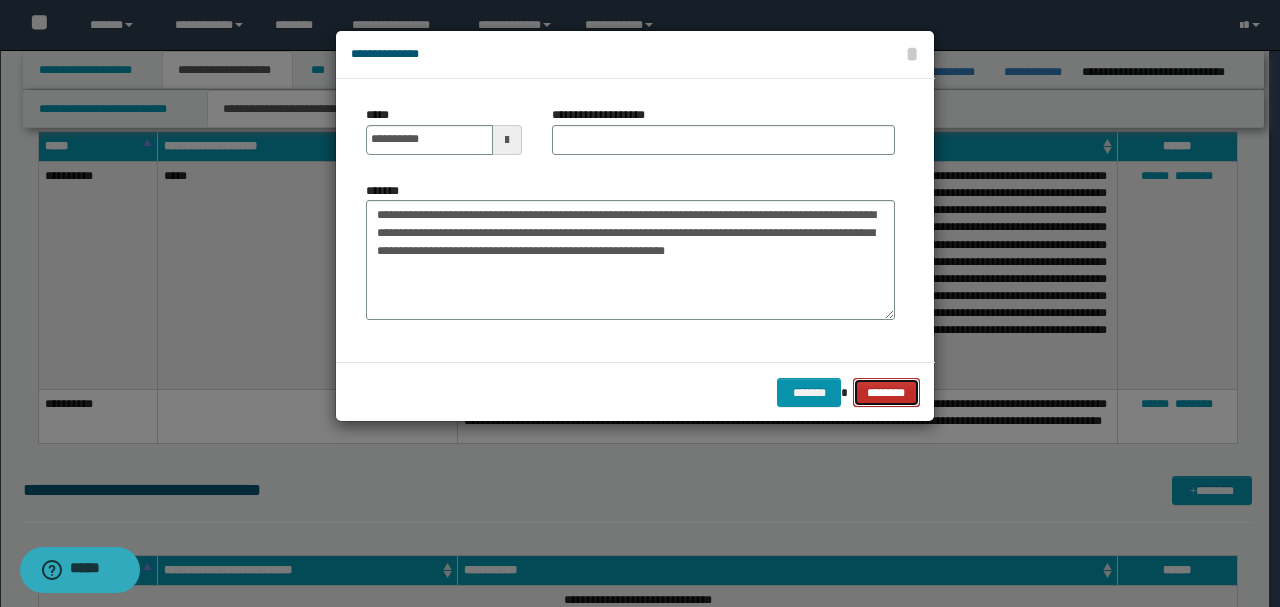 click on "********" at bounding box center [886, 392] 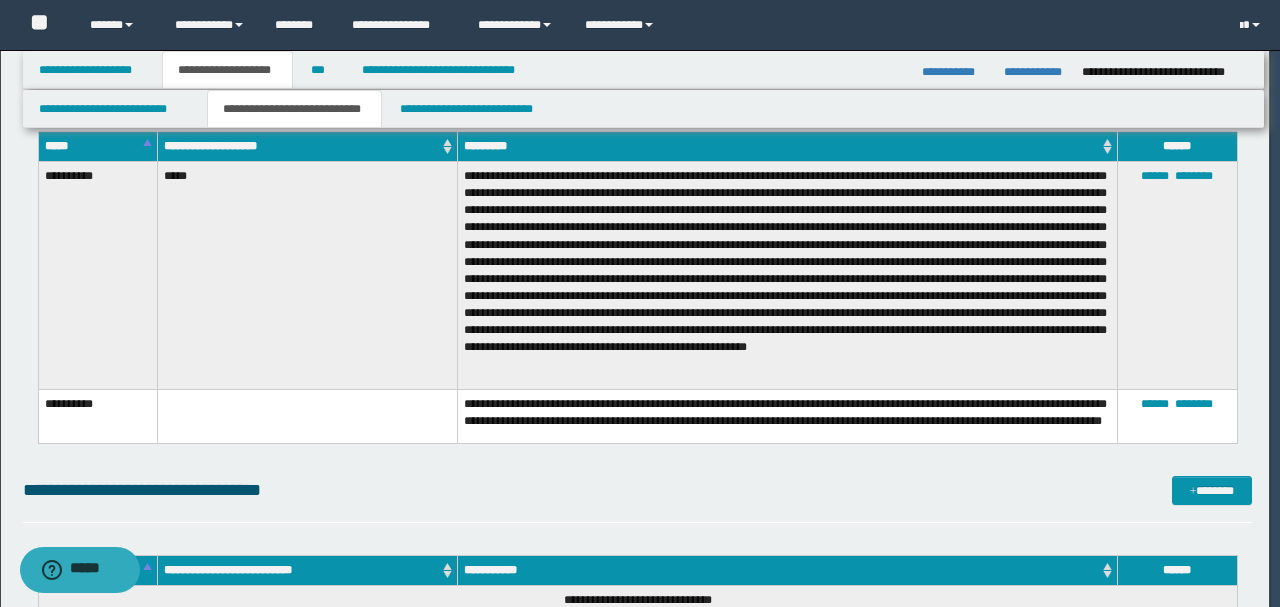 type 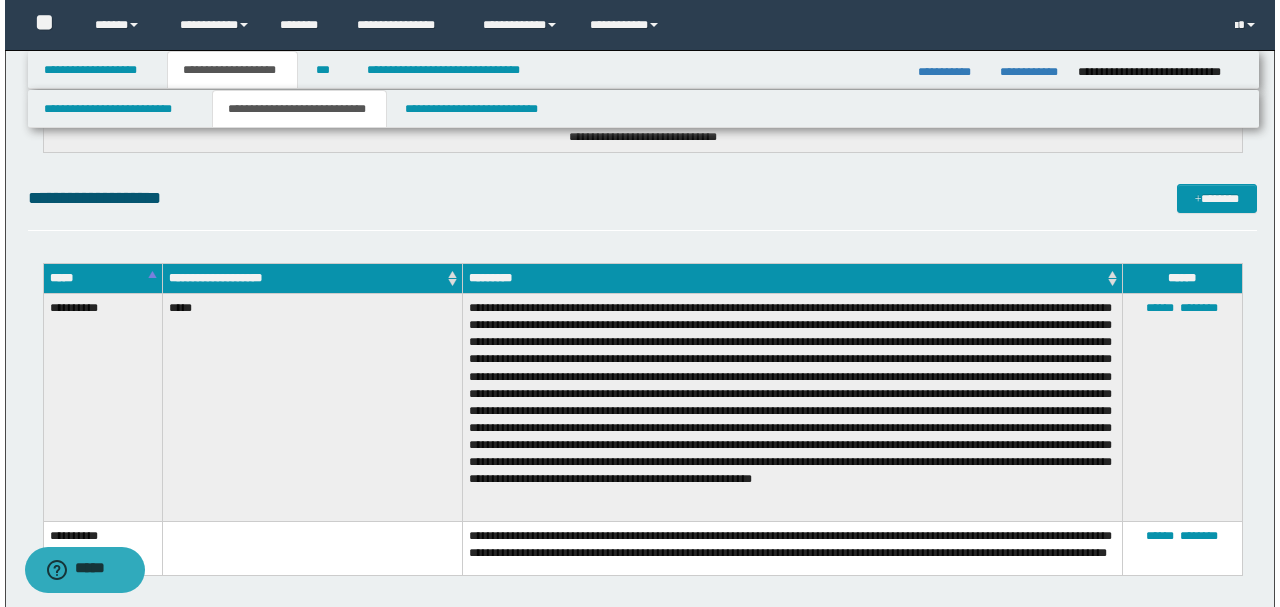 scroll, scrollTop: 3133, scrollLeft: 0, axis: vertical 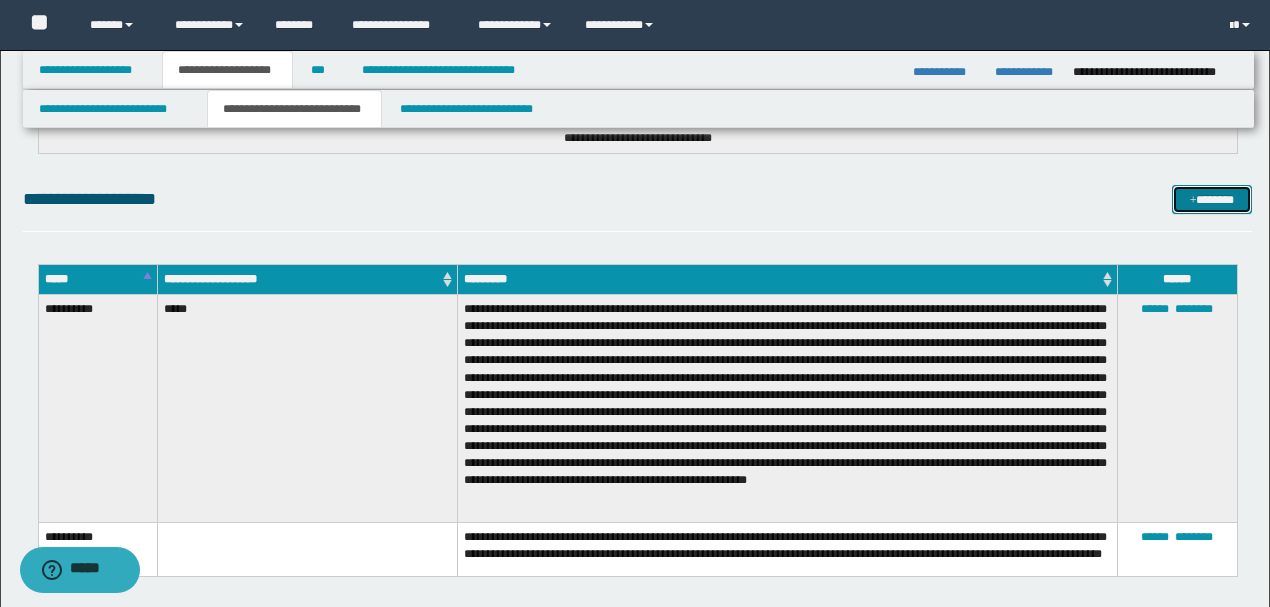 click at bounding box center (1193, 201) 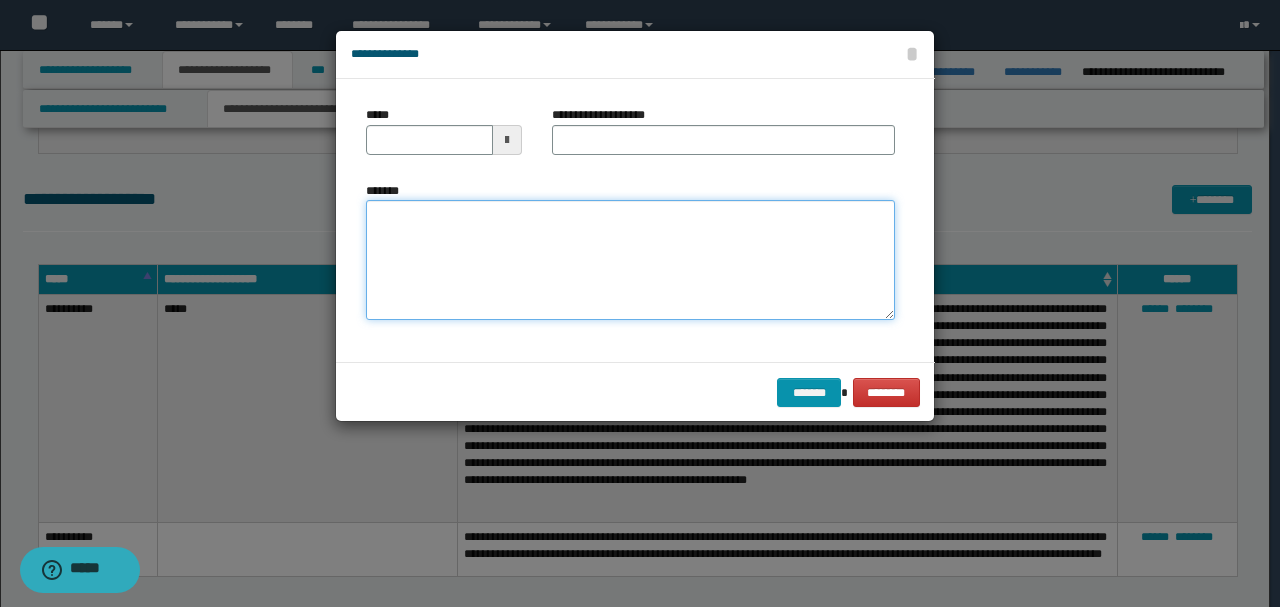 click on "*******" at bounding box center [630, 259] 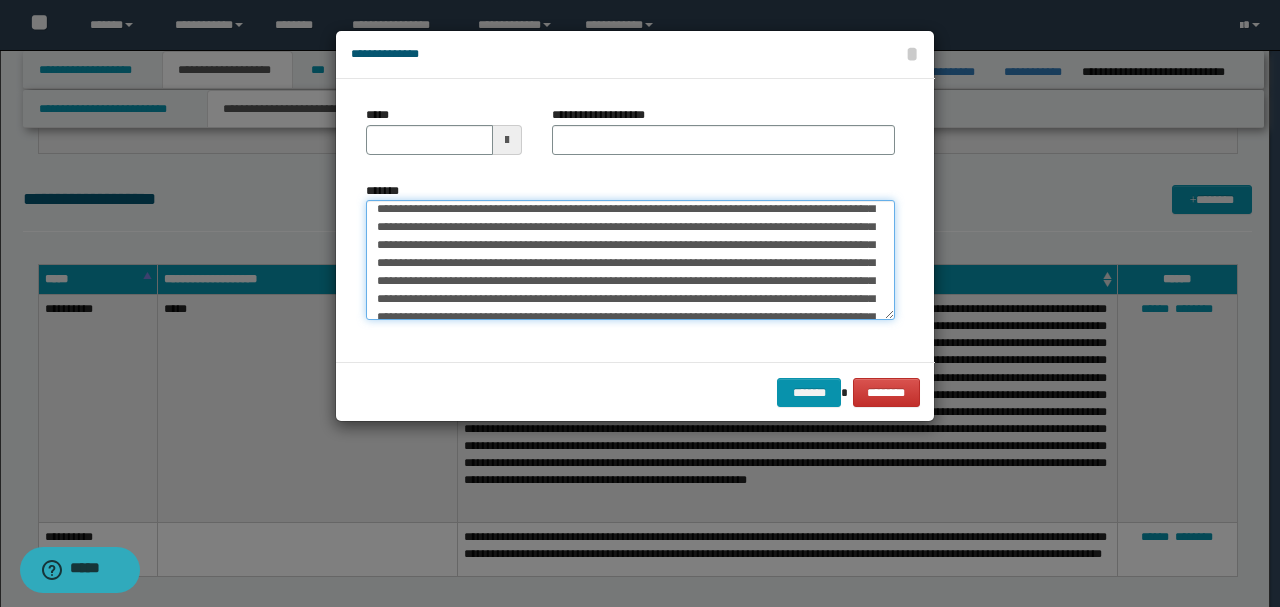 scroll, scrollTop: 0, scrollLeft: 0, axis: both 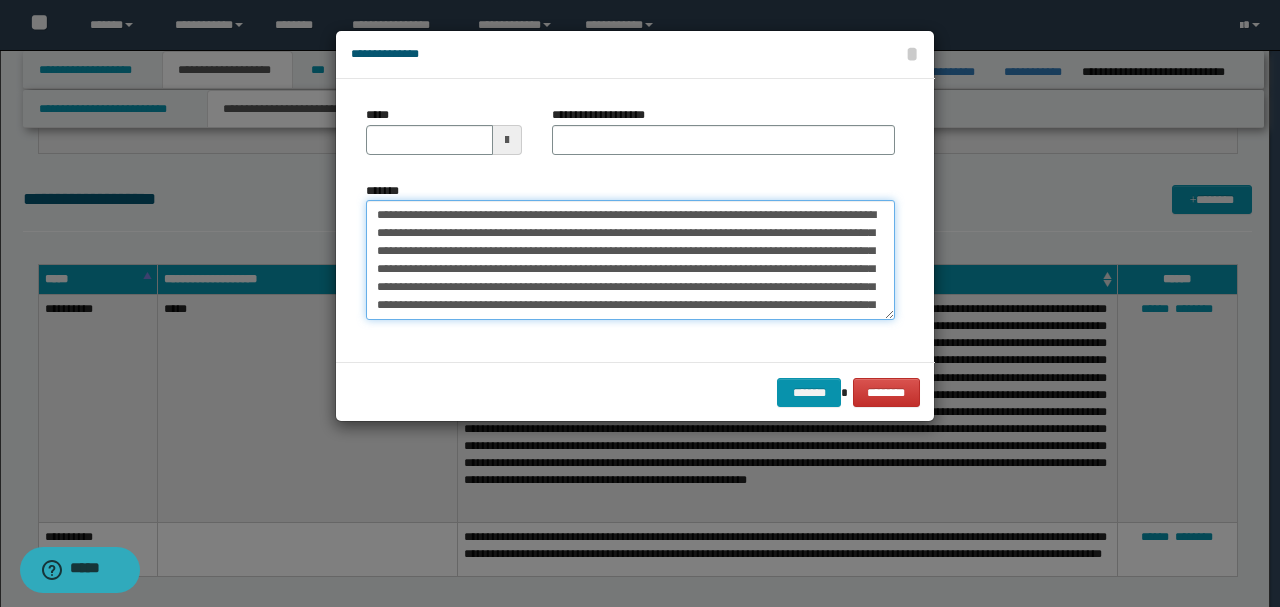 drag, startPoint x: 457, startPoint y: 218, endPoint x: 276, endPoint y: 212, distance: 181.09943 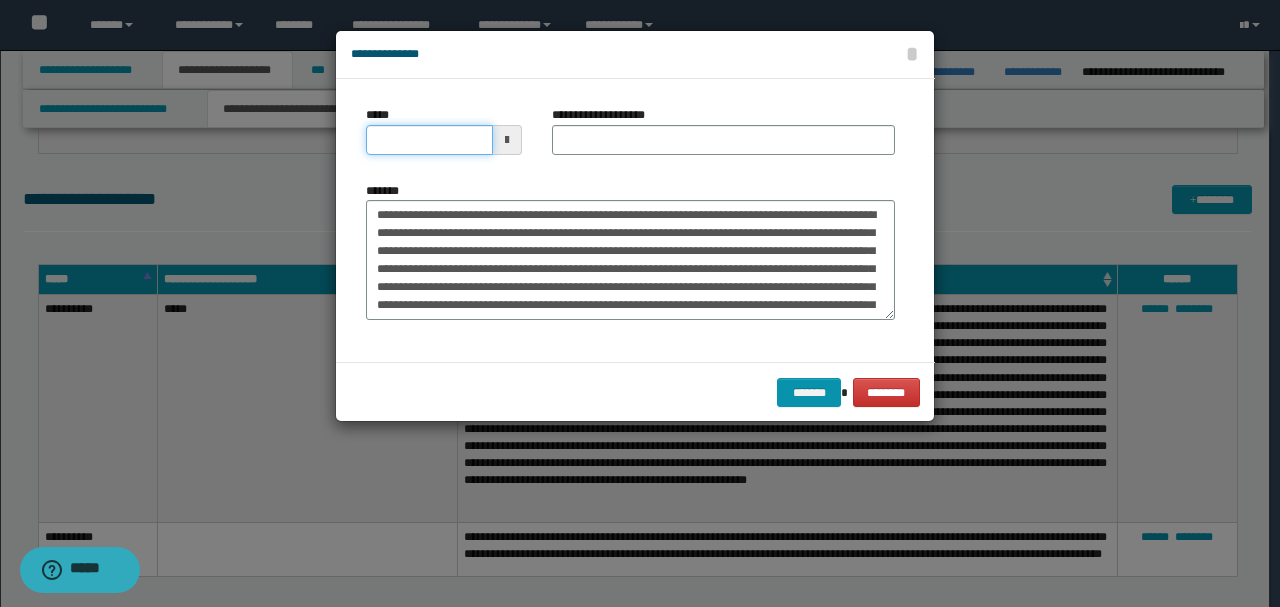 click on "*****" at bounding box center (429, 140) 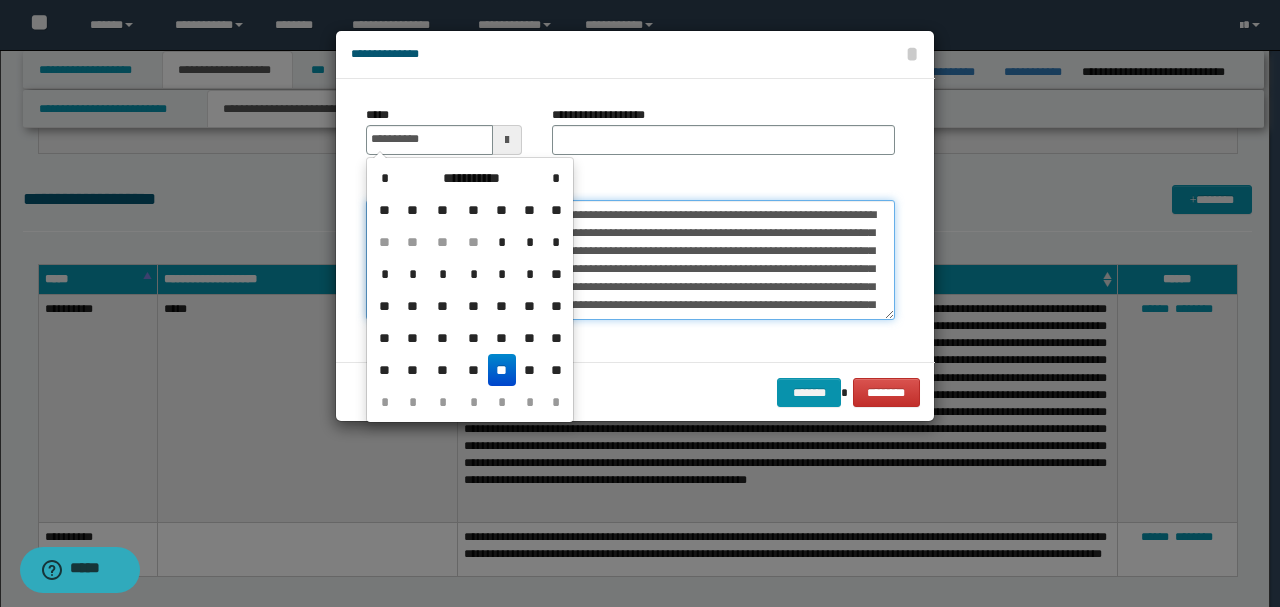 type on "**********" 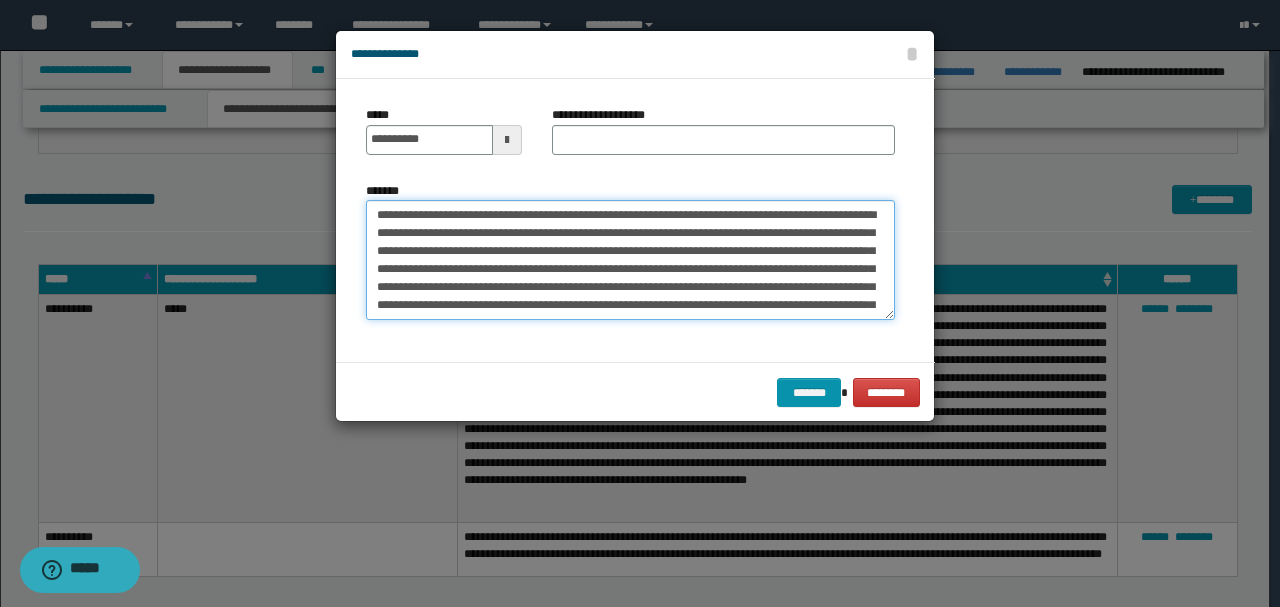 drag, startPoint x: 794, startPoint y: 212, endPoint x: 296, endPoint y: 212, distance: 498 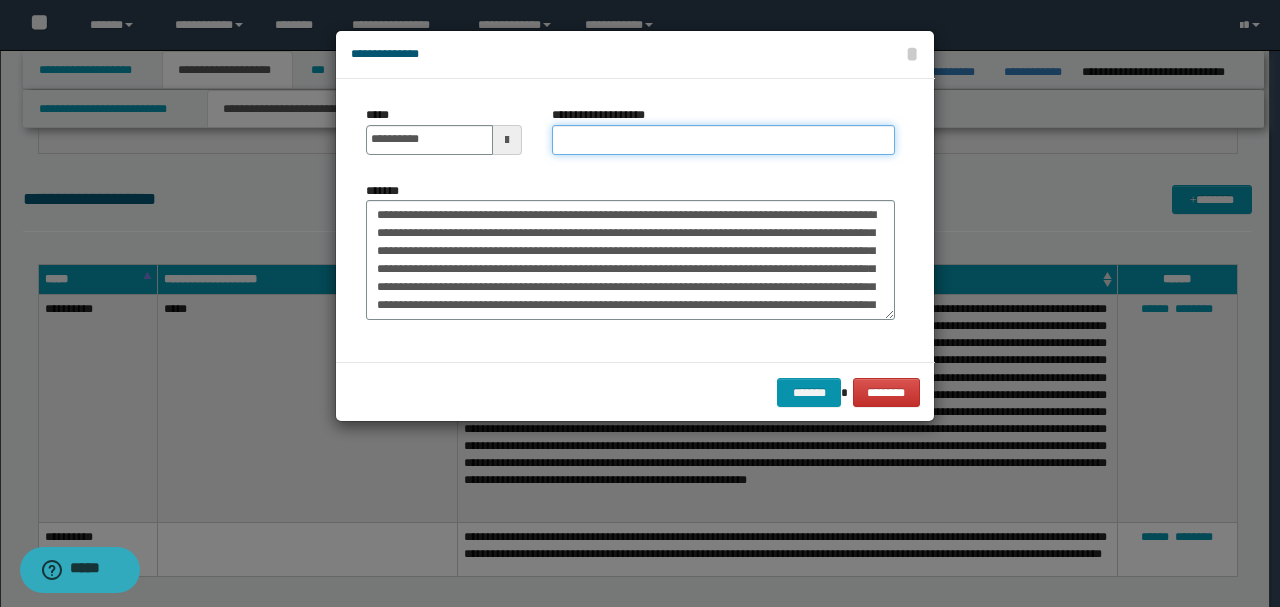 click on "**********" at bounding box center (723, 140) 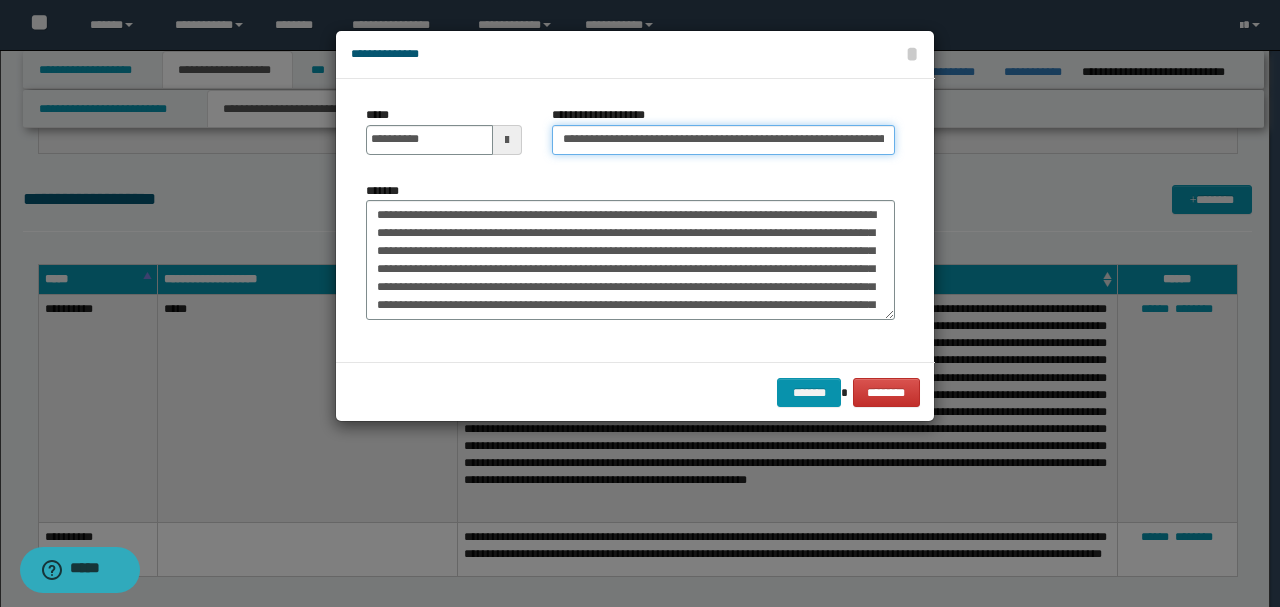 scroll, scrollTop: 0, scrollLeft: 96, axis: horizontal 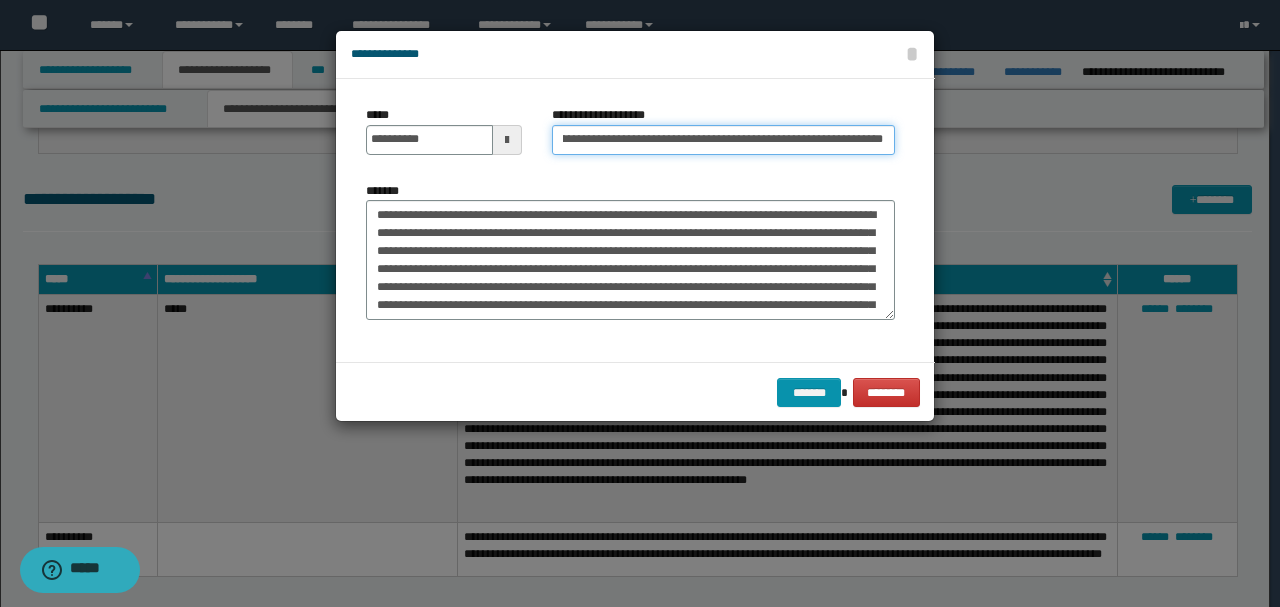 type on "**********" 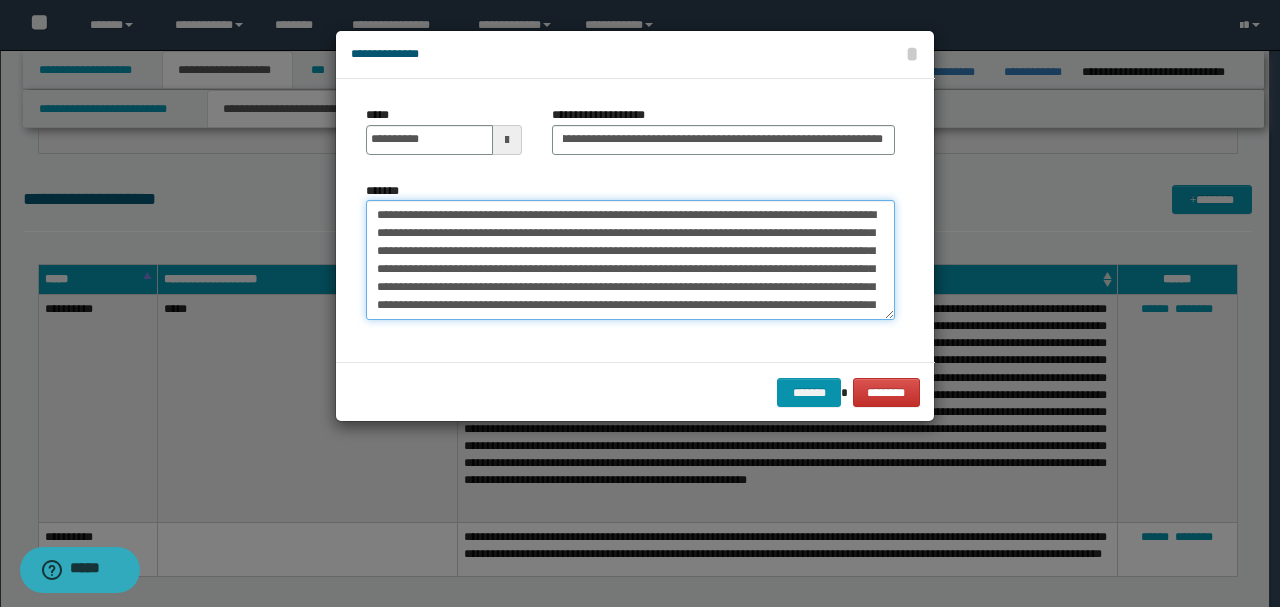 click on "**********" at bounding box center (630, 259) 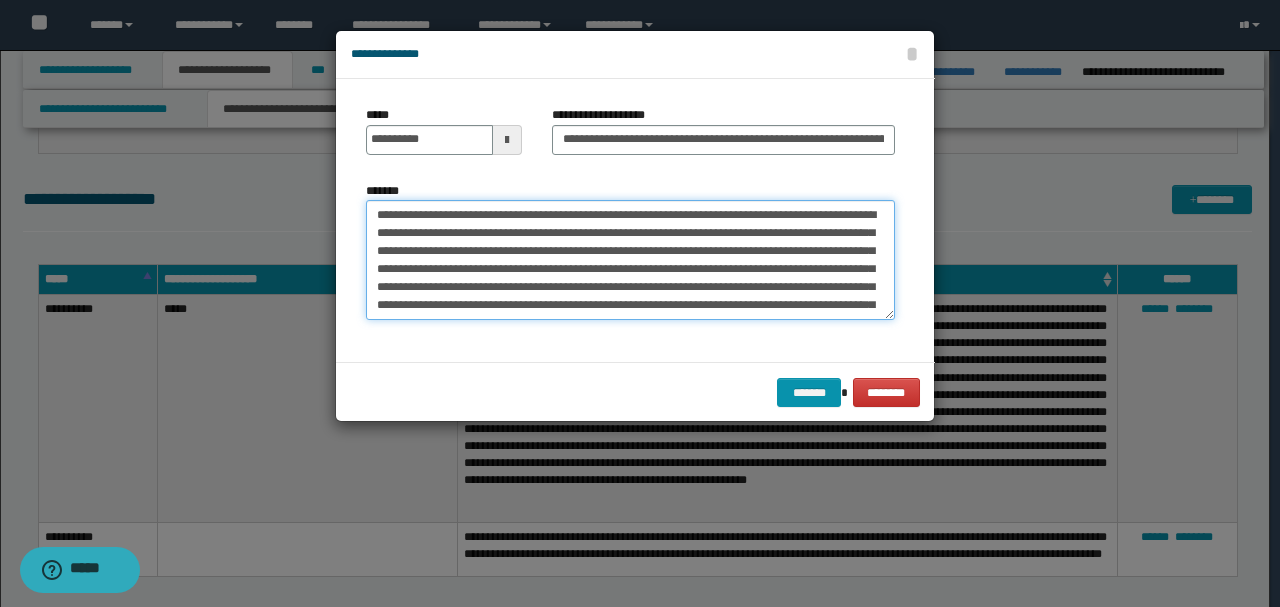 click on "**********" at bounding box center [630, 259] 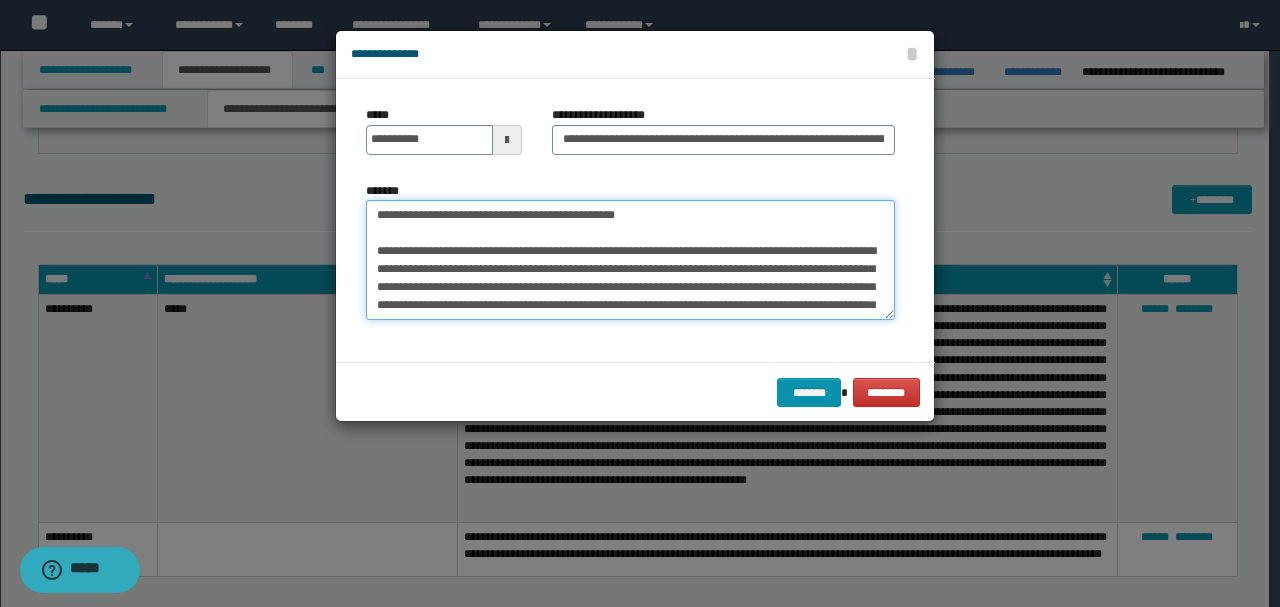 click on "**********" at bounding box center [630, 259] 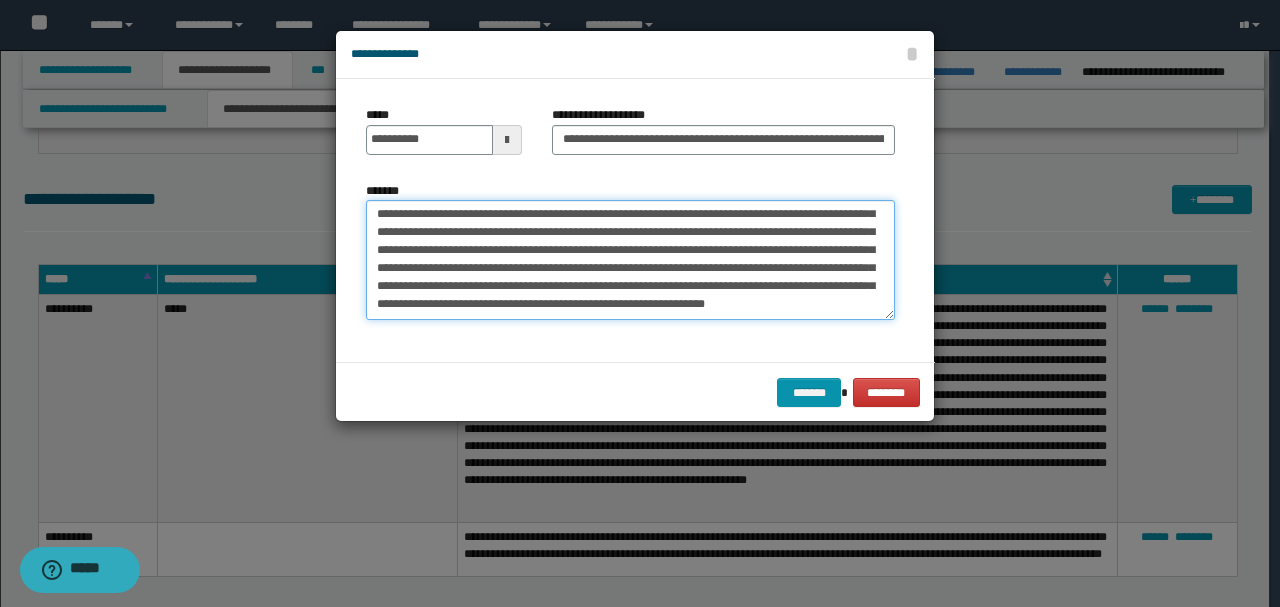 drag, startPoint x: 442, startPoint y: 240, endPoint x: 667, endPoint y: 358, distance: 254.06496 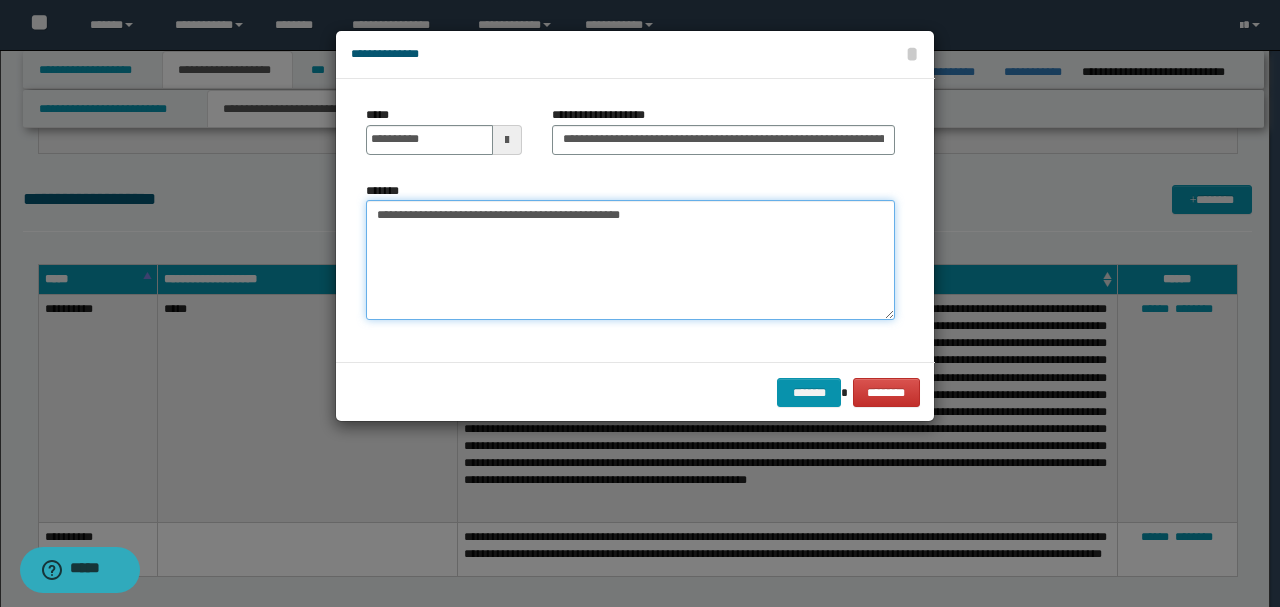 scroll, scrollTop: 0, scrollLeft: 0, axis: both 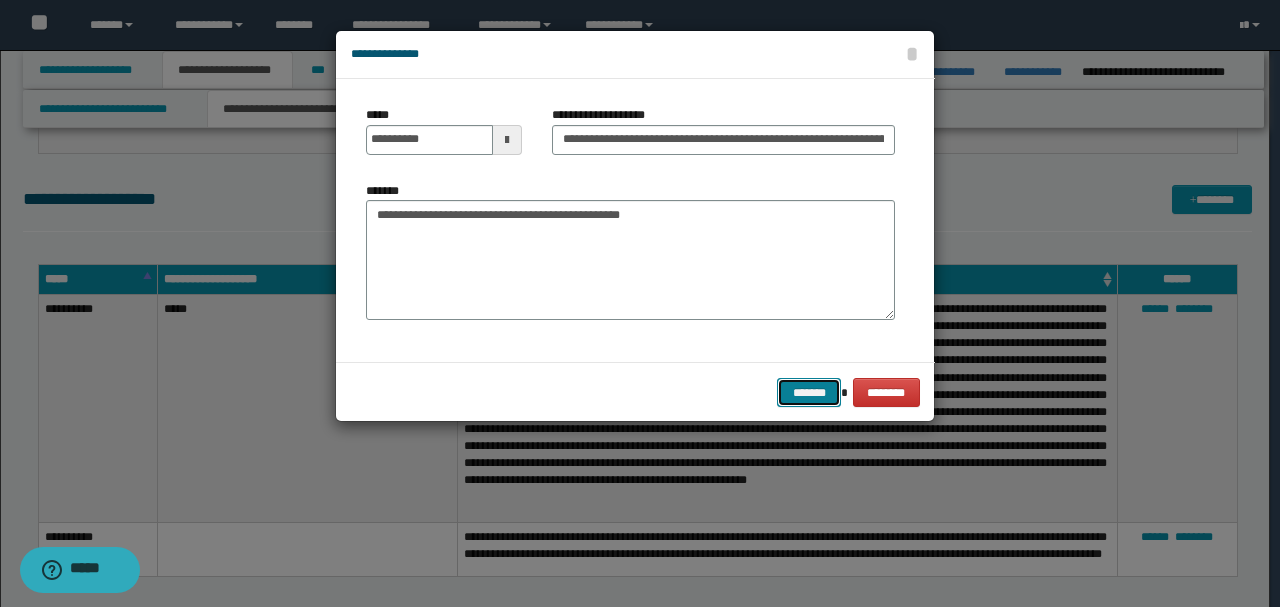click on "*******" at bounding box center [809, 392] 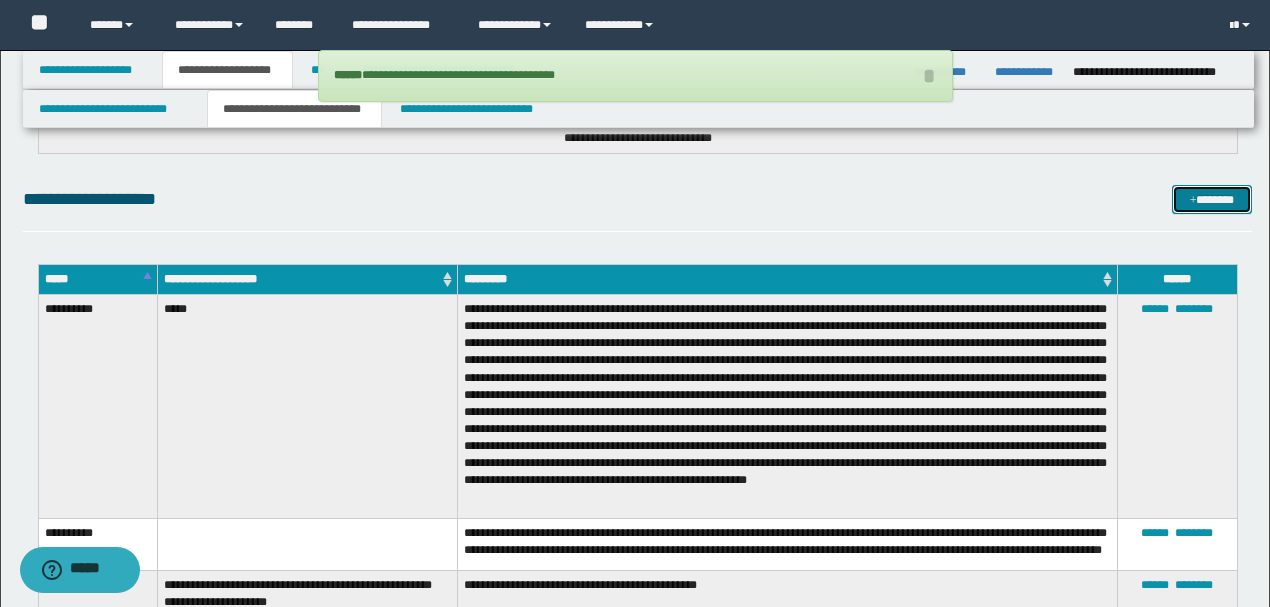 click on "*******" at bounding box center (1211, 199) 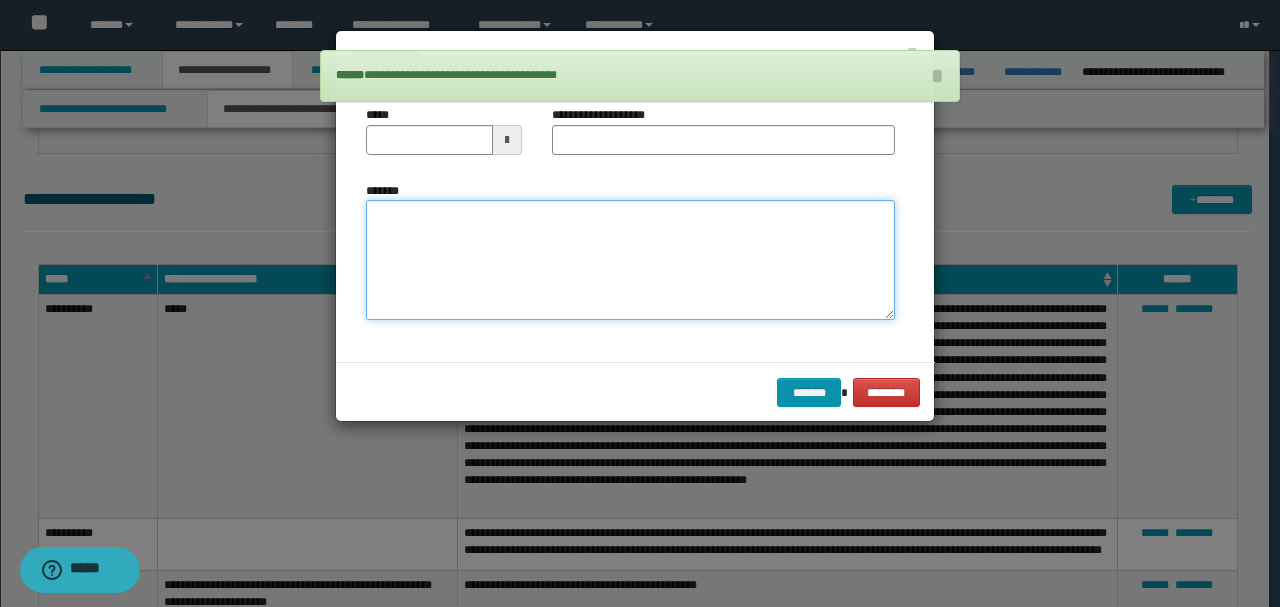 click on "*******" at bounding box center [630, 259] 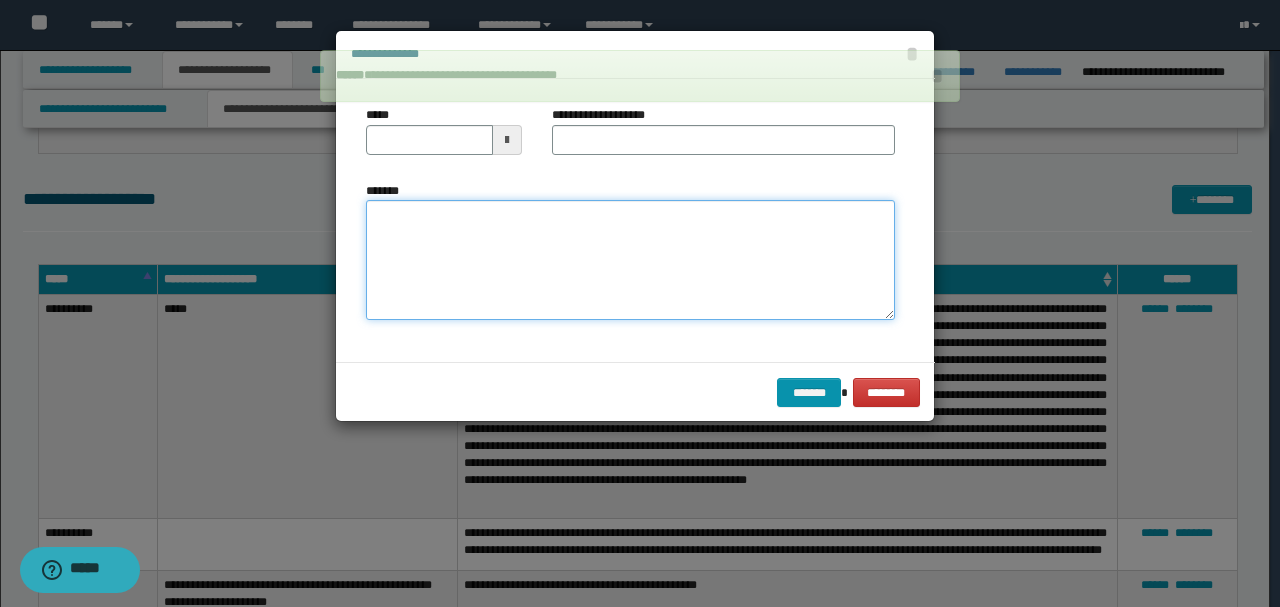 paste on "**********" 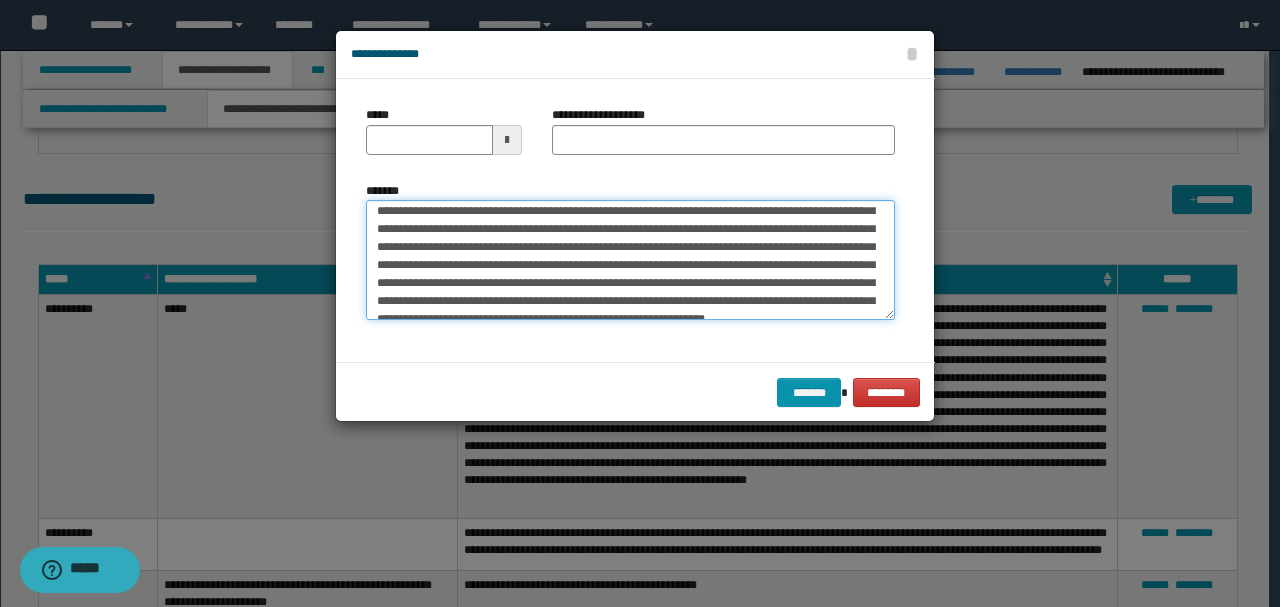 scroll, scrollTop: 0, scrollLeft: 0, axis: both 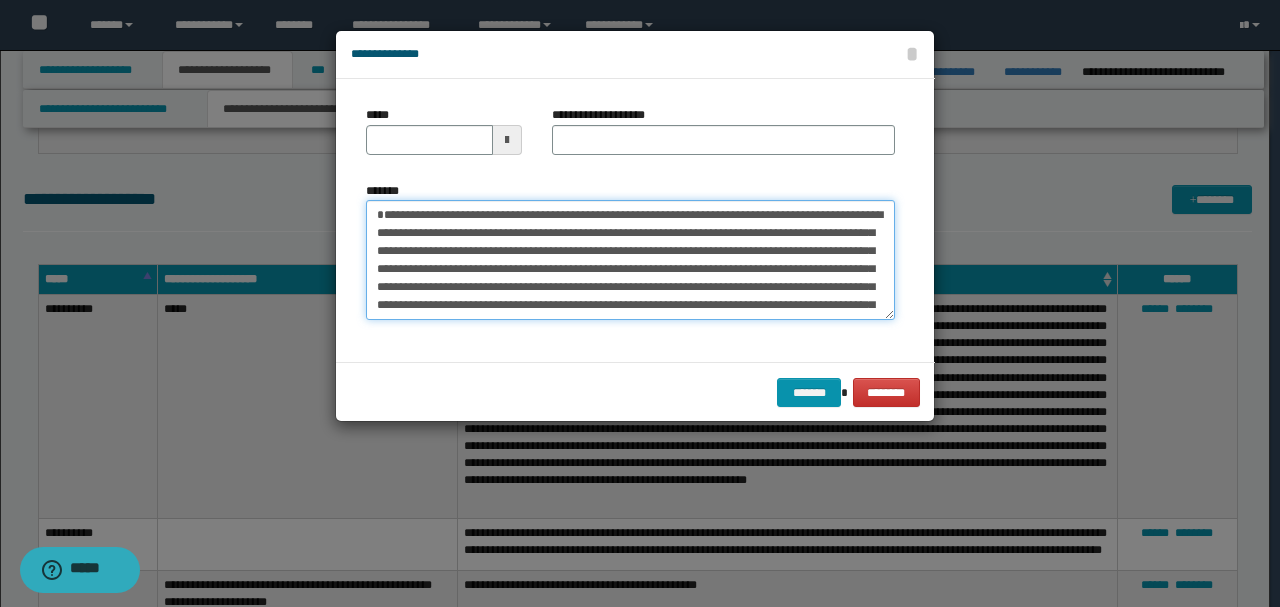 drag, startPoint x: 440, startPoint y: 233, endPoint x: 352, endPoint y: 178, distance: 103.773796 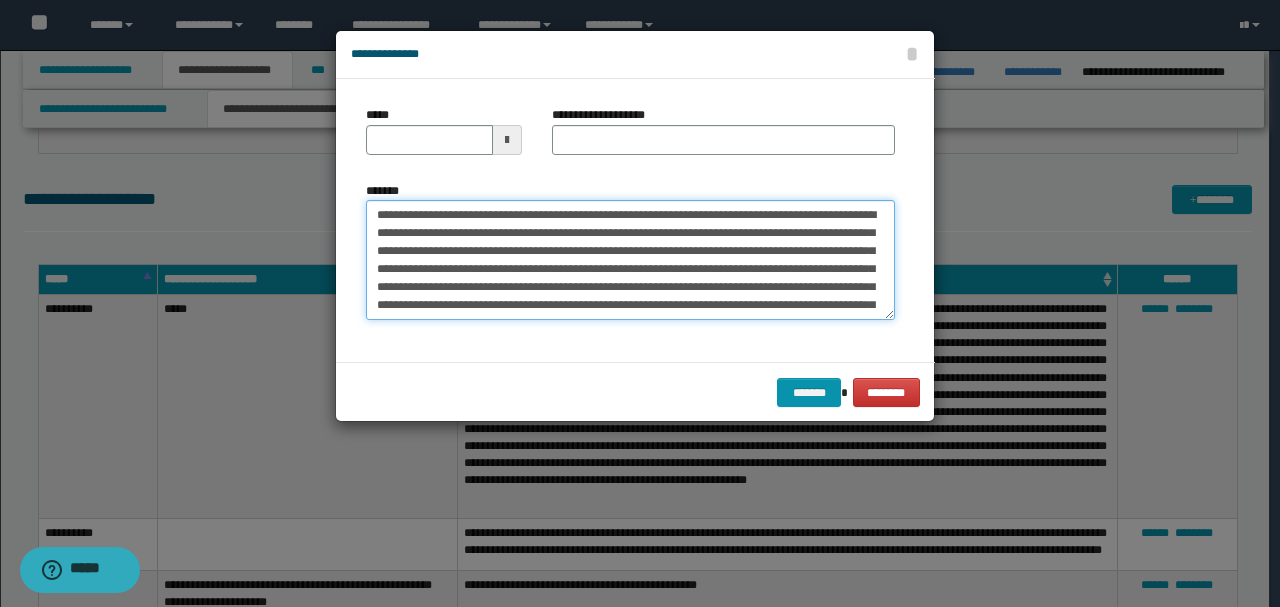 type 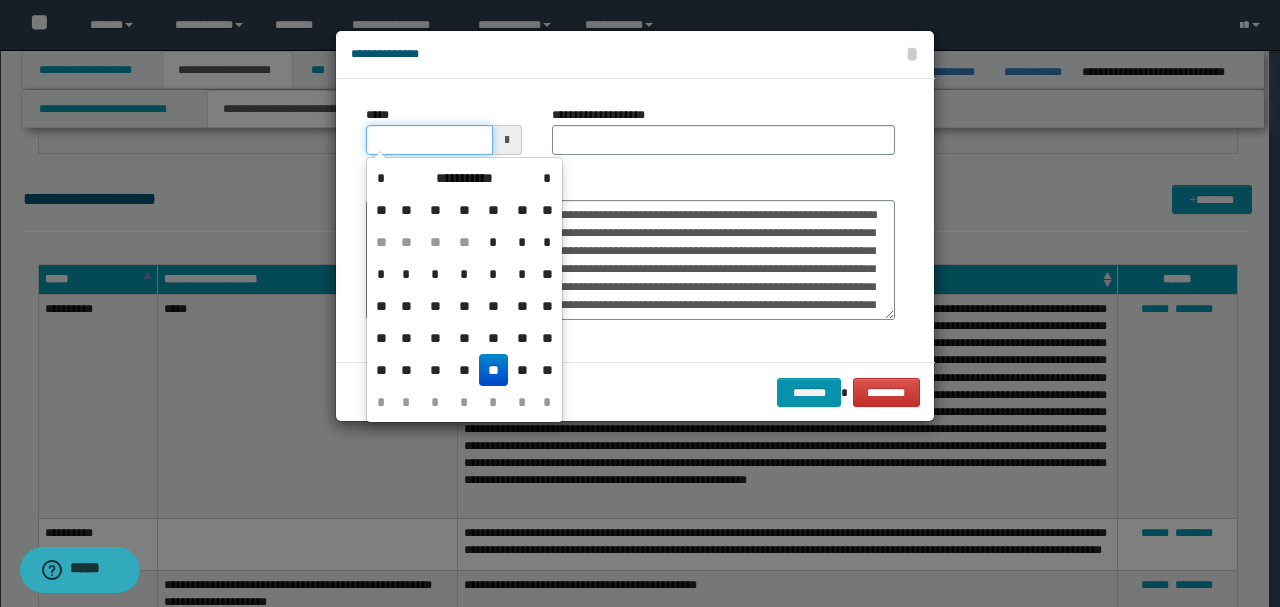 click on "*****" at bounding box center [429, 140] 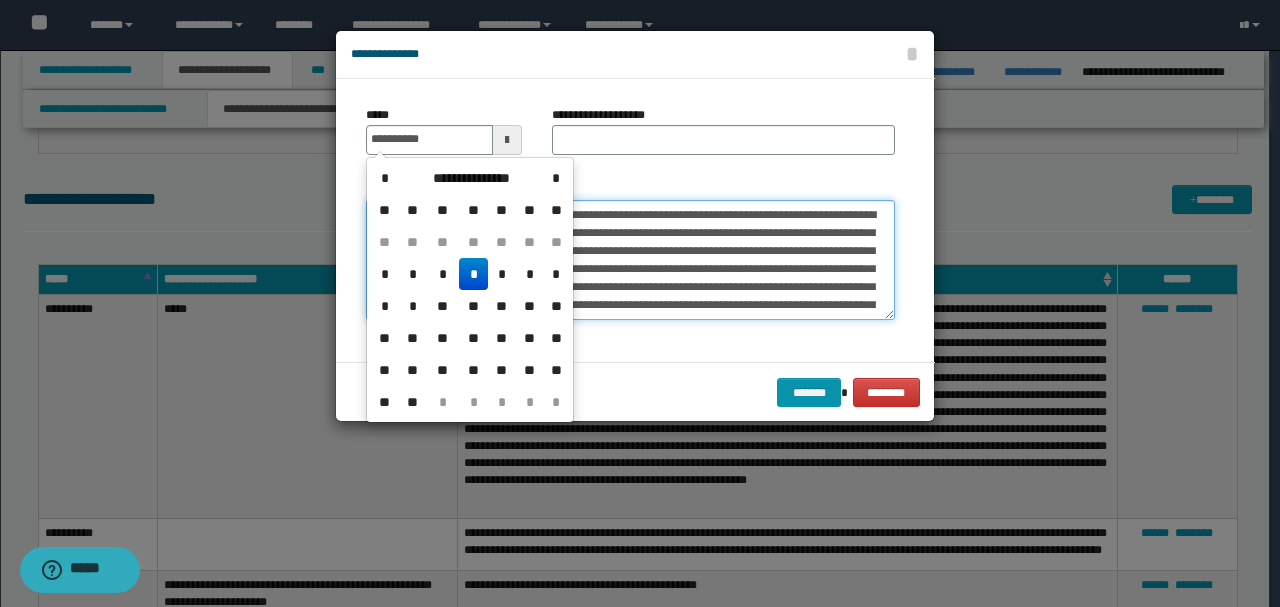 type on "**********" 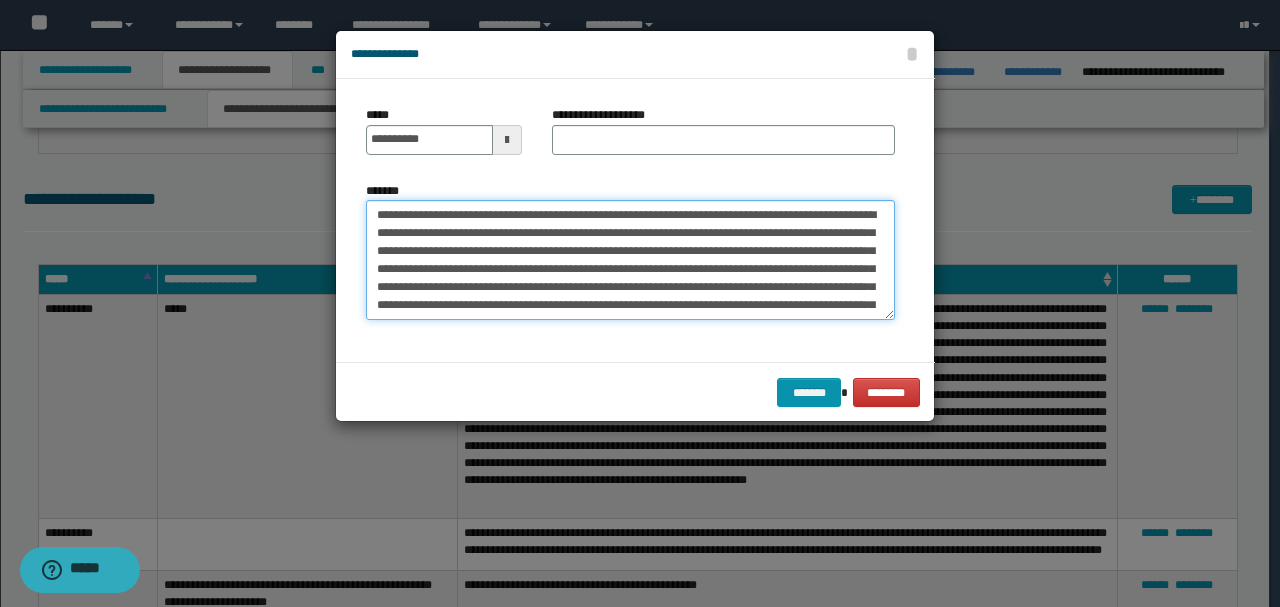 click on "**********" at bounding box center (630, 259) 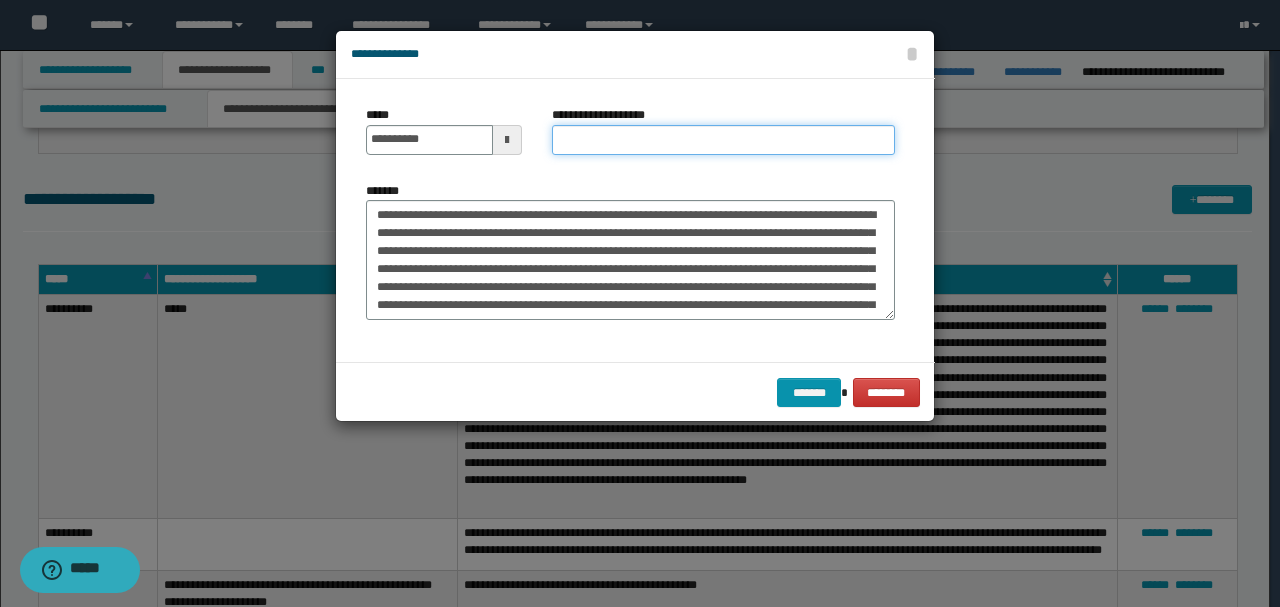 click on "**********" at bounding box center (723, 140) 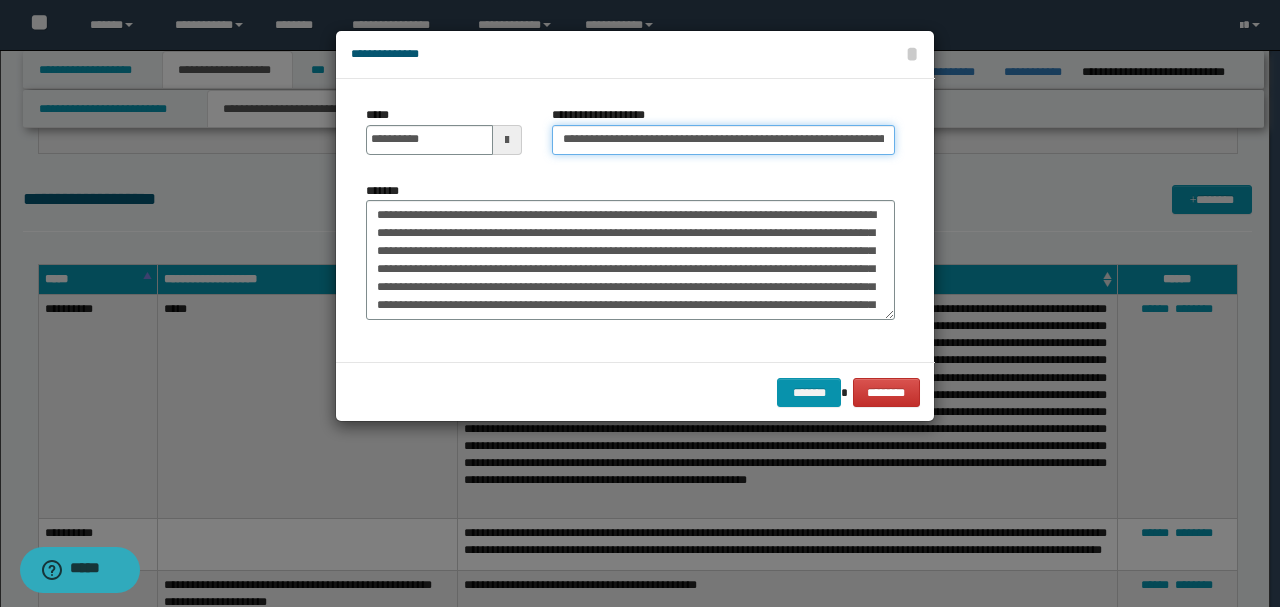 scroll, scrollTop: 0, scrollLeft: 96, axis: horizontal 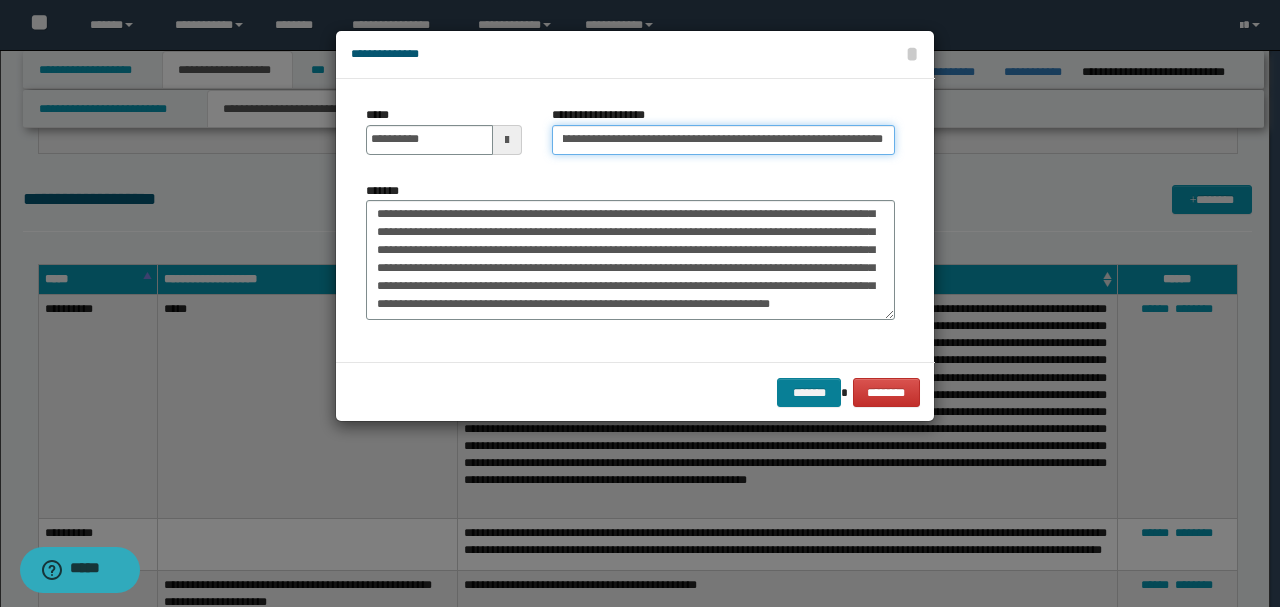 type on "**********" 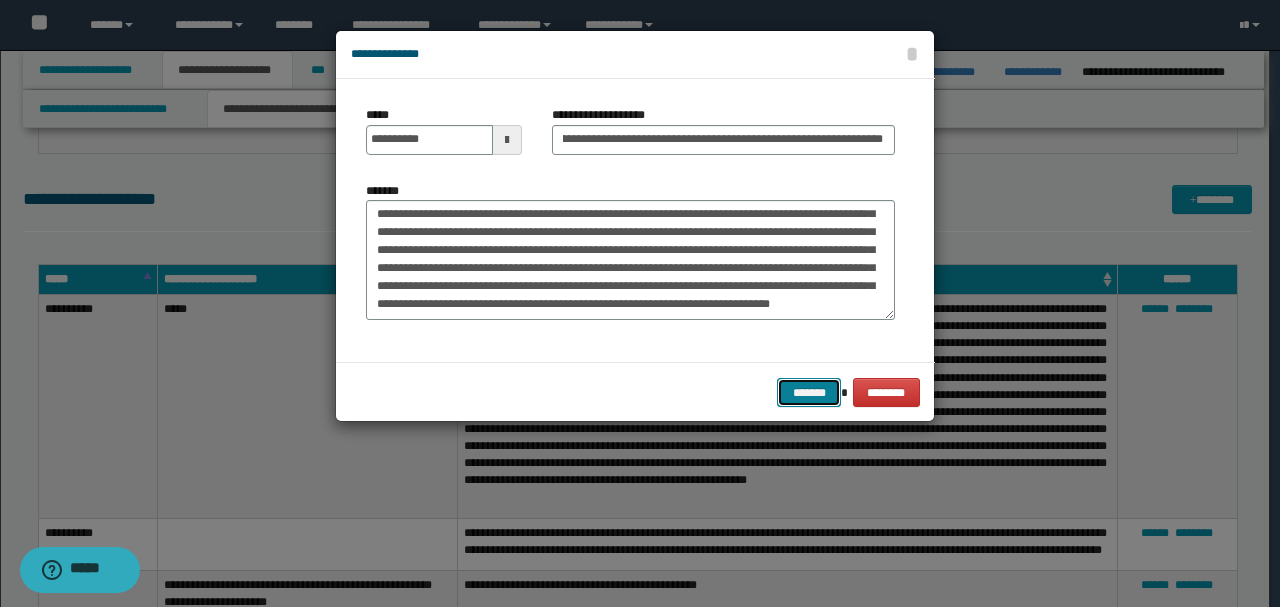 click on "*******" at bounding box center (809, 392) 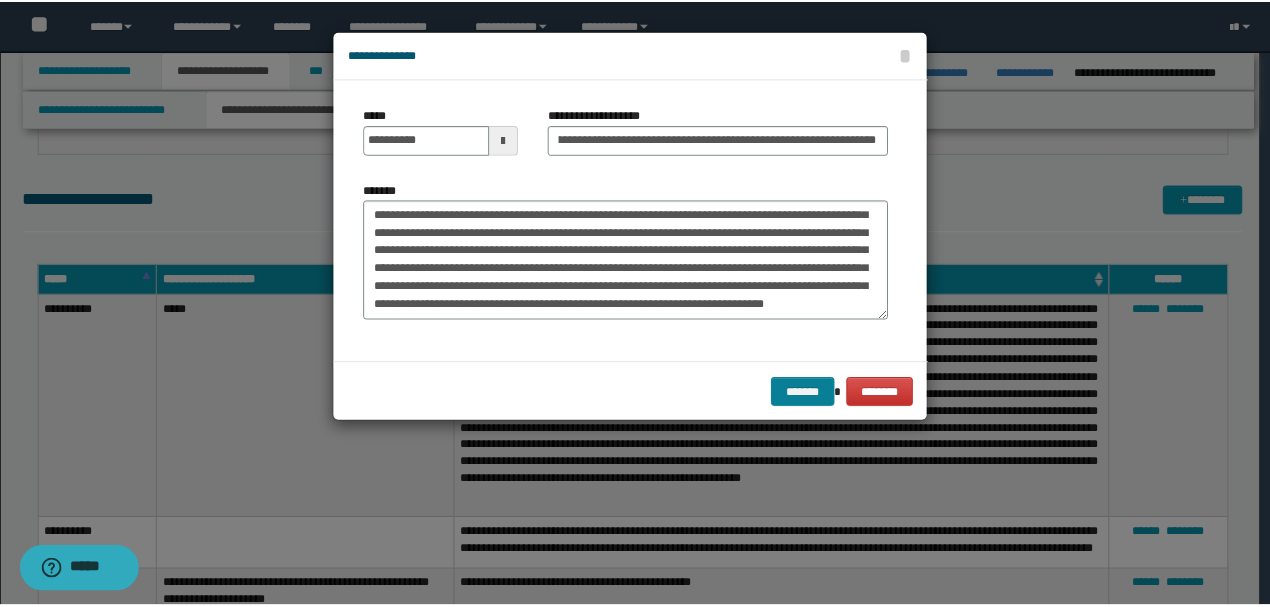 scroll, scrollTop: 0, scrollLeft: 0, axis: both 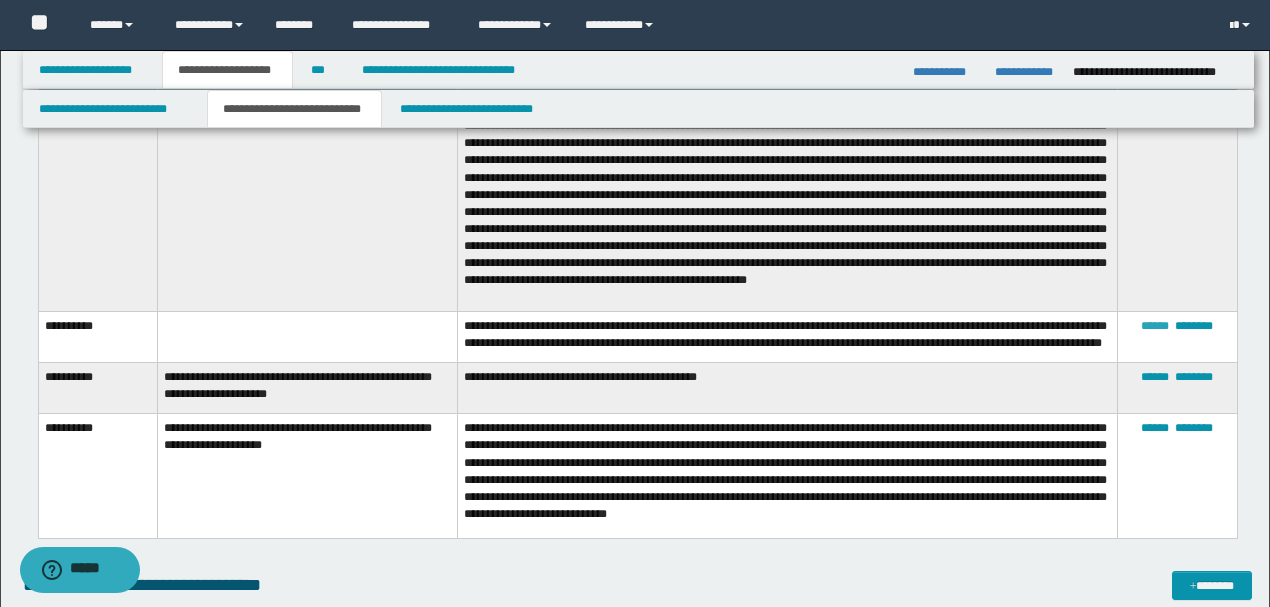 click on "******" at bounding box center (1155, 326) 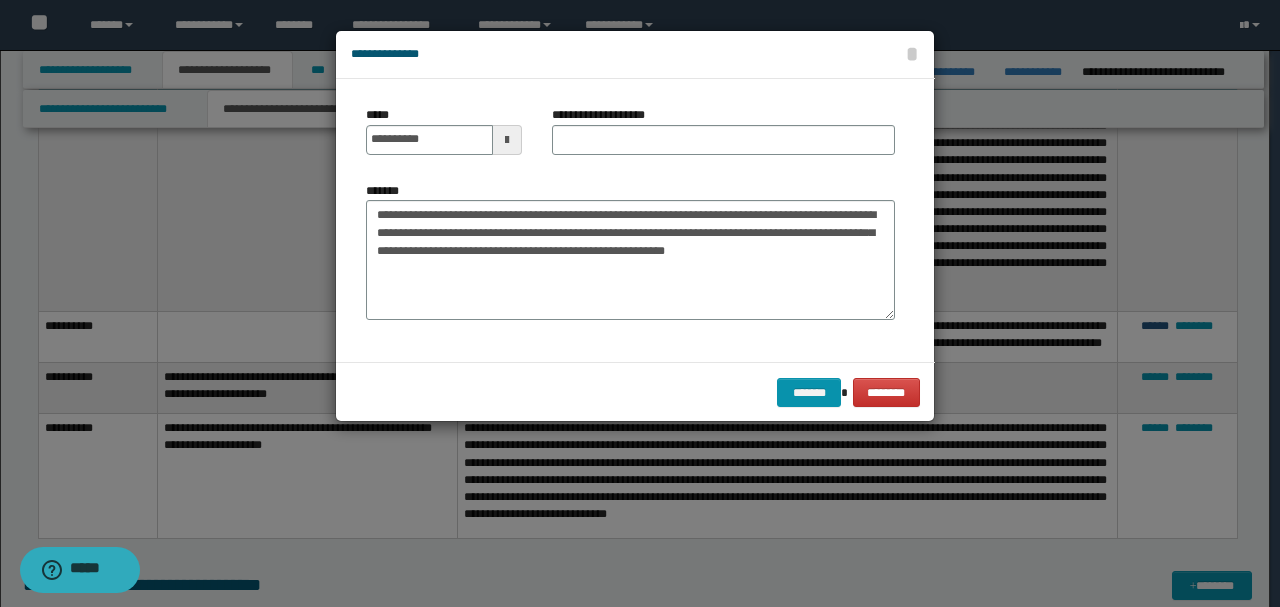 scroll, scrollTop: 0, scrollLeft: 0, axis: both 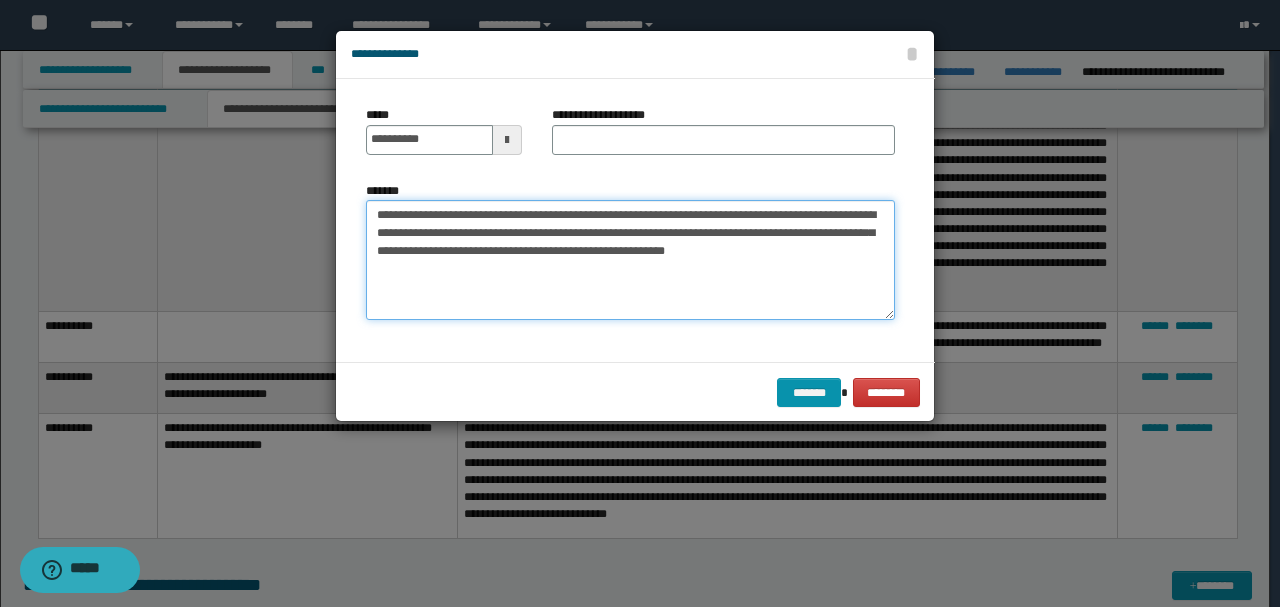 drag, startPoint x: 732, startPoint y: 214, endPoint x: 226, endPoint y: 214, distance: 506 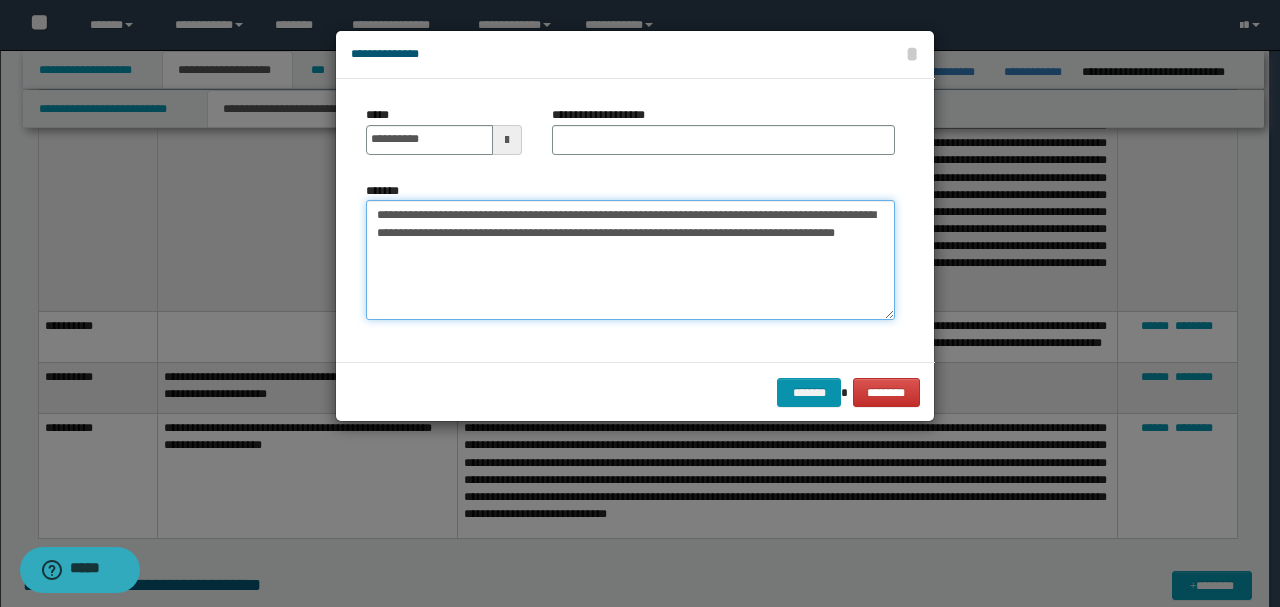 type on "**********" 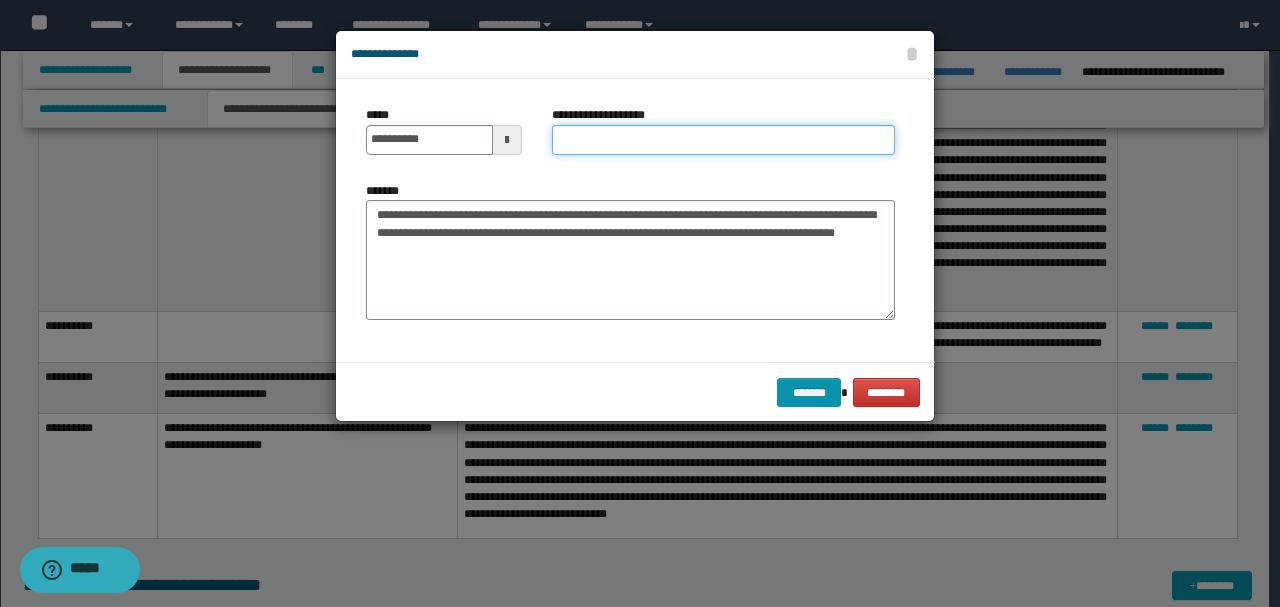 click on "**********" at bounding box center (723, 140) 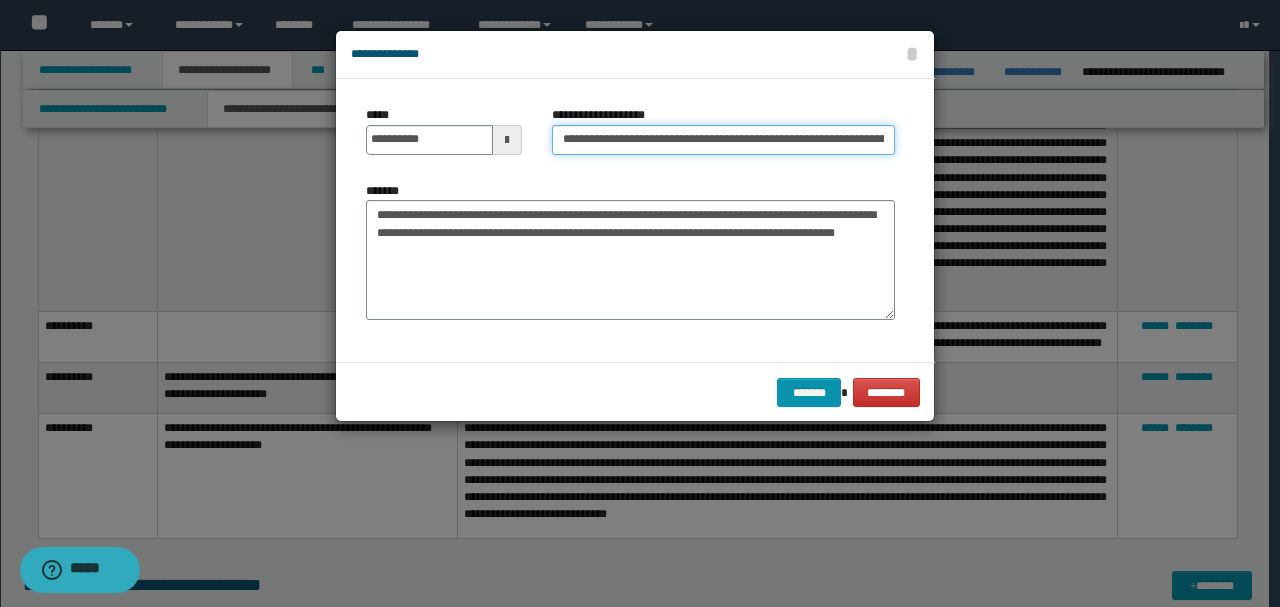 scroll, scrollTop: 0, scrollLeft: 35, axis: horizontal 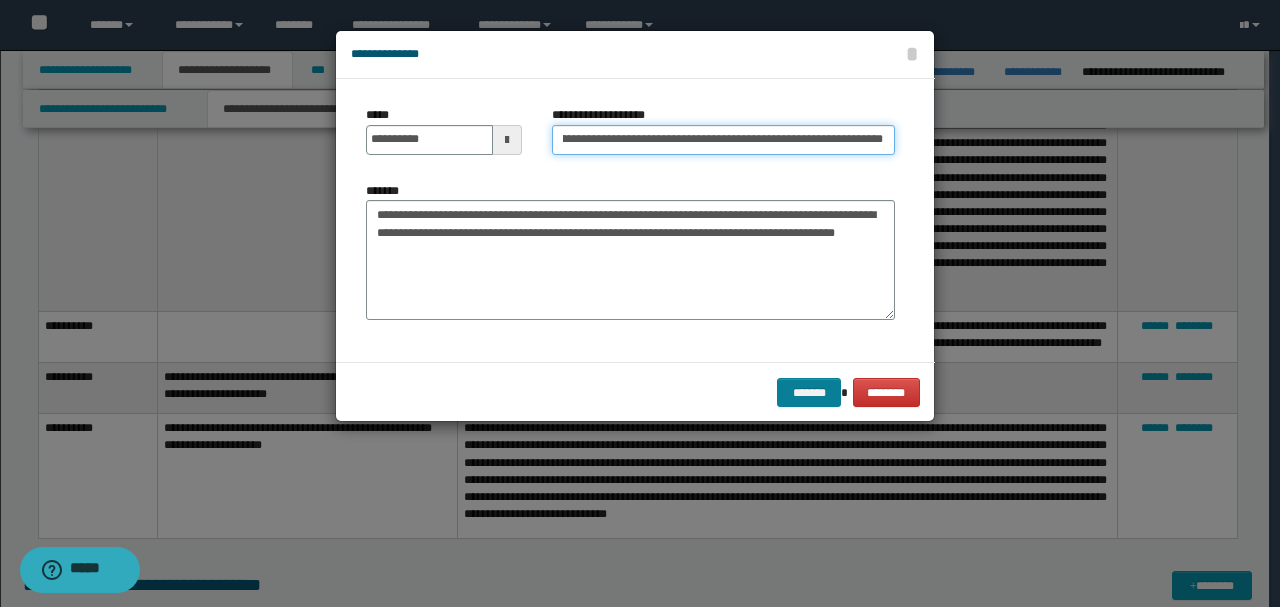 type on "**********" 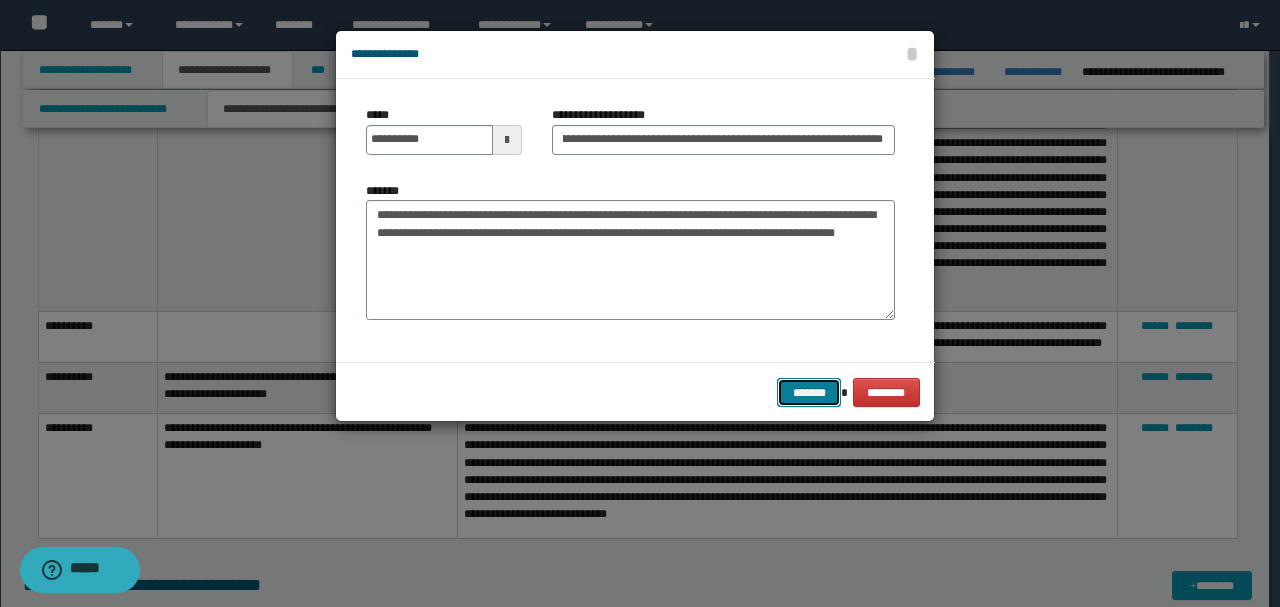 click on "*******" at bounding box center (809, 392) 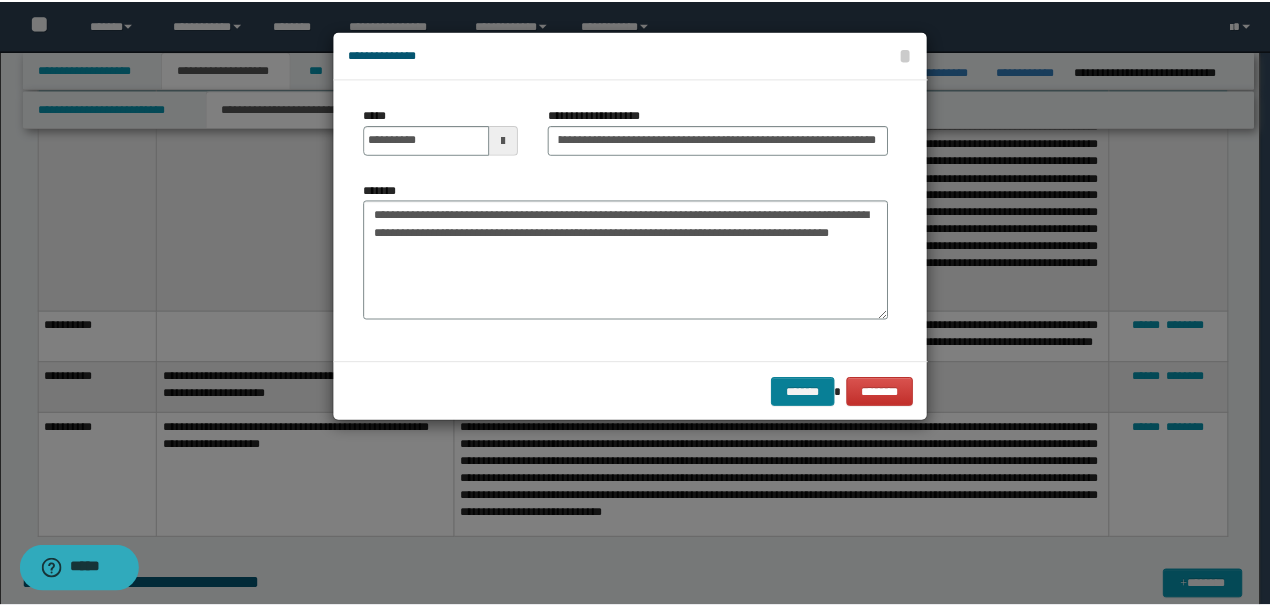 scroll, scrollTop: 0, scrollLeft: 0, axis: both 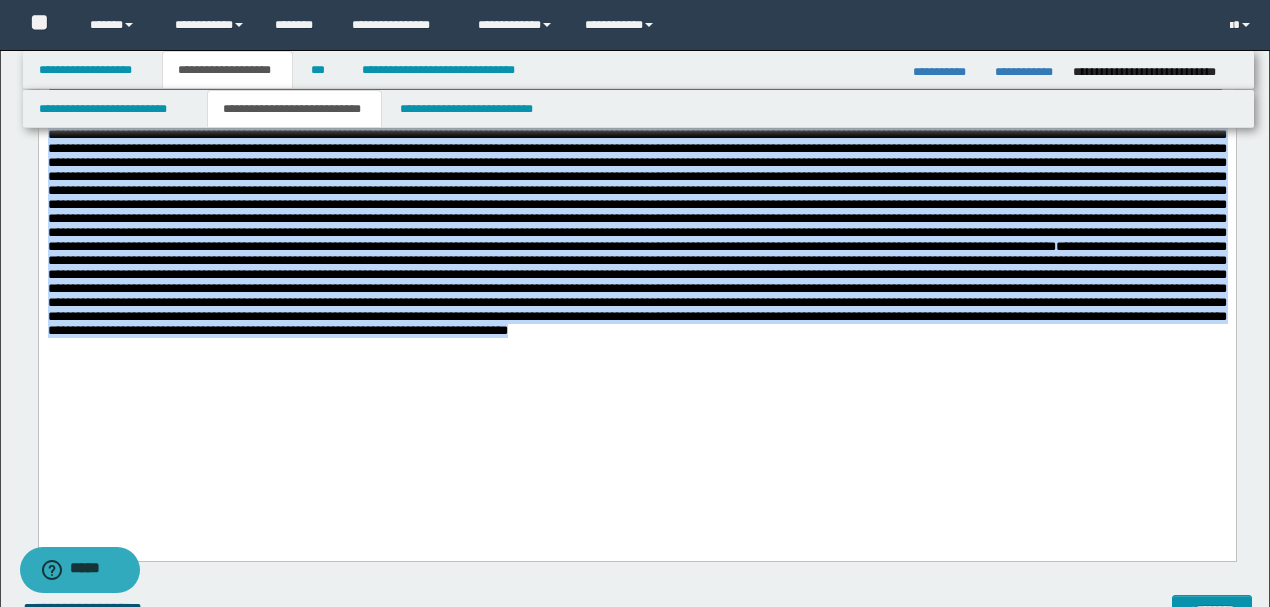 drag, startPoint x: 47, startPoint y: 200, endPoint x: 888, endPoint y: 452, distance: 877.9436 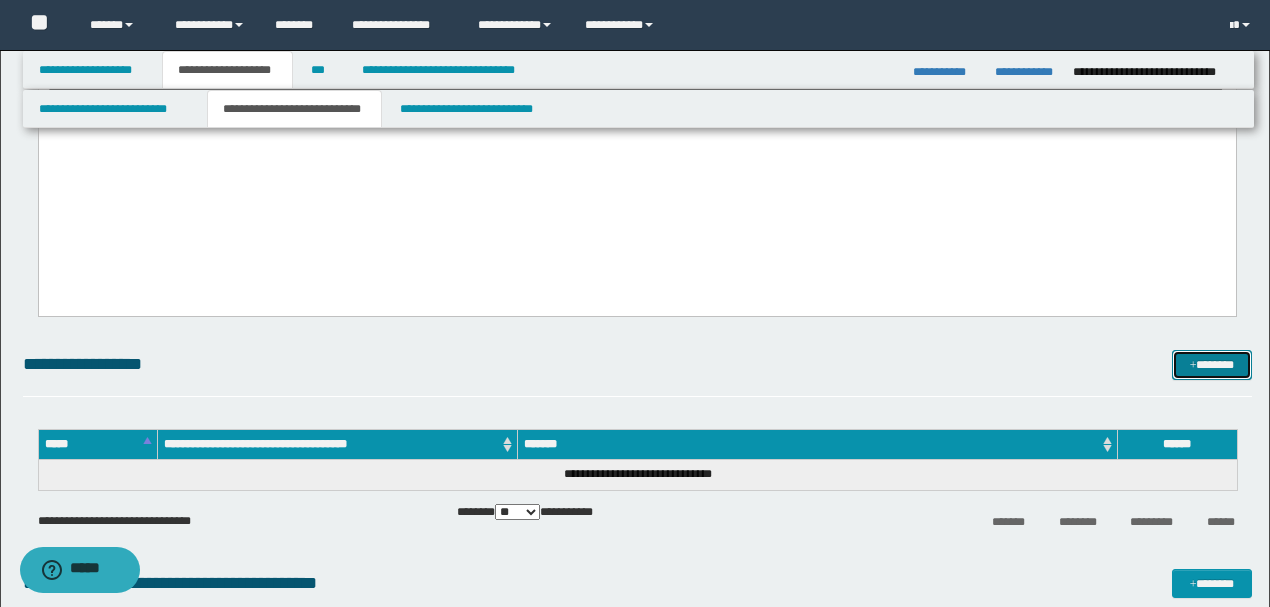 click on "*******" at bounding box center (1211, 364) 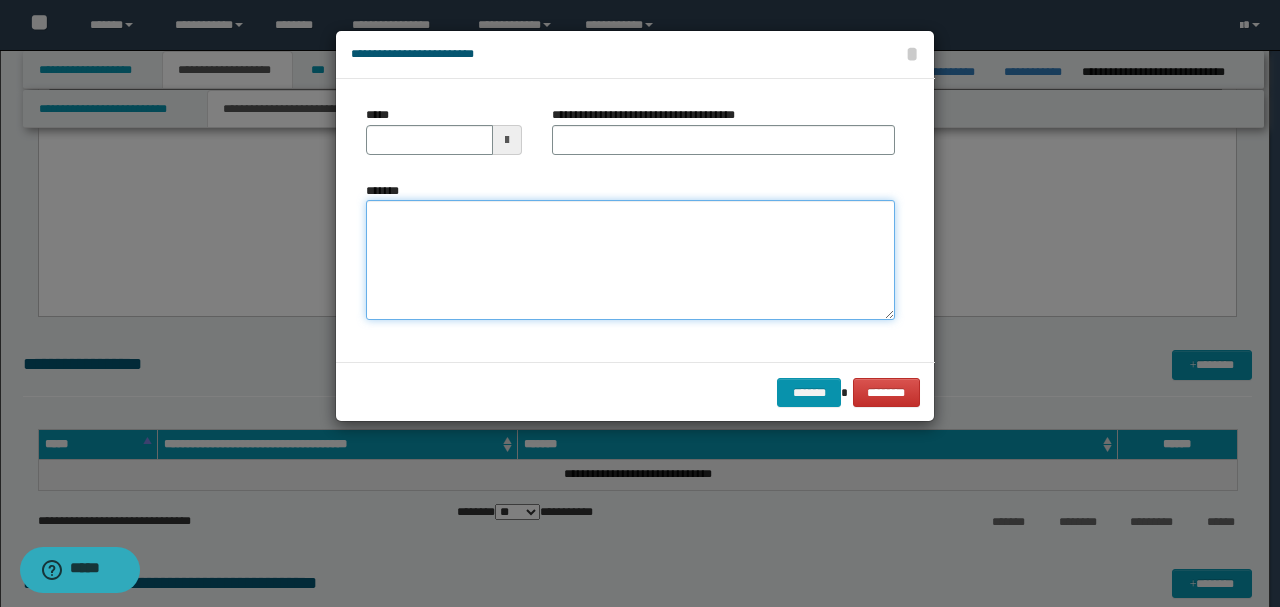 click on "*******" at bounding box center (630, 260) 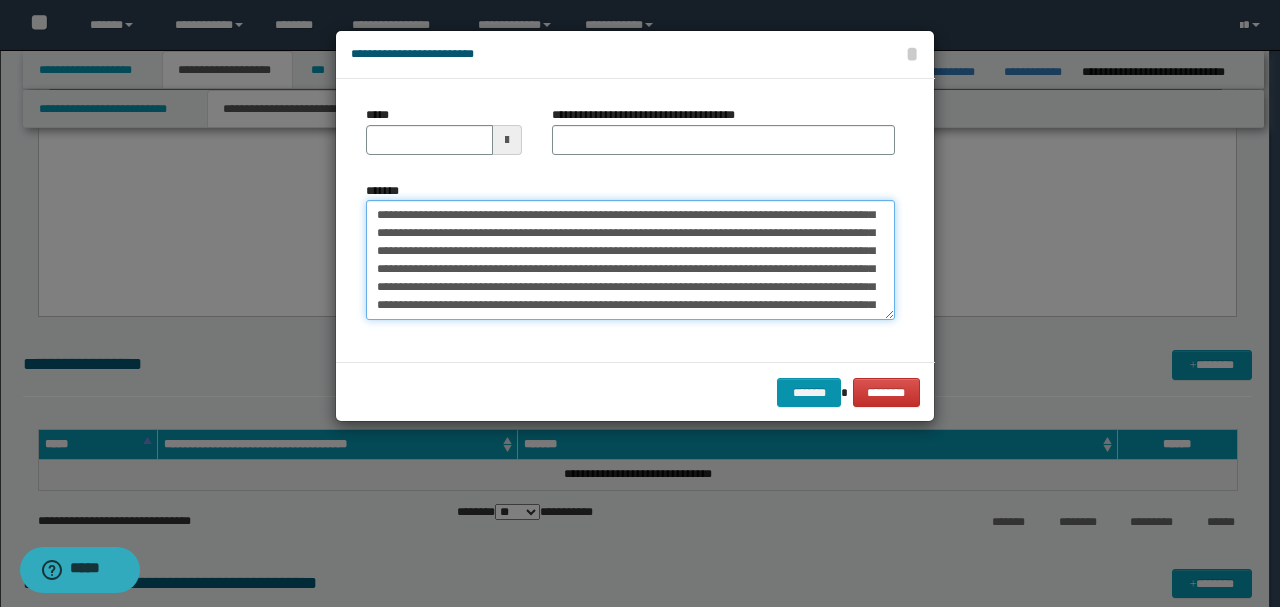 scroll, scrollTop: 0, scrollLeft: 0, axis: both 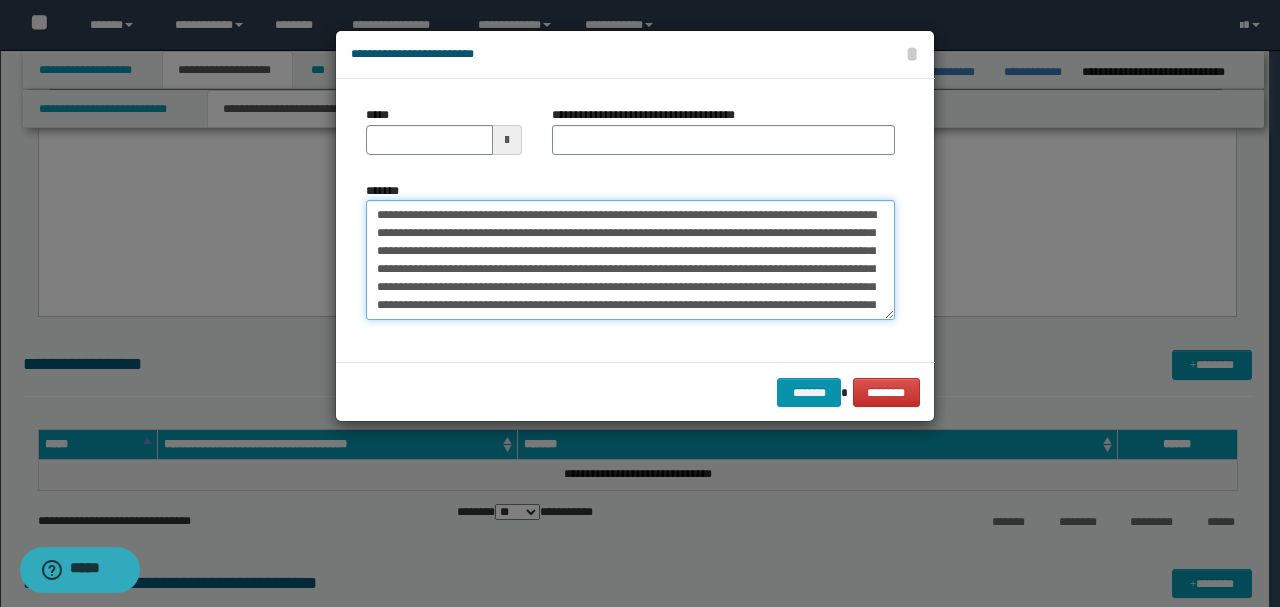drag, startPoint x: 440, startPoint y: 214, endPoint x: 278, endPoint y: 214, distance: 162 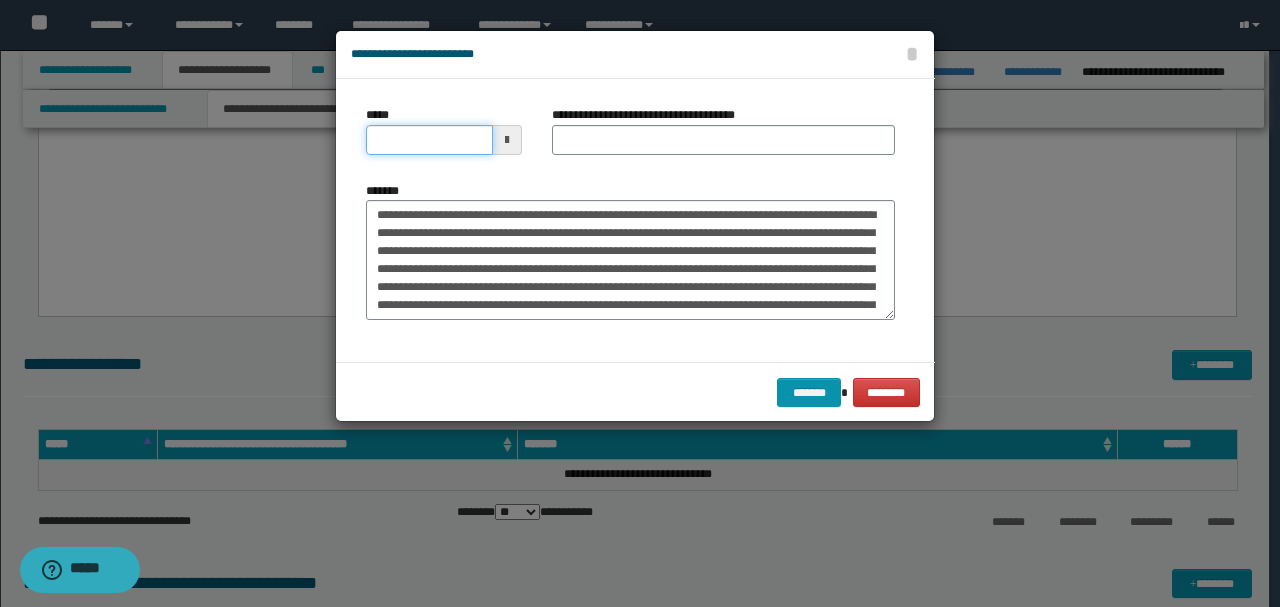 click on "*****" at bounding box center (429, 140) 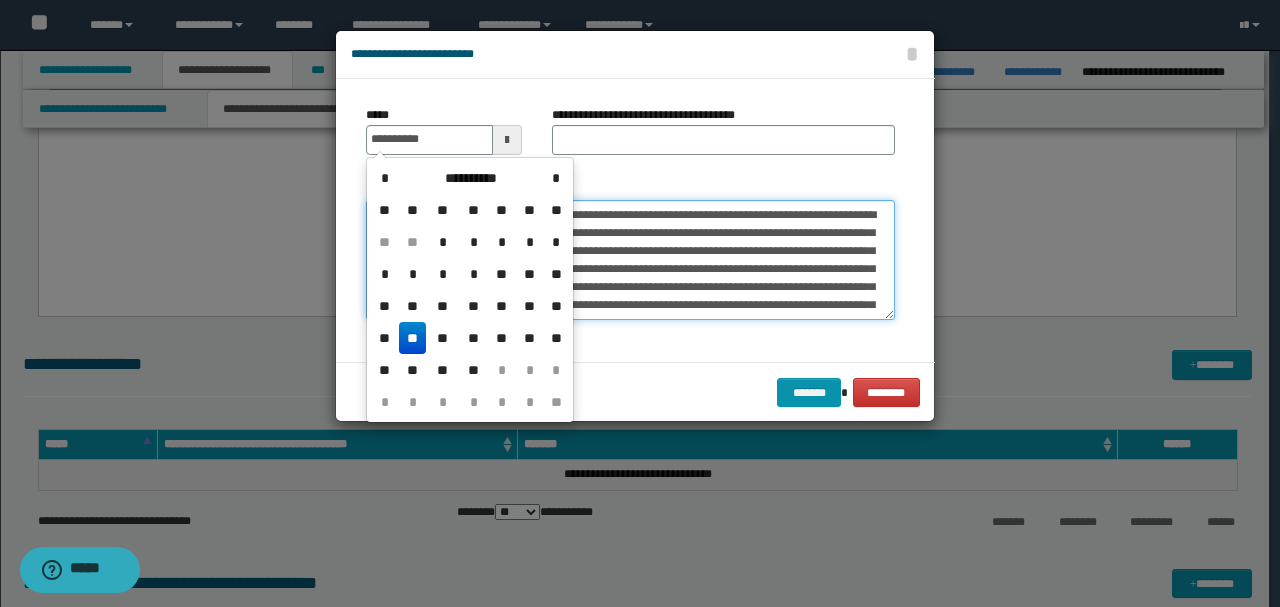 type on "**********" 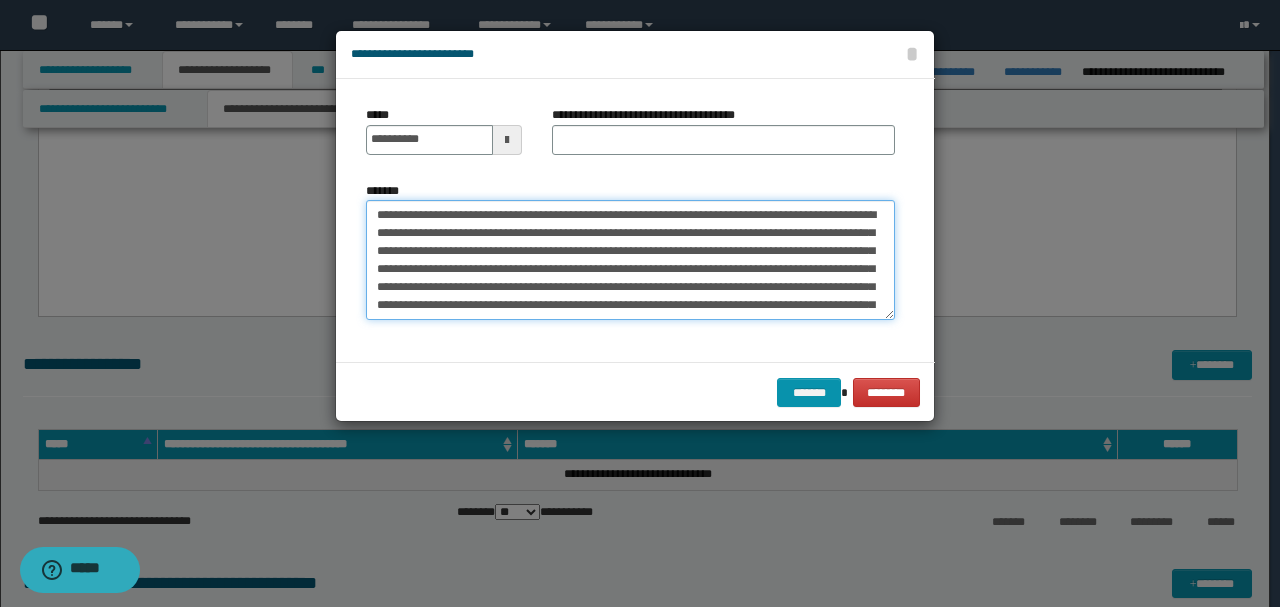 drag, startPoint x: 461, startPoint y: 212, endPoint x: 288, endPoint y: 212, distance: 173 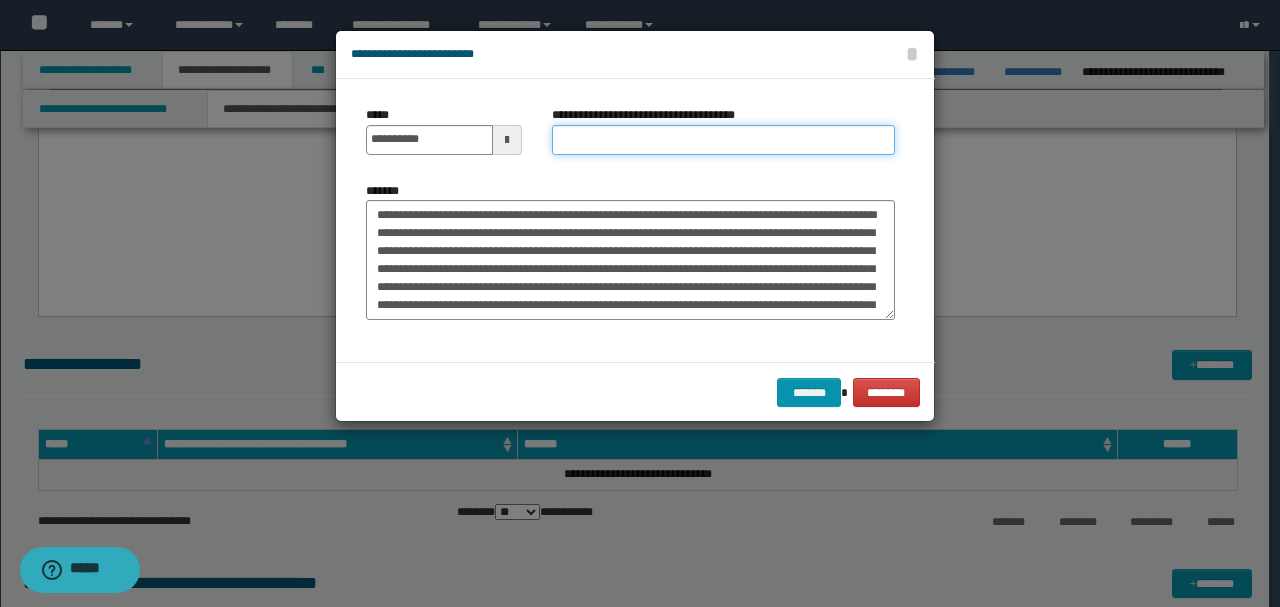 click on "**********" at bounding box center (723, 140) 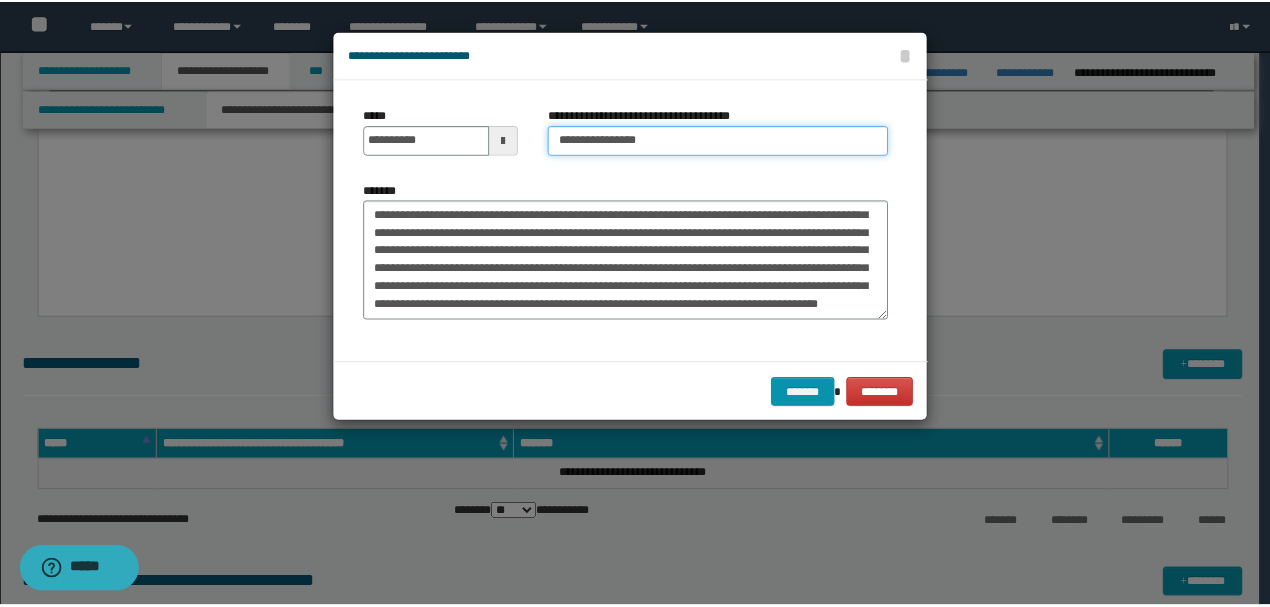 scroll, scrollTop: 612, scrollLeft: 0, axis: vertical 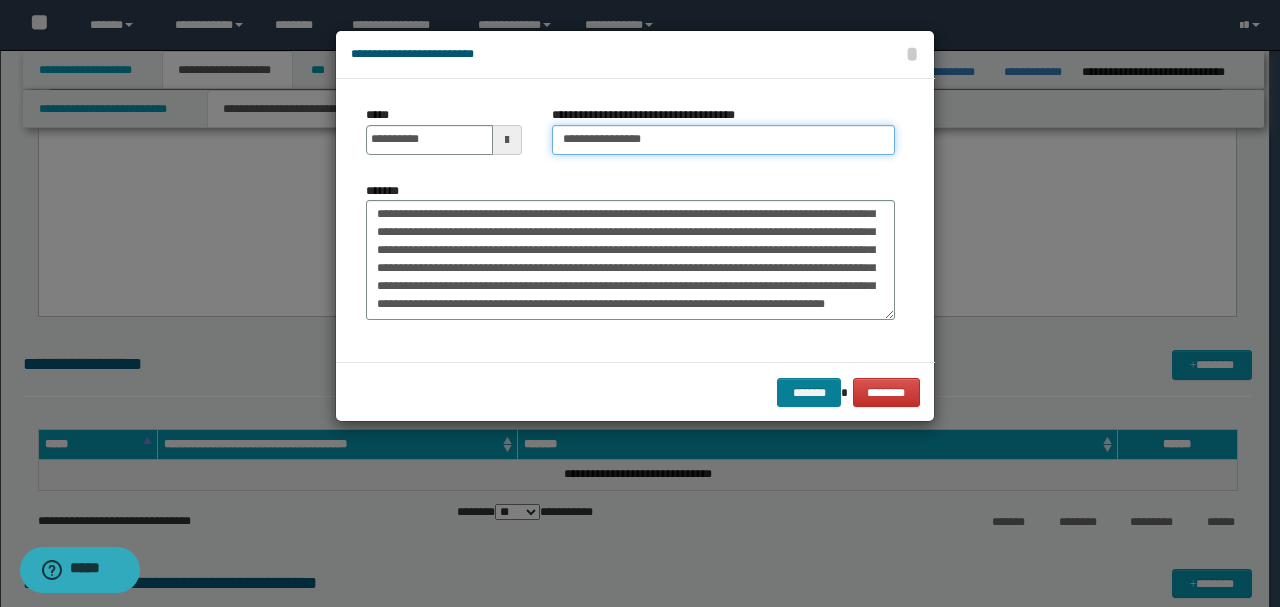 type on "**********" 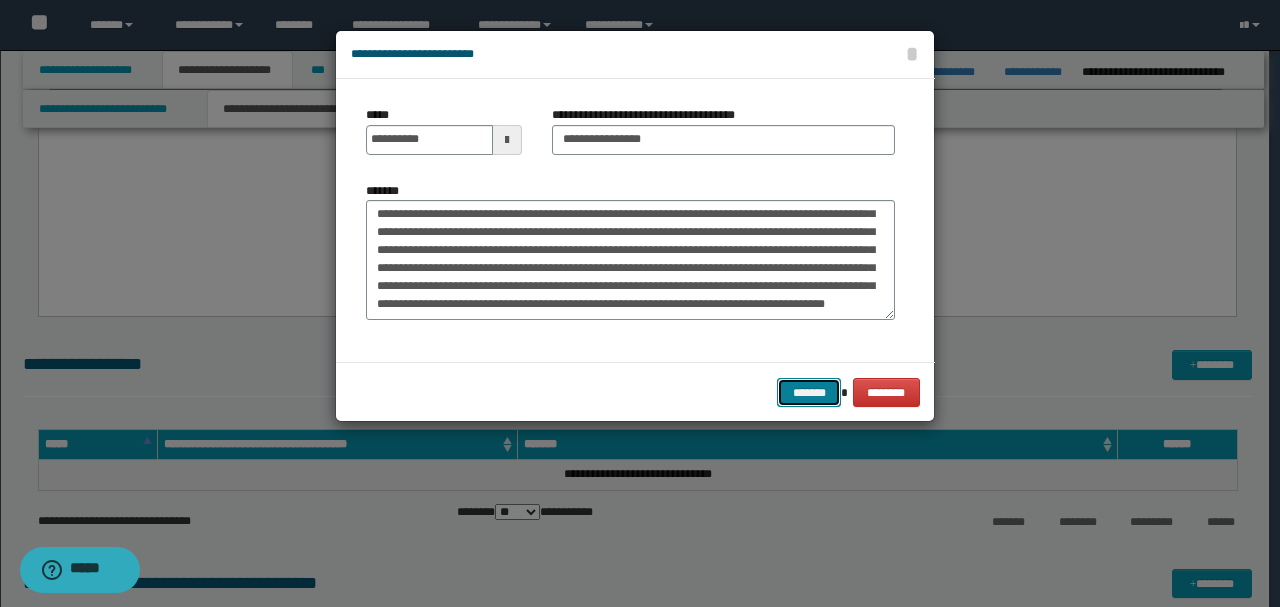 click on "*******" at bounding box center [809, 392] 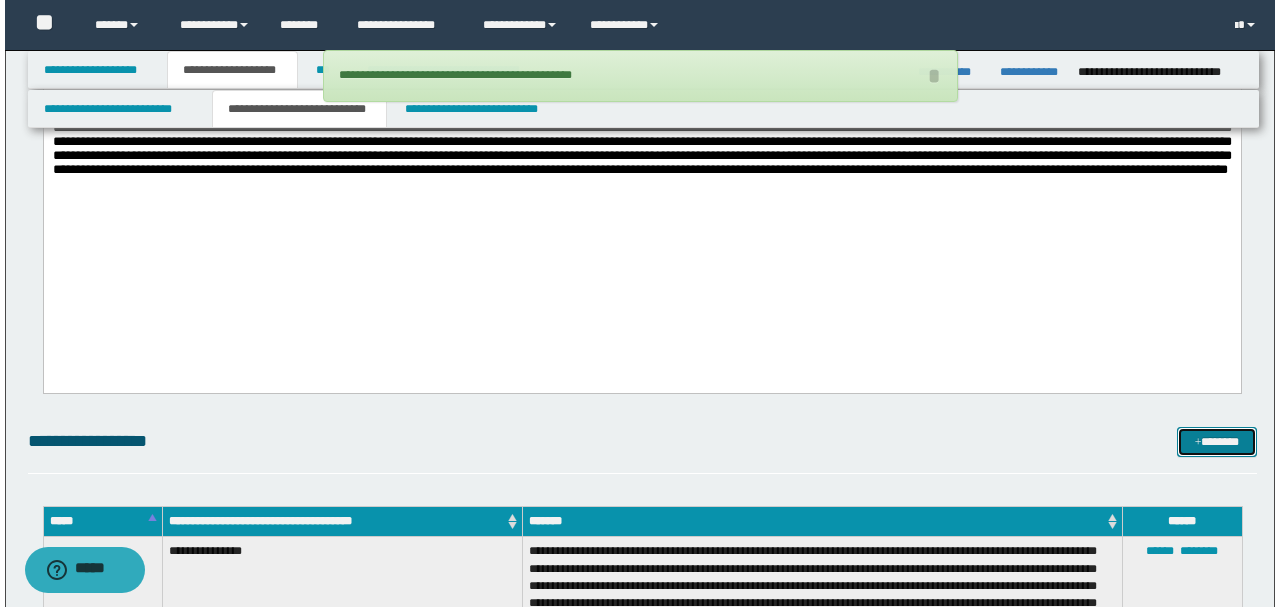 scroll, scrollTop: 2066, scrollLeft: 0, axis: vertical 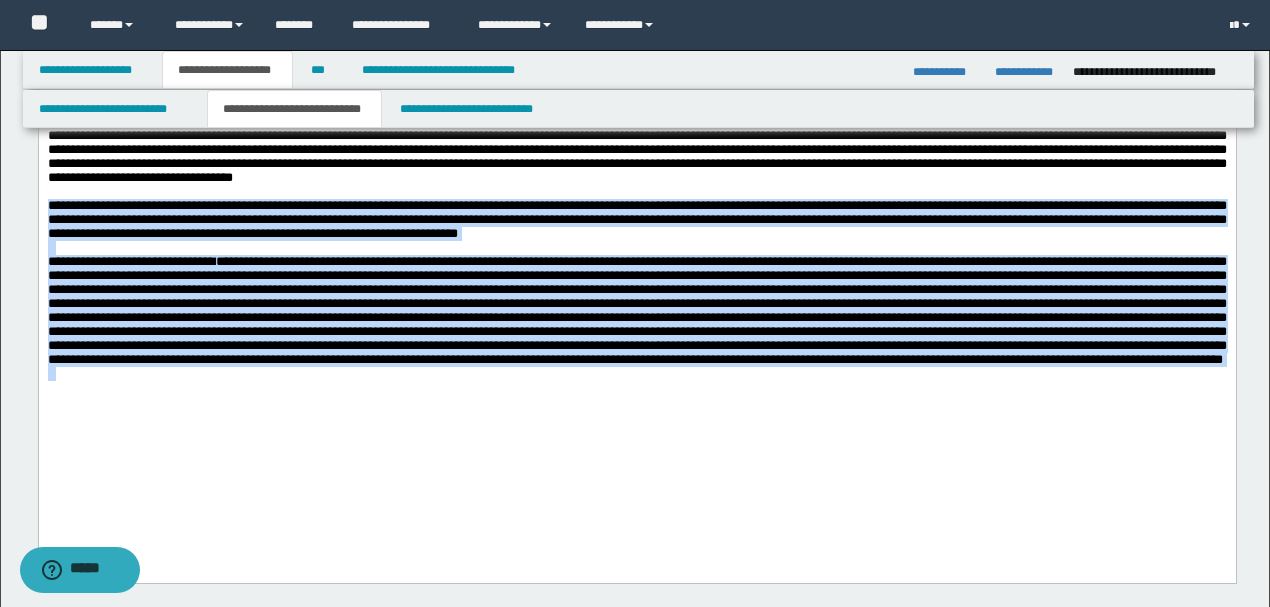 drag, startPoint x: 45, startPoint y: 248, endPoint x: 972, endPoint y: 545, distance: 973.41565 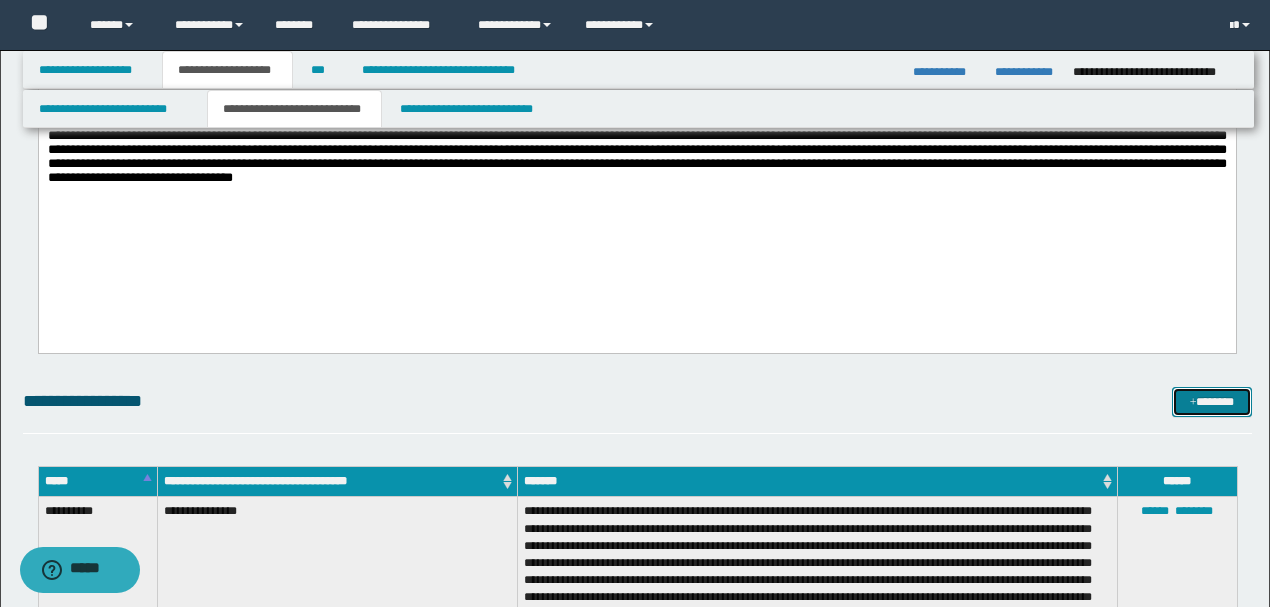 click on "*******" at bounding box center (1211, 401) 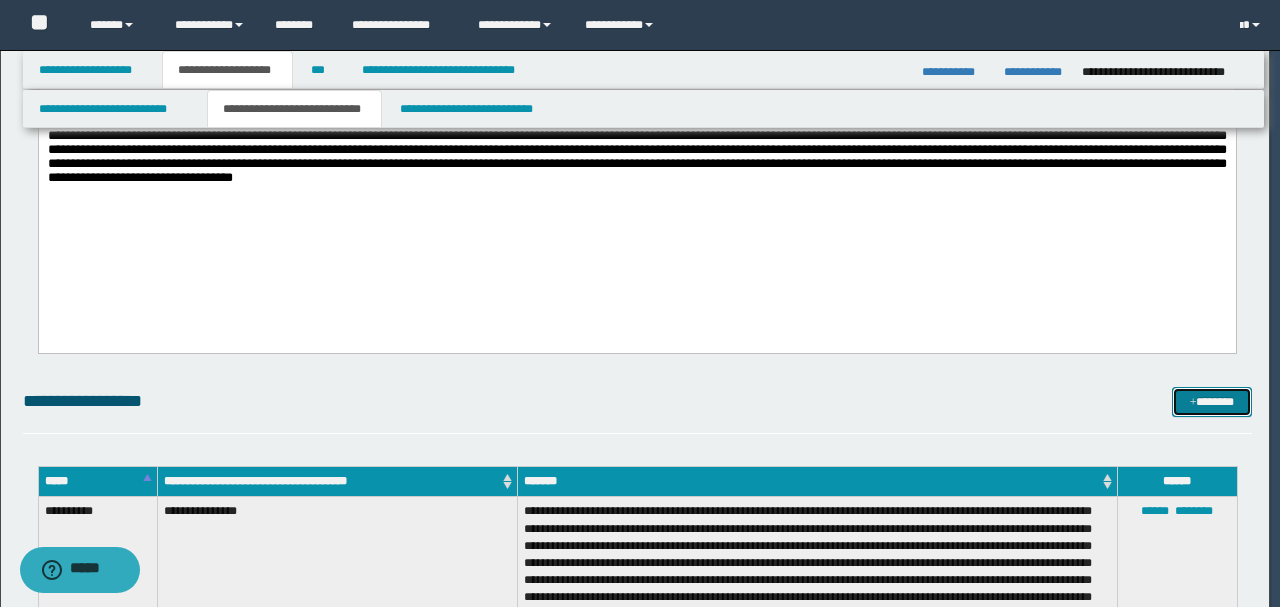 scroll, scrollTop: 0, scrollLeft: 0, axis: both 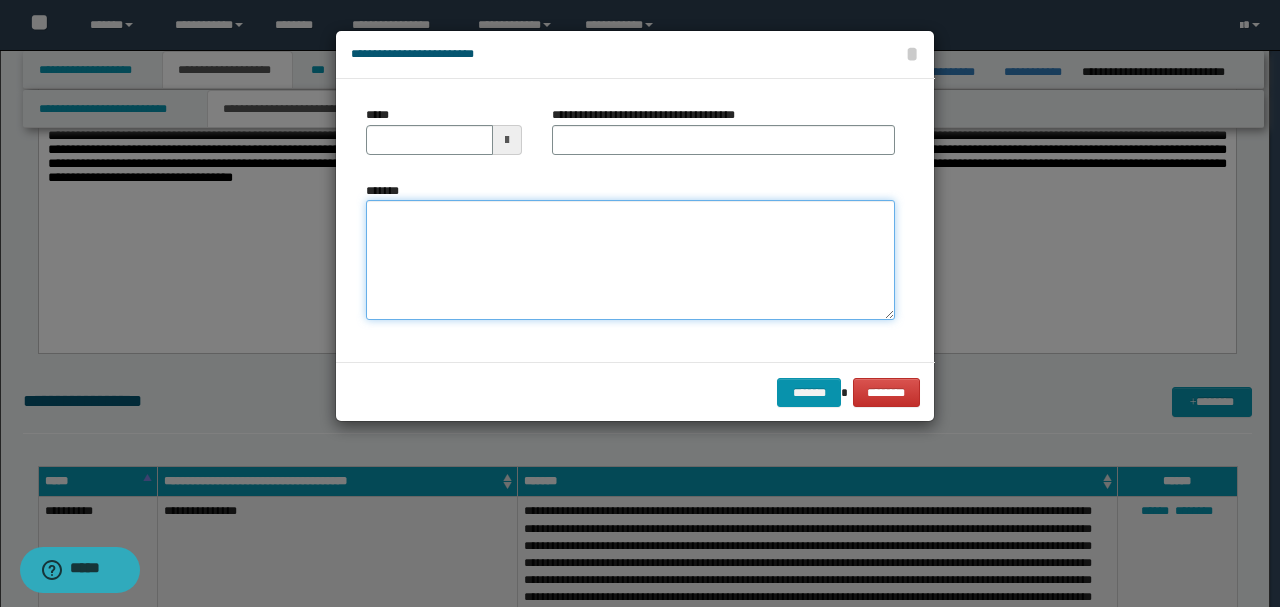 click on "*******" at bounding box center [630, 259] 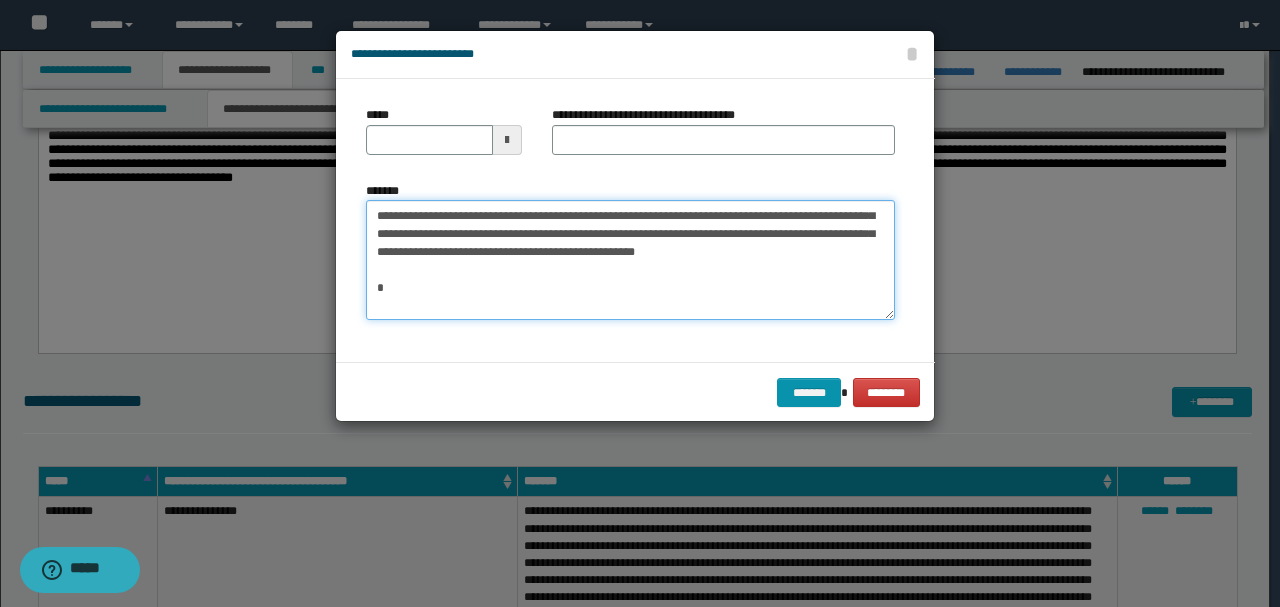 scroll, scrollTop: 0, scrollLeft: 0, axis: both 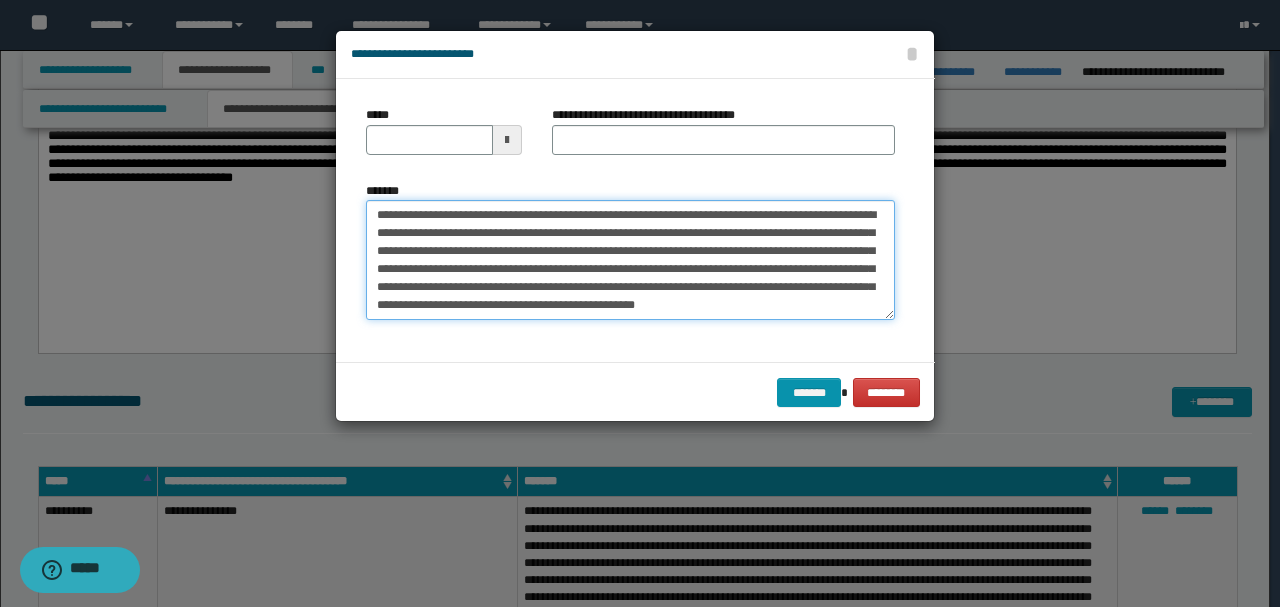 drag, startPoint x: 440, startPoint y: 220, endPoint x: 358, endPoint y: 213, distance: 82.29824 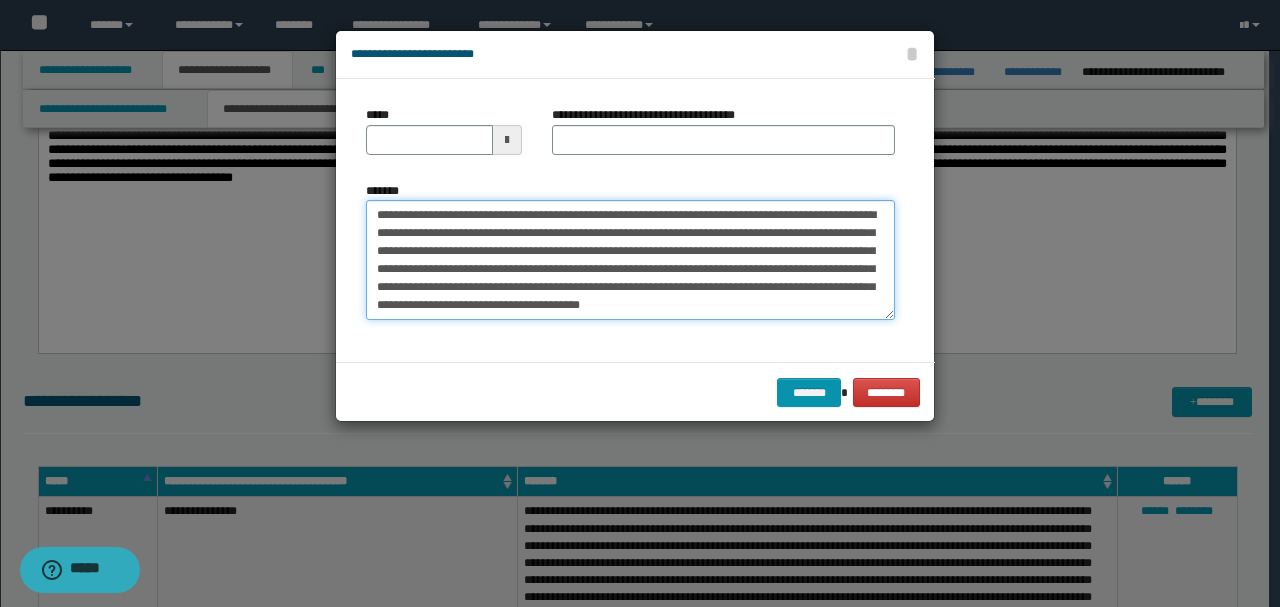 type 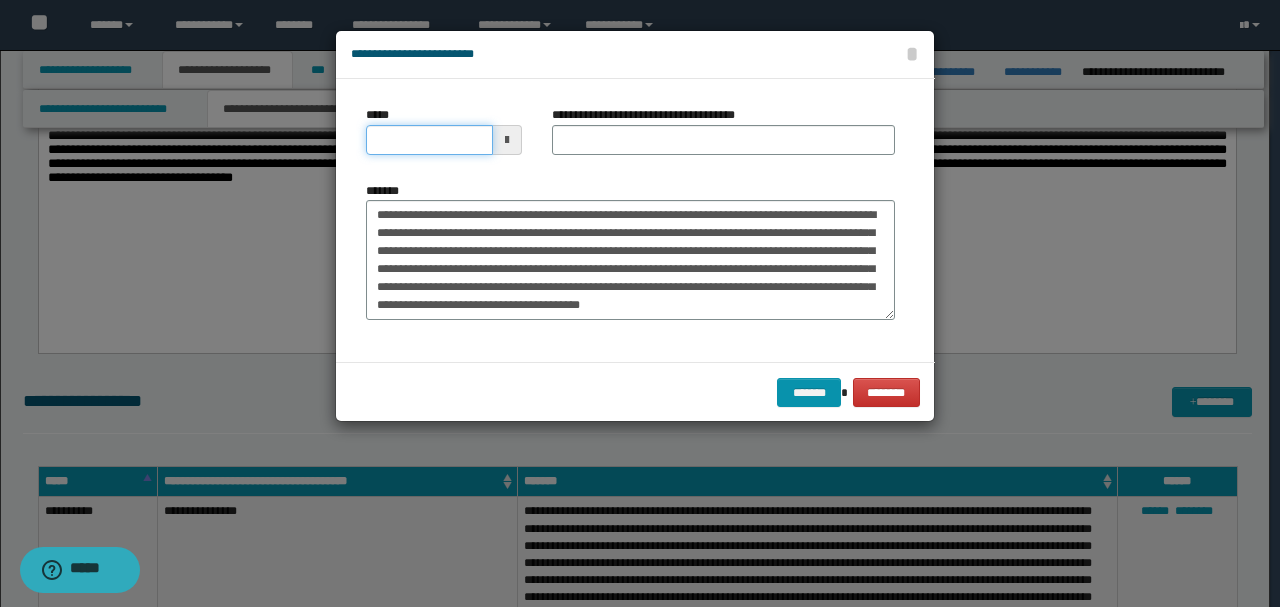 click on "*****" at bounding box center [429, 140] 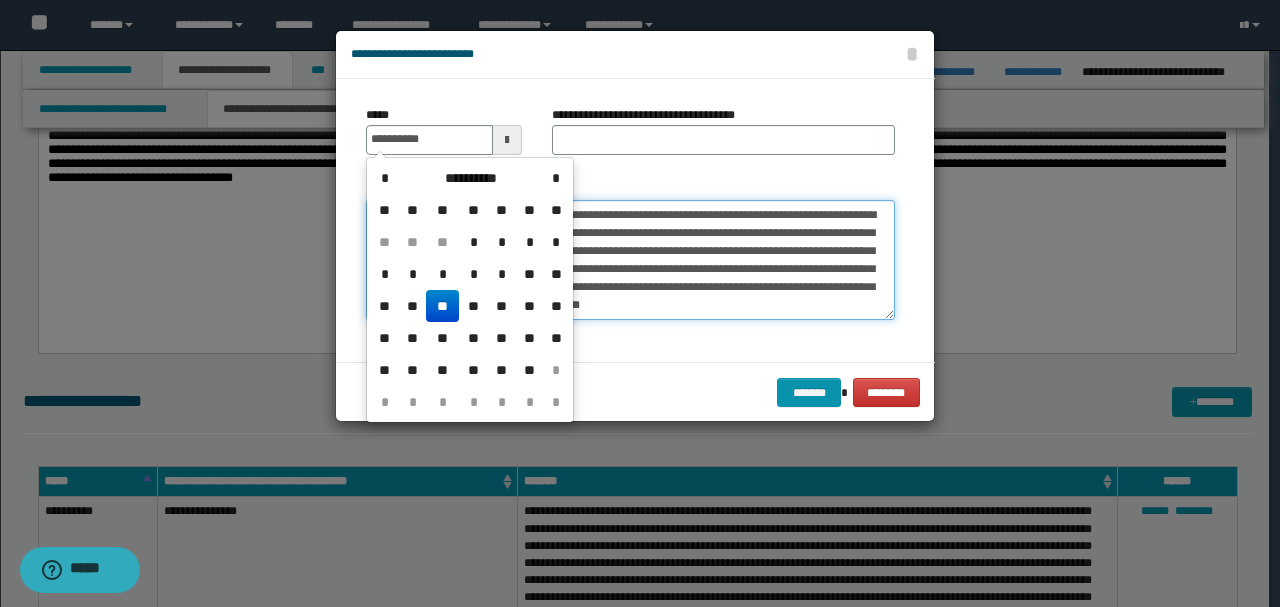 type on "**********" 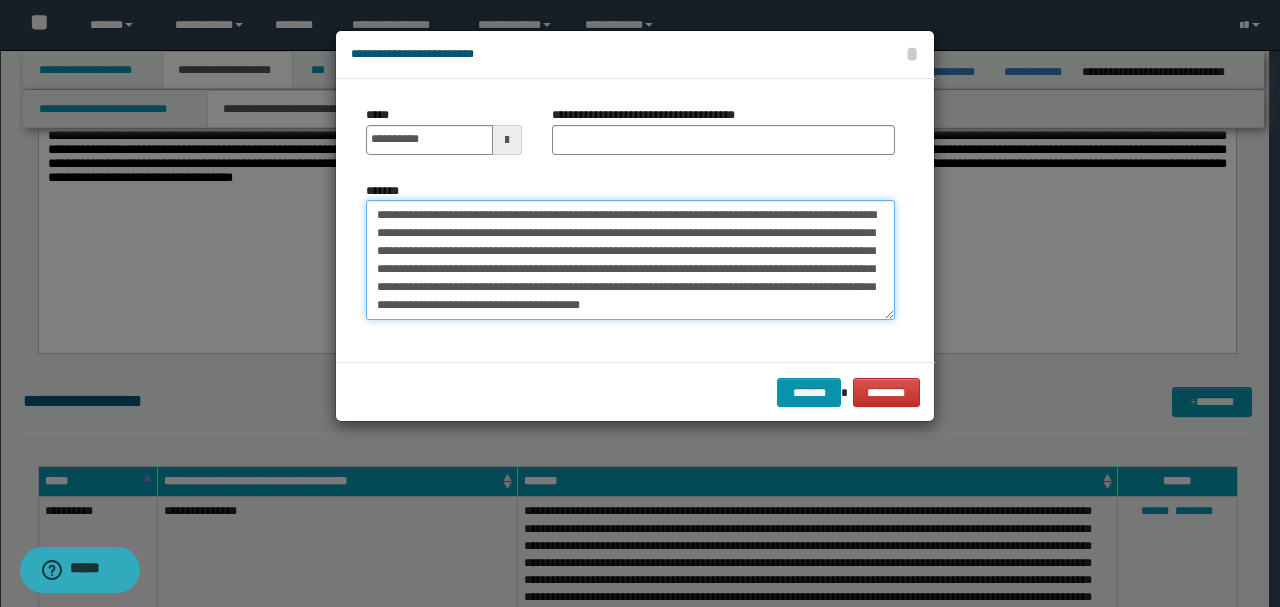 drag, startPoint x: 657, startPoint y: 210, endPoint x: 238, endPoint y: 212, distance: 419.00476 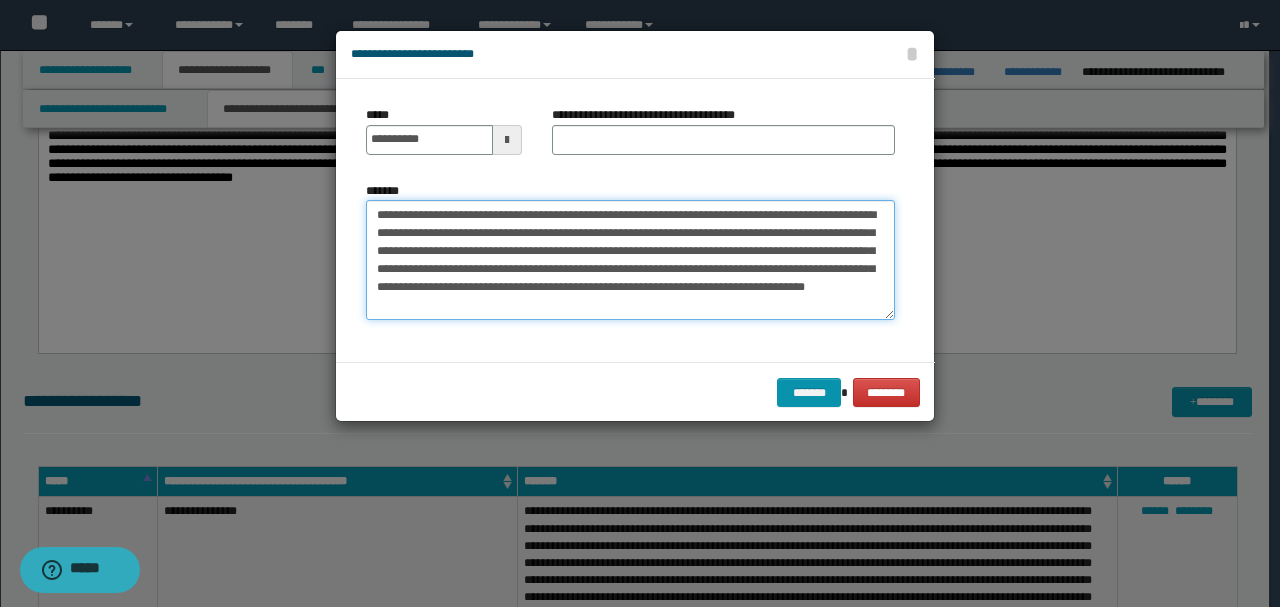 type on "**********" 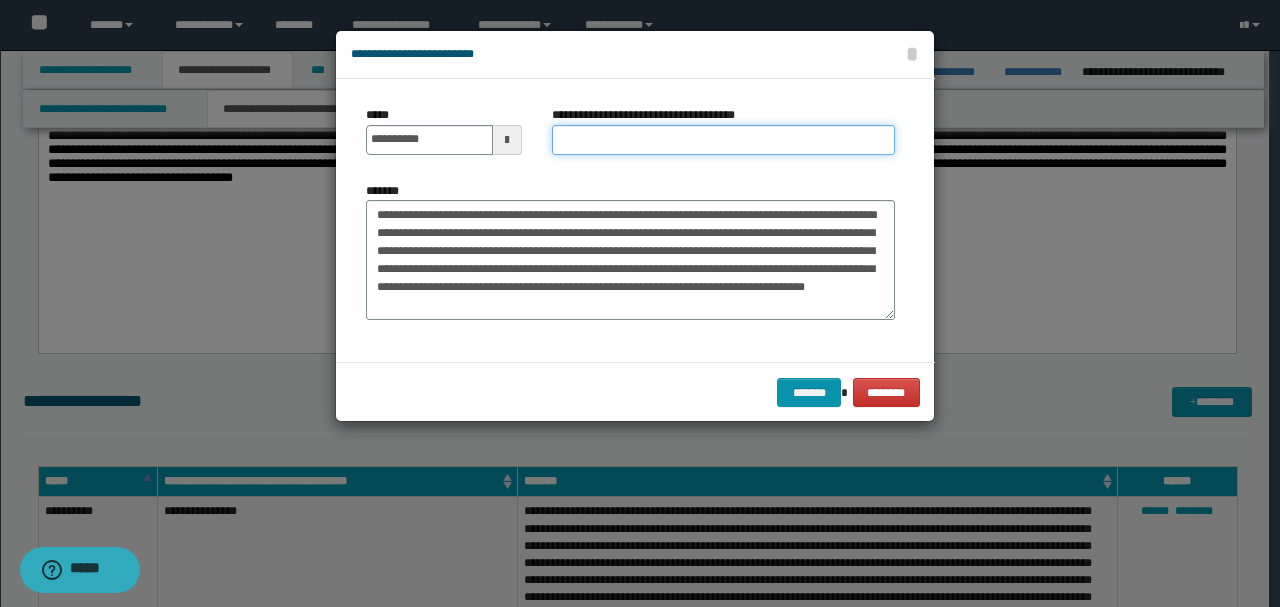 click on "**********" at bounding box center (723, 140) 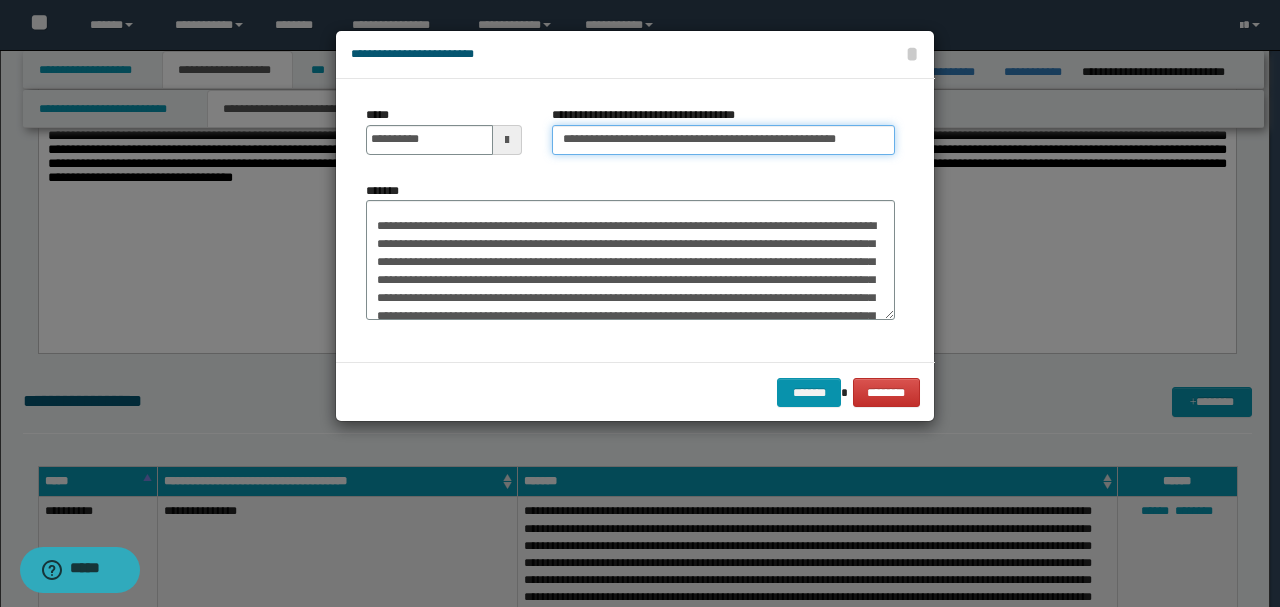 type on "**********" 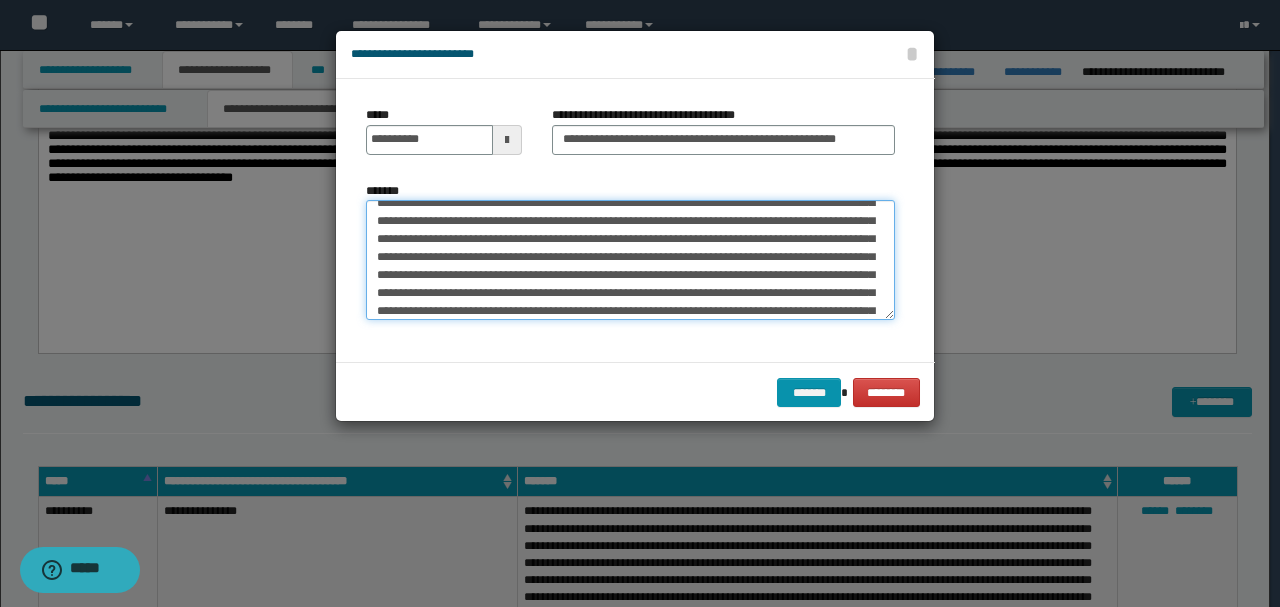 scroll, scrollTop: 504, scrollLeft: 0, axis: vertical 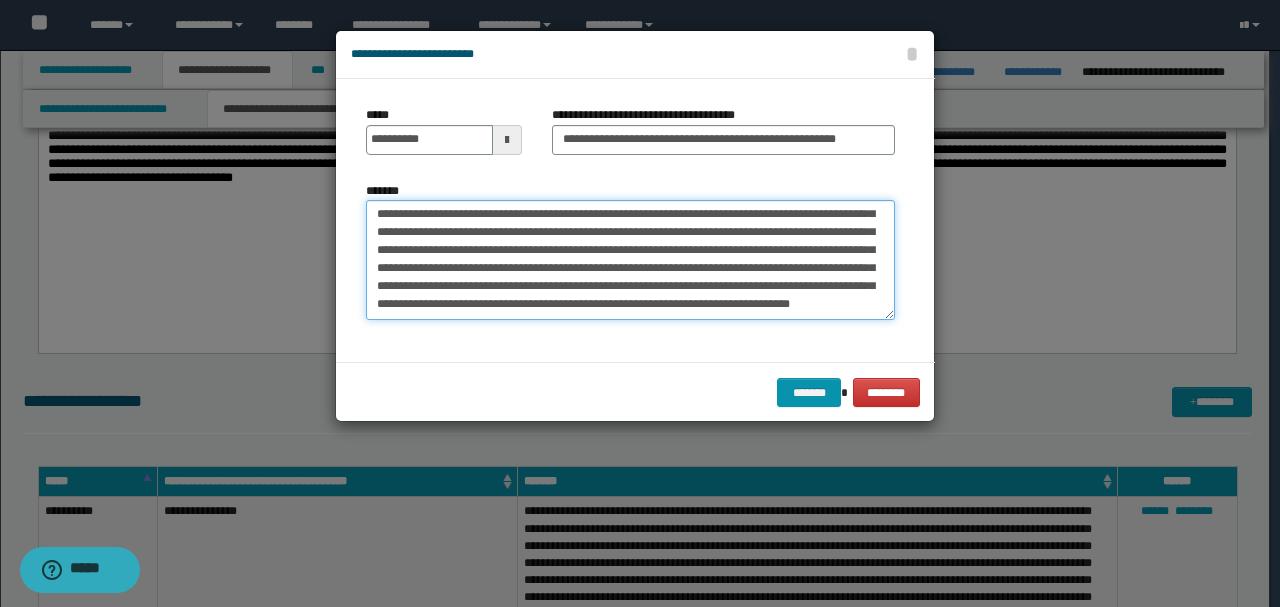 drag, startPoint x: 500, startPoint y: 218, endPoint x: 562, endPoint y: 374, distance: 167.869 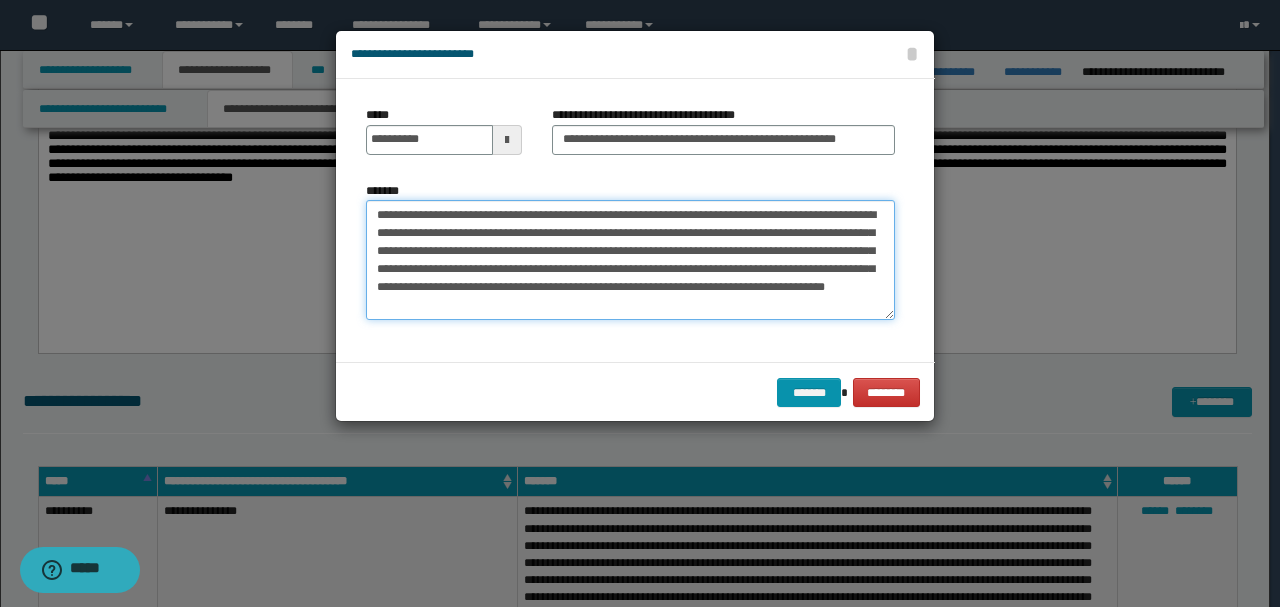 scroll, scrollTop: 54, scrollLeft: 0, axis: vertical 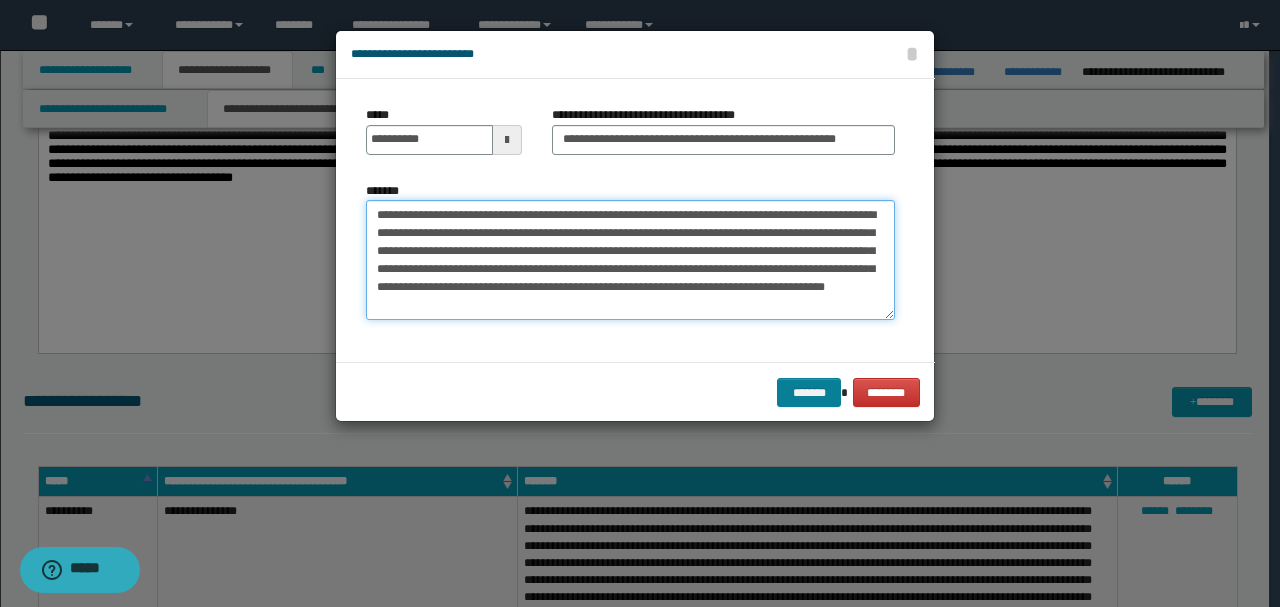 type on "**********" 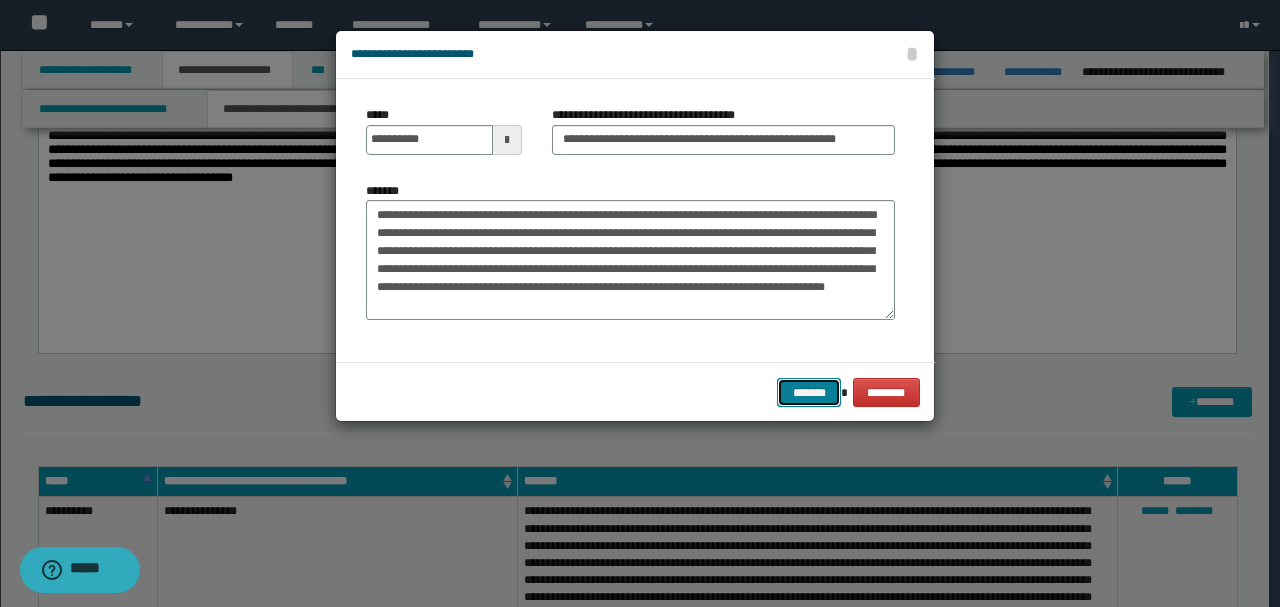click on "*******" at bounding box center [809, 392] 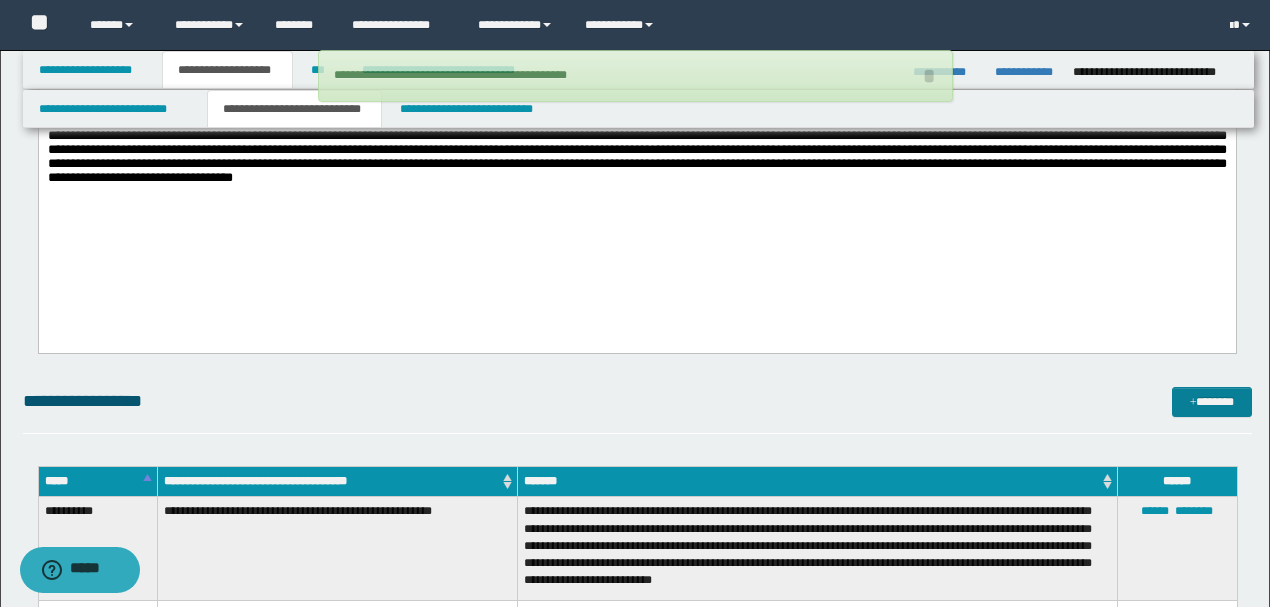 type 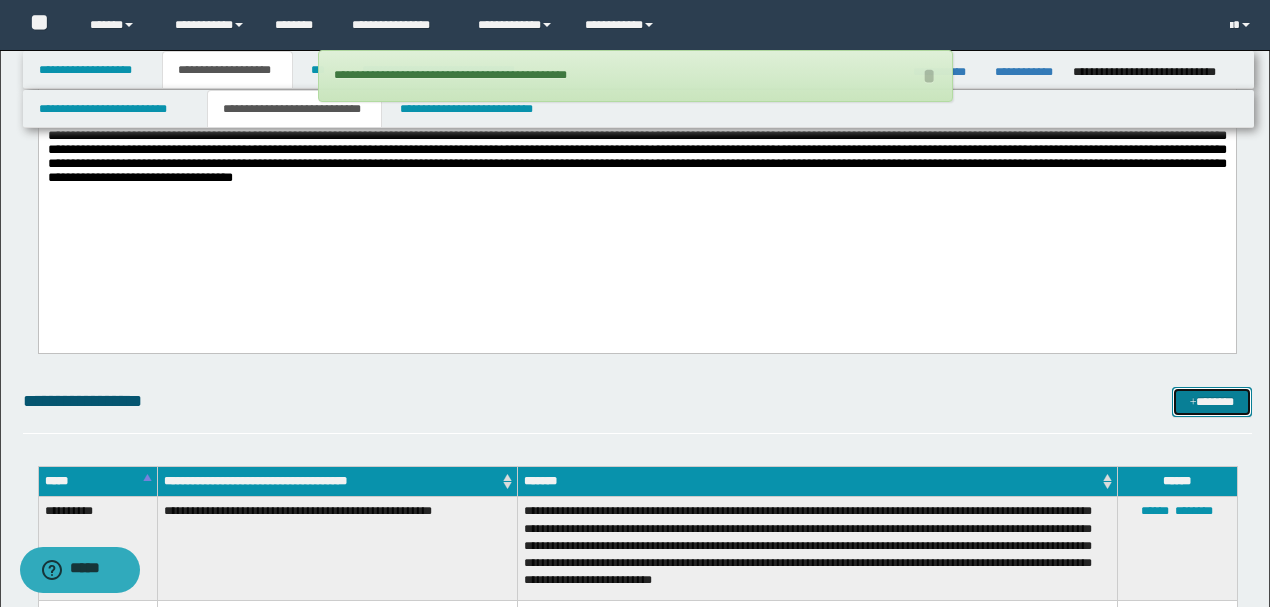 click on "*******" at bounding box center (1211, 401) 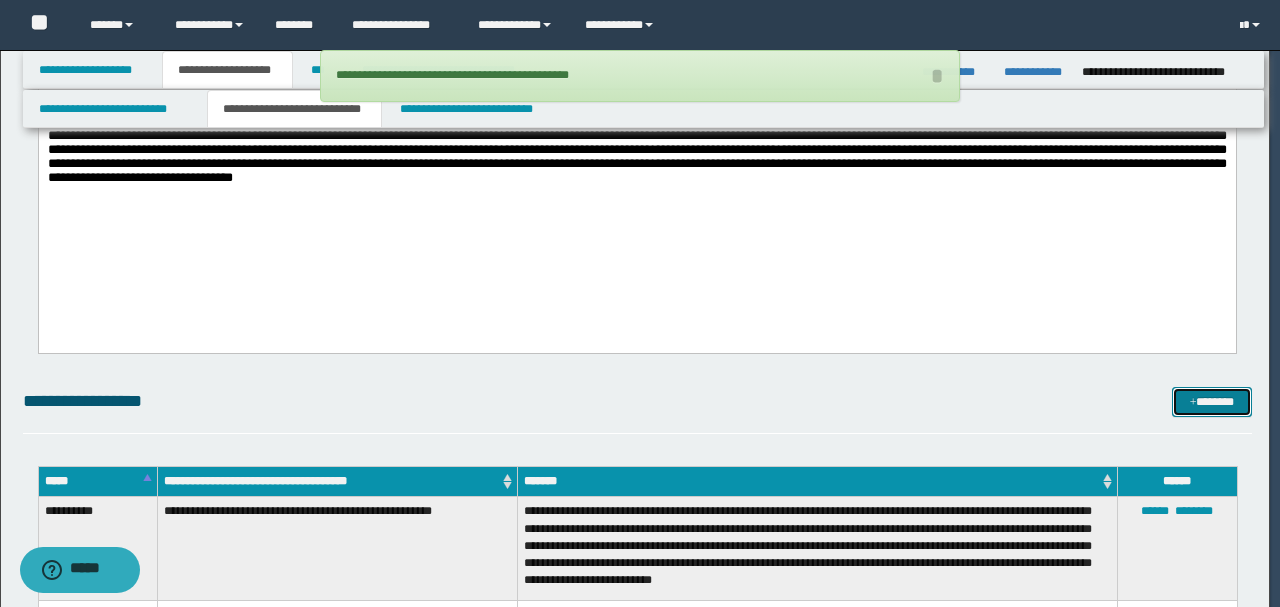 scroll, scrollTop: 0, scrollLeft: 0, axis: both 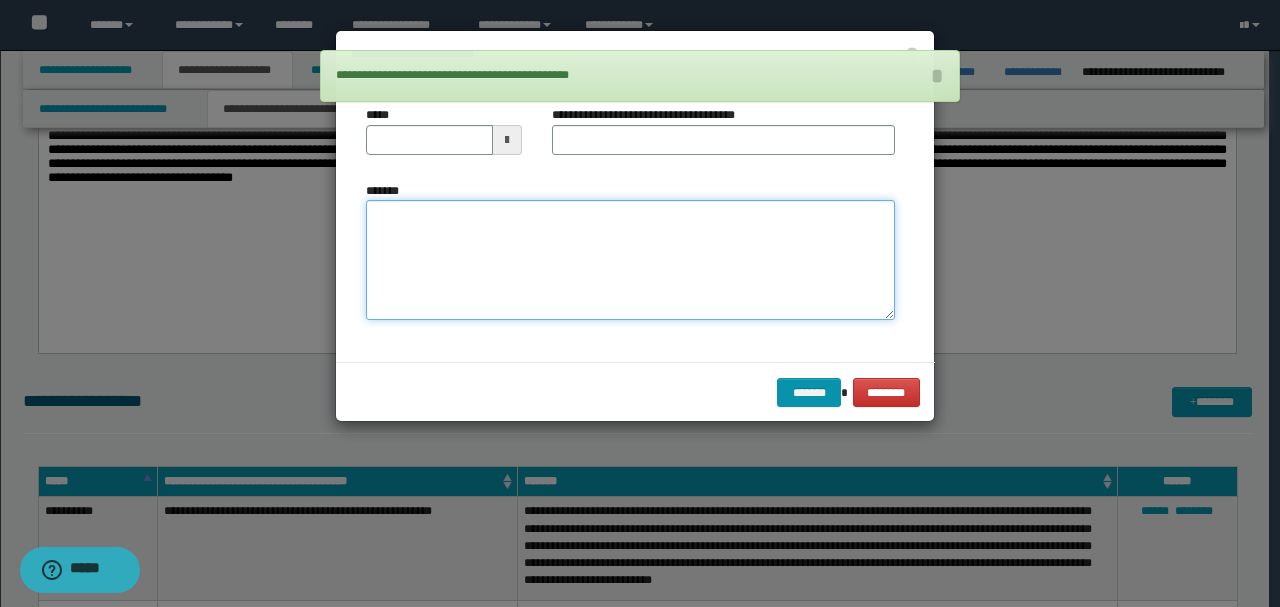 click on "*******" at bounding box center (630, 259) 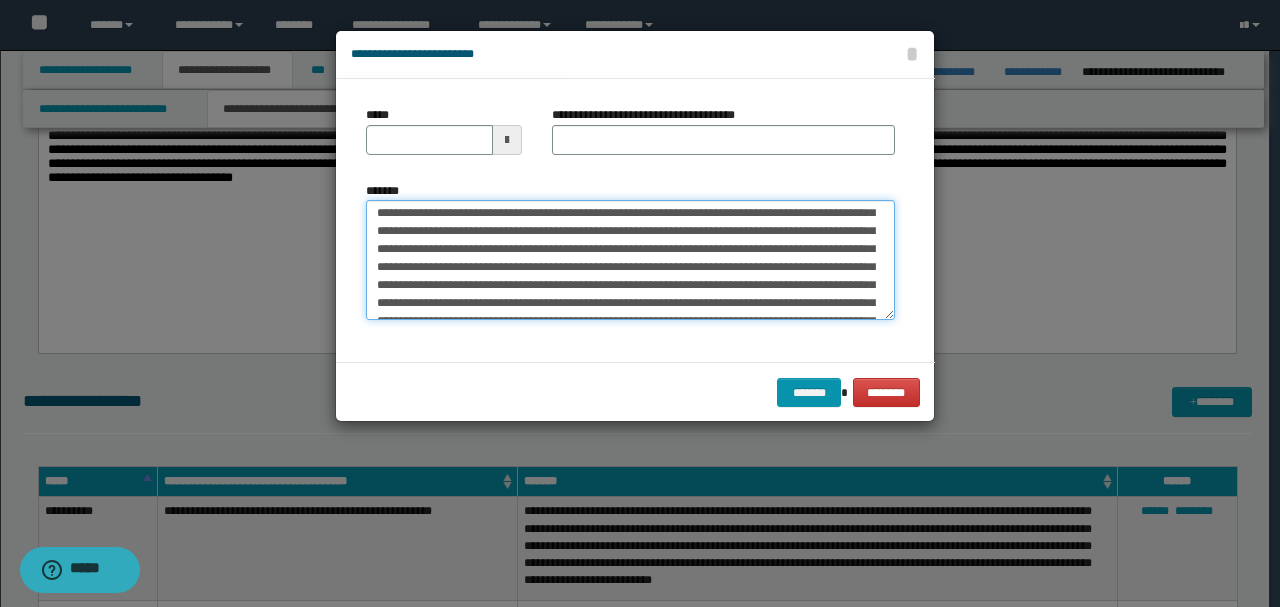 scroll, scrollTop: 0, scrollLeft: 0, axis: both 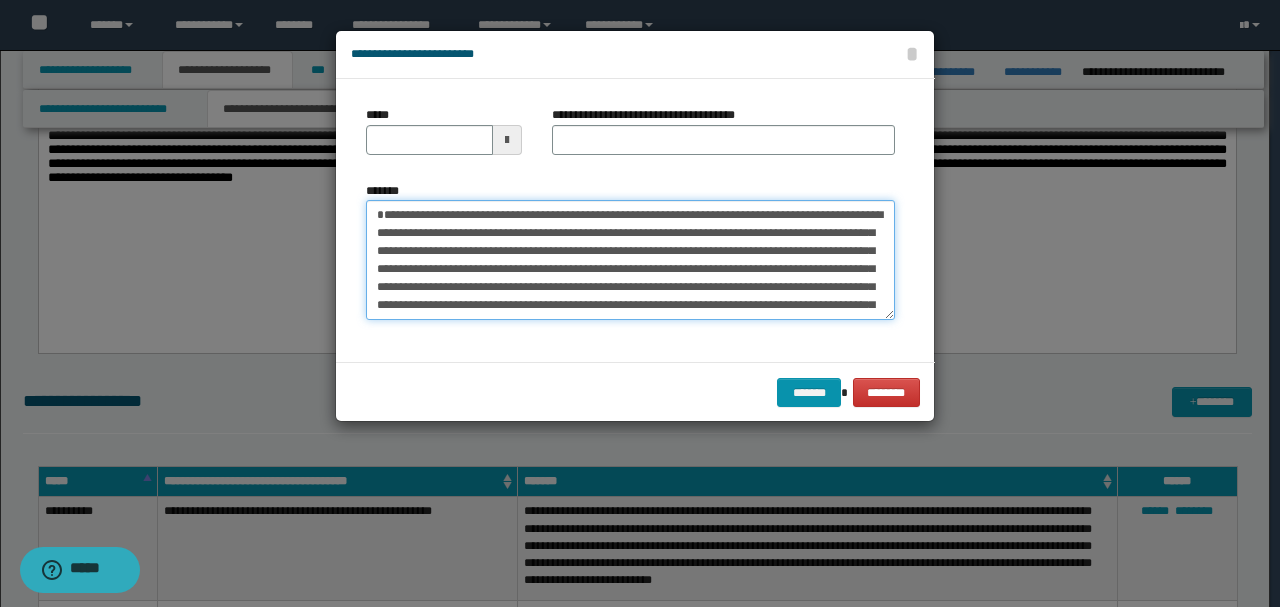 drag, startPoint x: 440, startPoint y: 233, endPoint x: 336, endPoint y: 158, distance: 128.22246 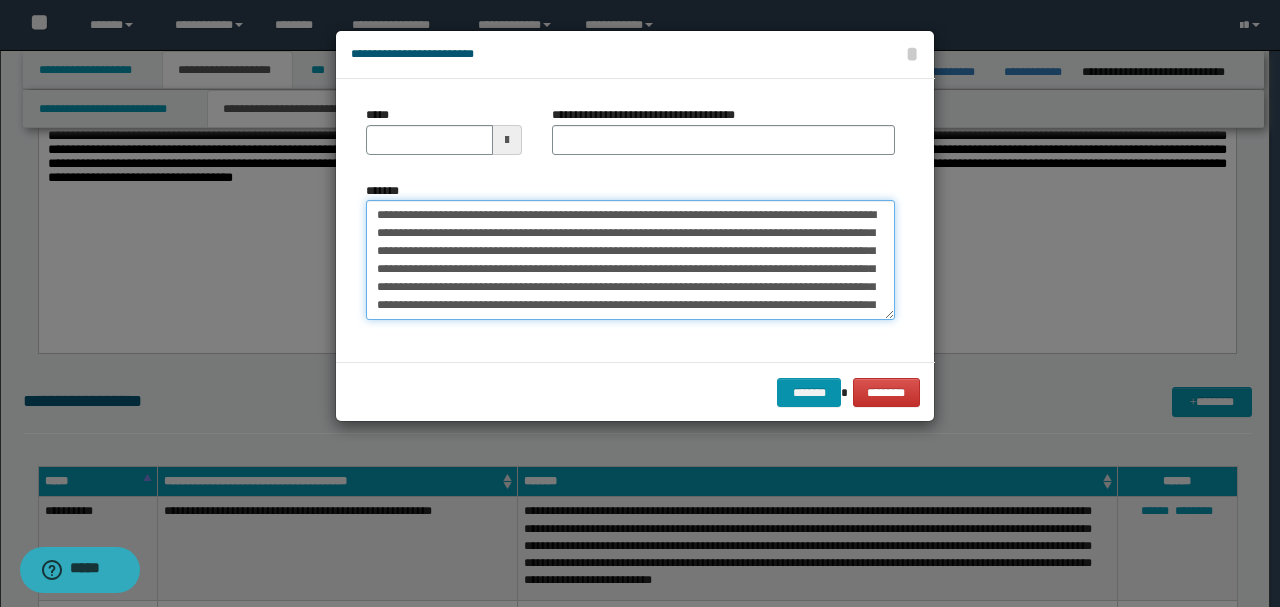 type 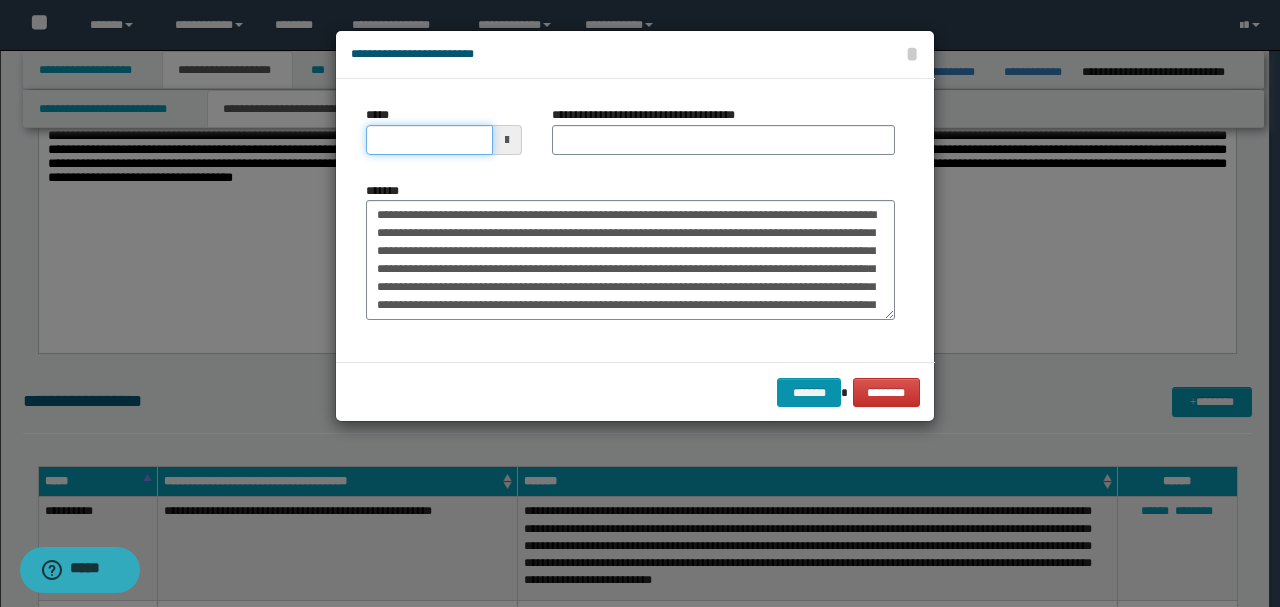 click on "*****" at bounding box center (429, 140) 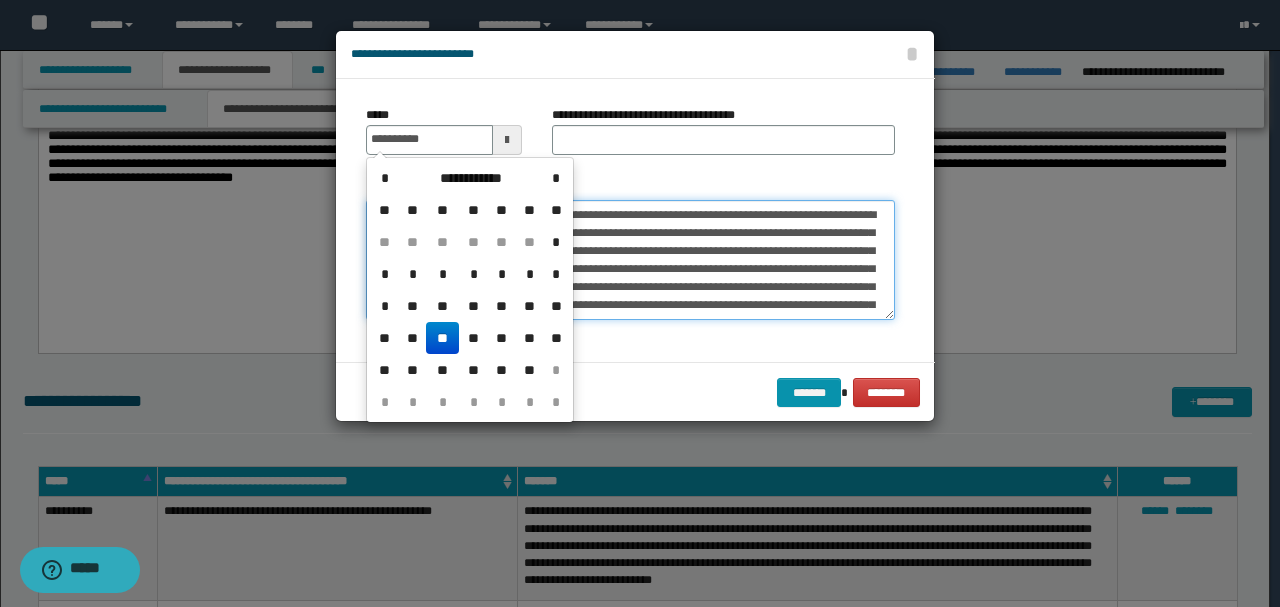 type on "**********" 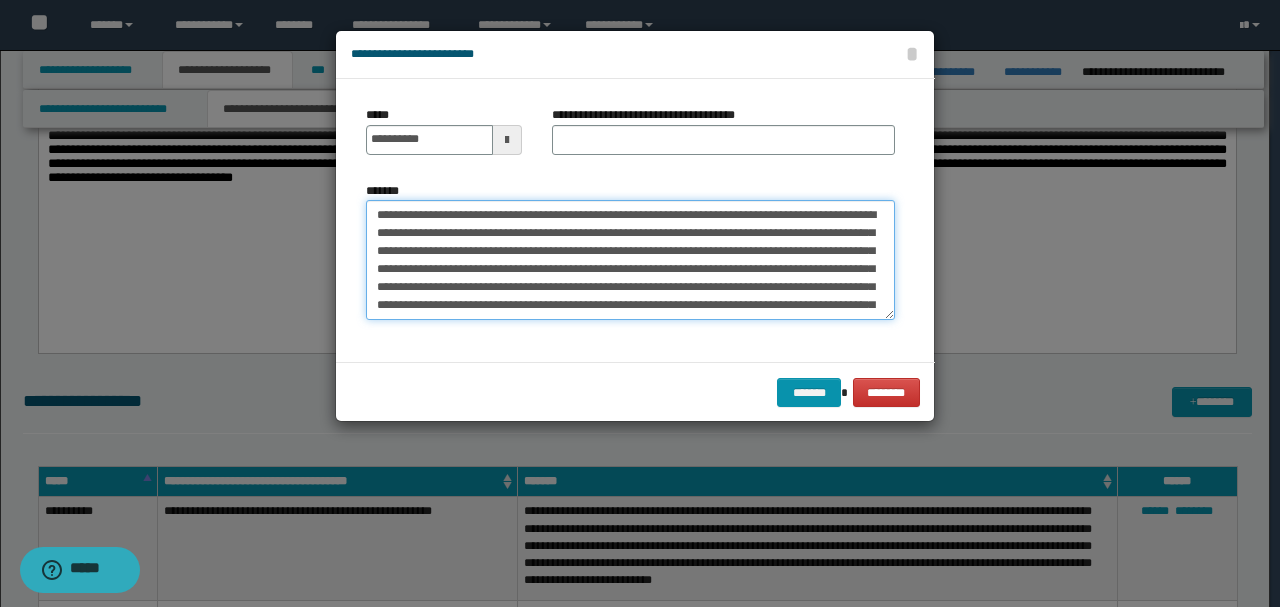 drag, startPoint x: 461, startPoint y: 213, endPoint x: 274, endPoint y: 213, distance: 187 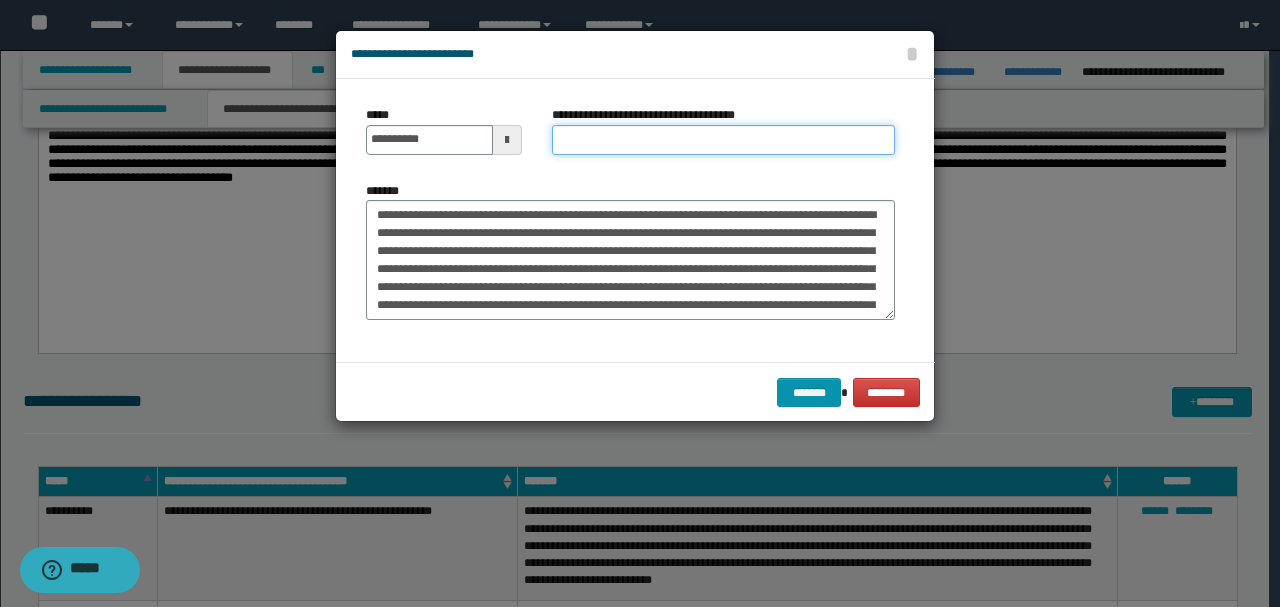 click on "**********" at bounding box center (723, 140) 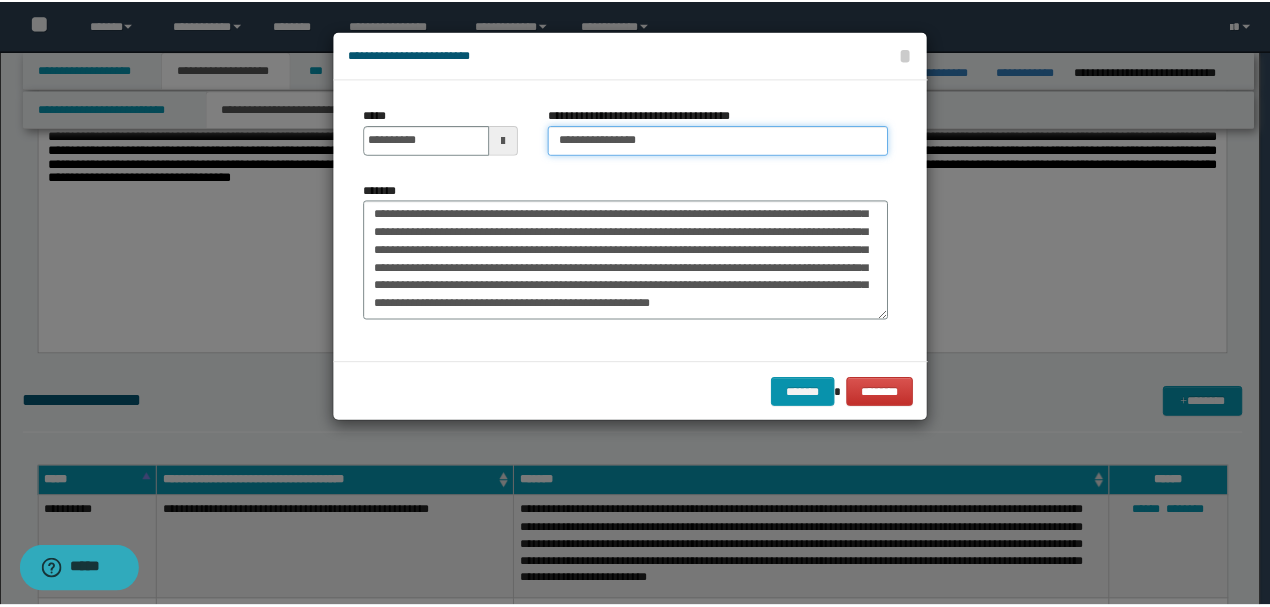 scroll, scrollTop: 342, scrollLeft: 0, axis: vertical 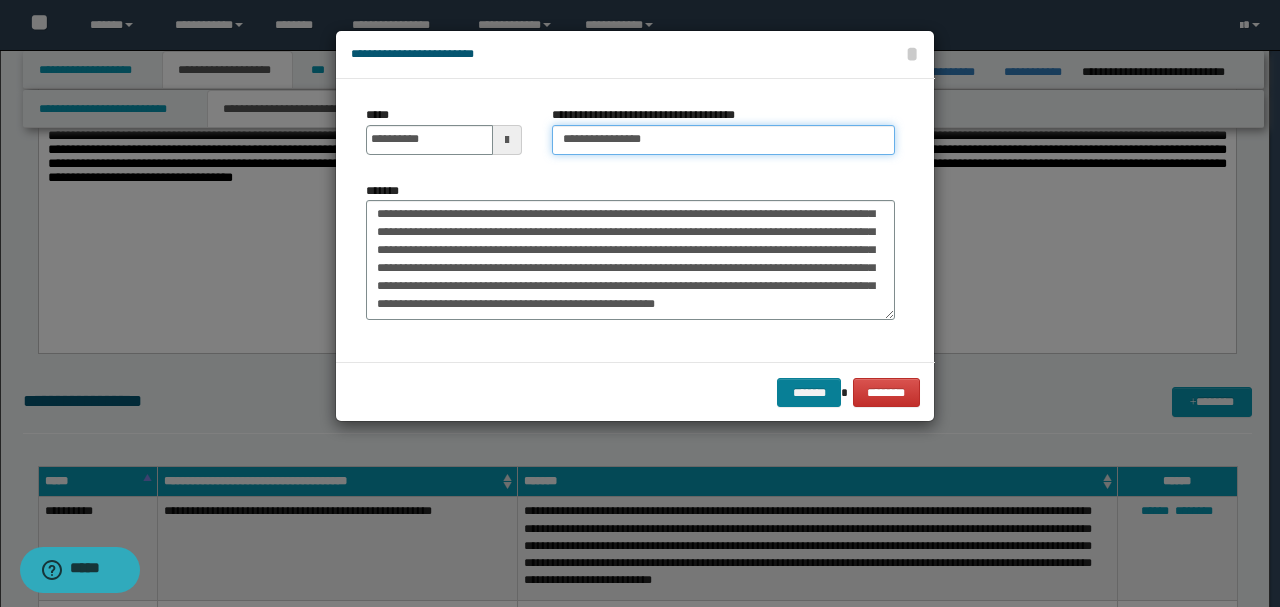 type on "**********" 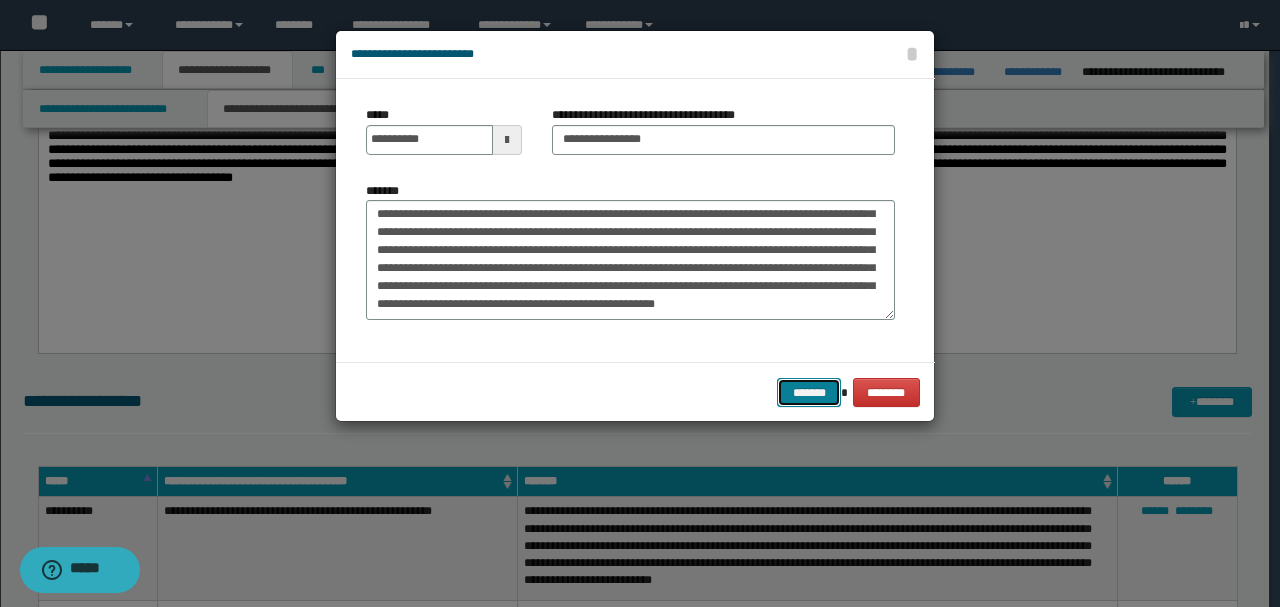 click on "*******" at bounding box center (809, 392) 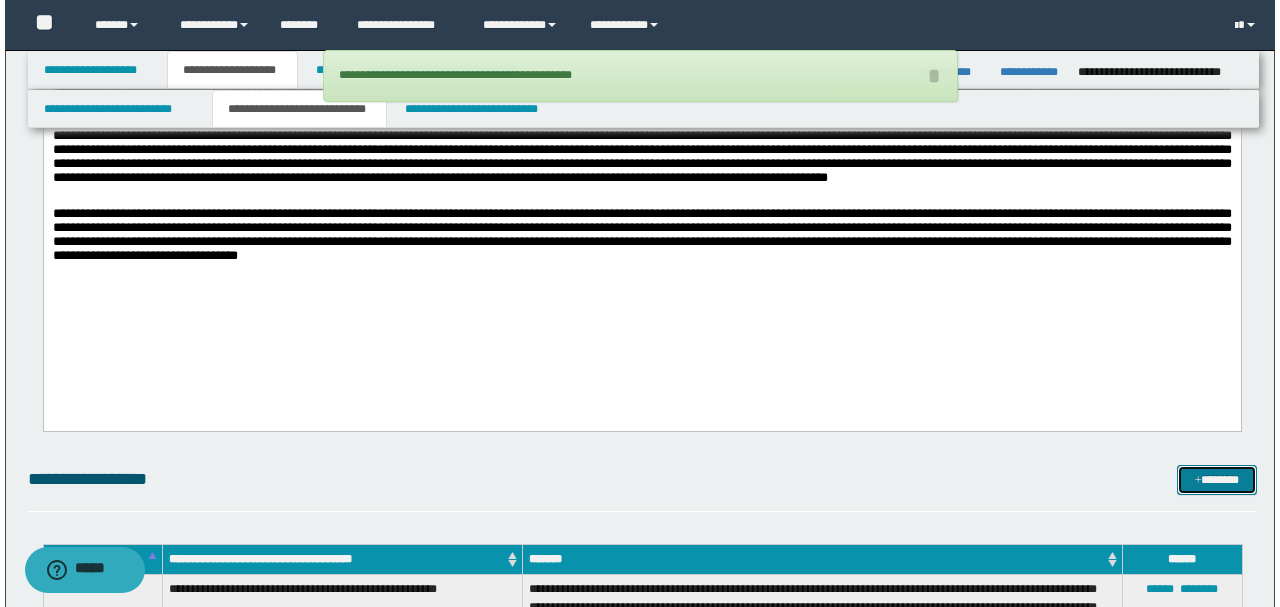 scroll, scrollTop: 1866, scrollLeft: 0, axis: vertical 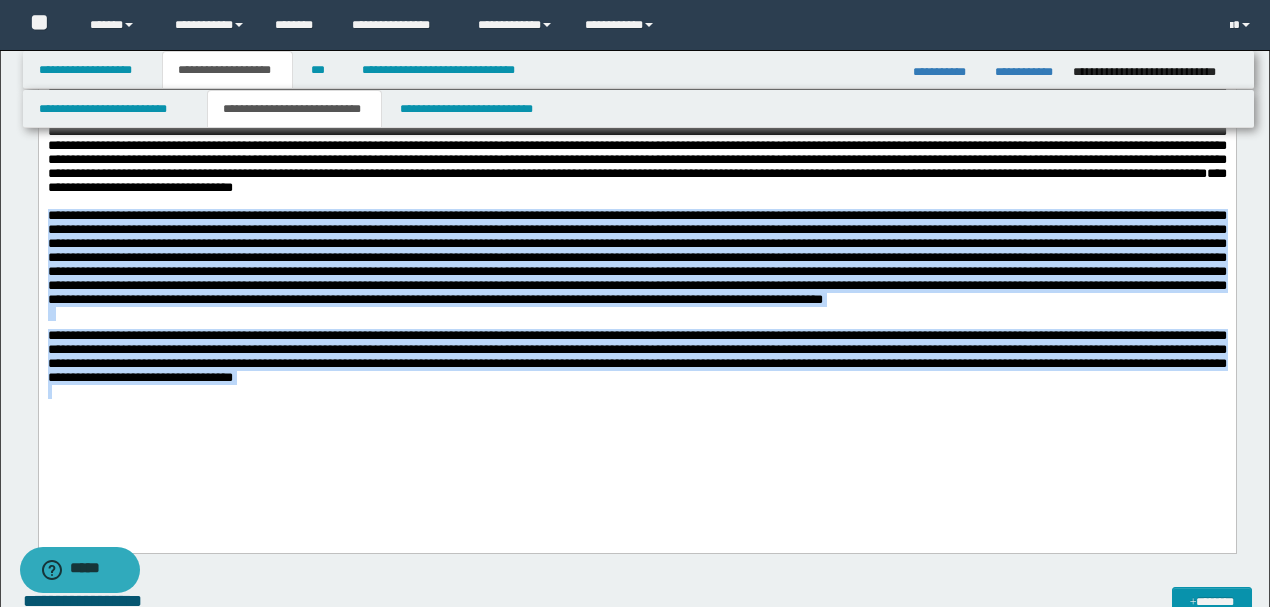 drag, startPoint x: 48, startPoint y: 228, endPoint x: 583, endPoint y: 439, distance: 575.1052 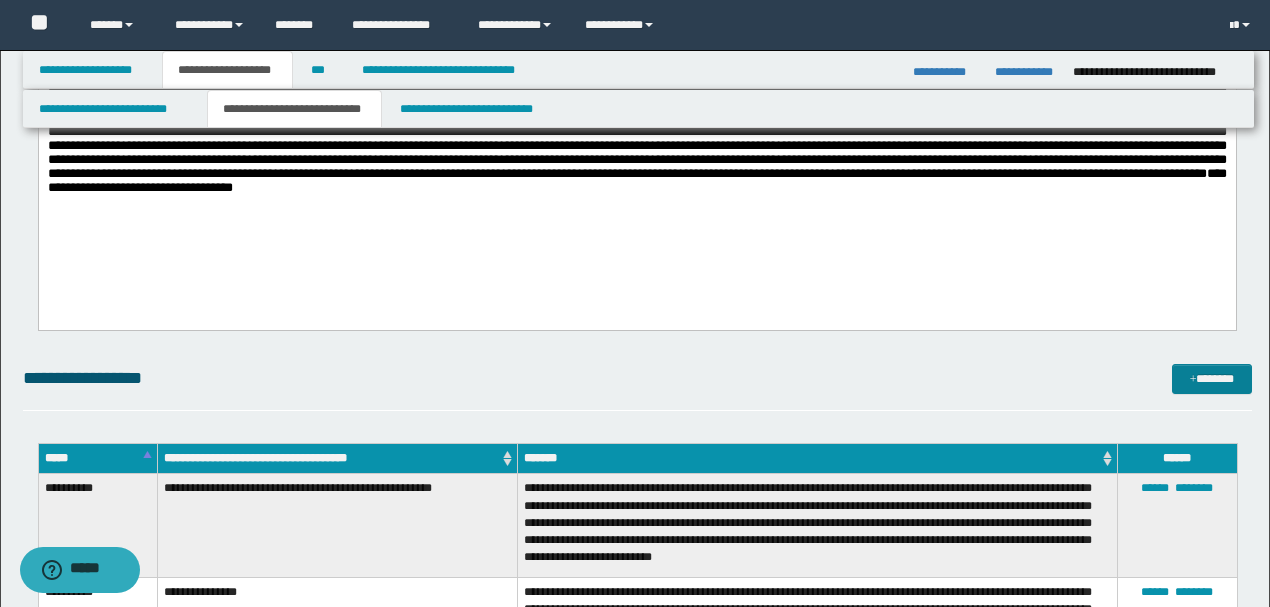 click at bounding box center (1193, 380) 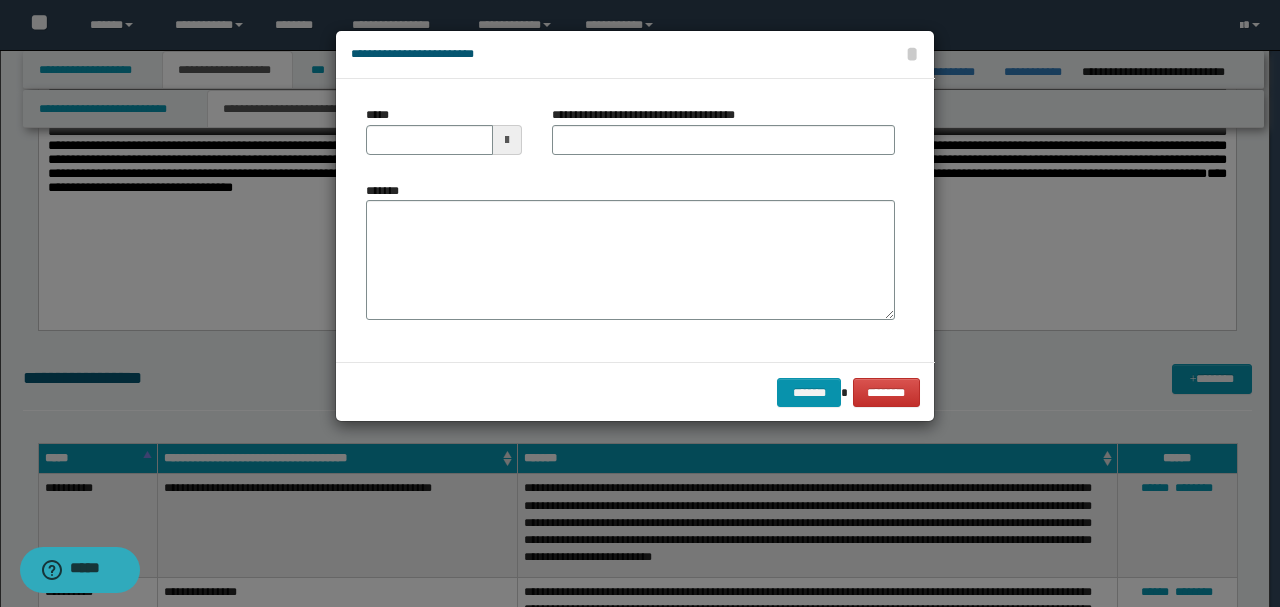 scroll, scrollTop: 0, scrollLeft: 0, axis: both 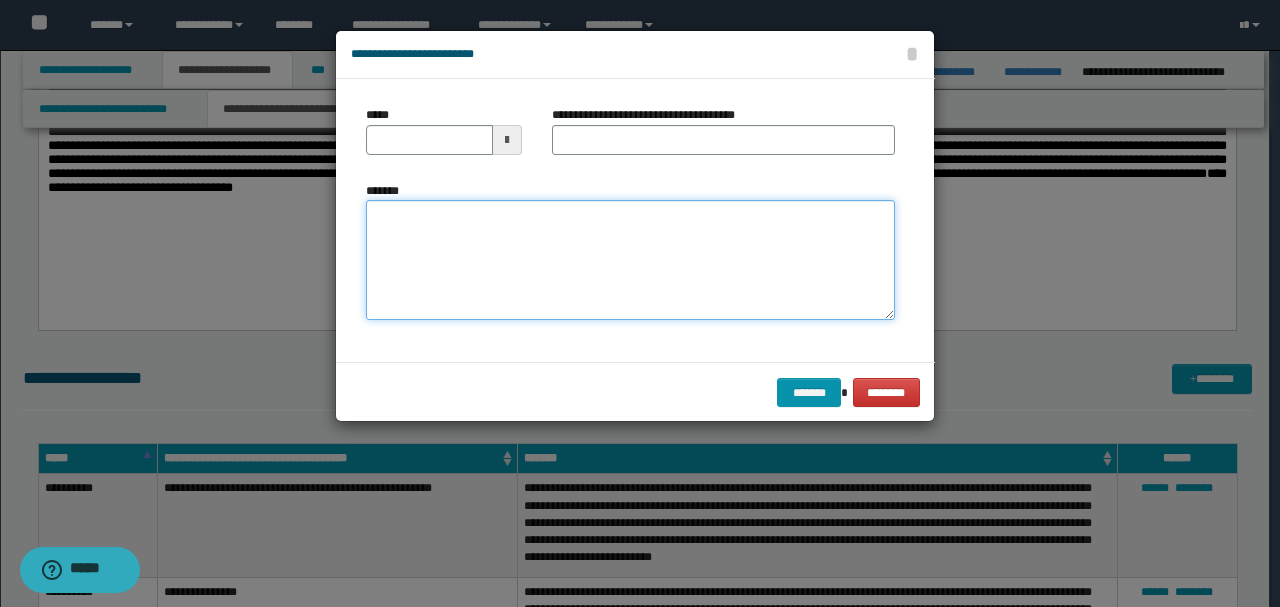 click on "*******" at bounding box center [630, 259] 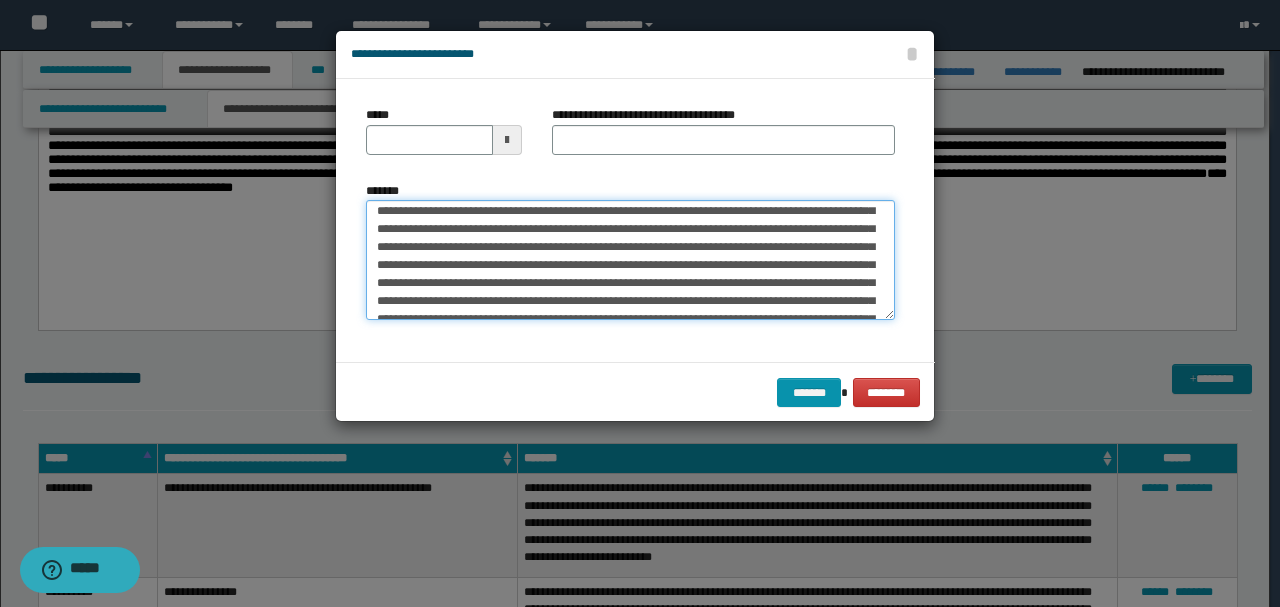 scroll, scrollTop: 0, scrollLeft: 0, axis: both 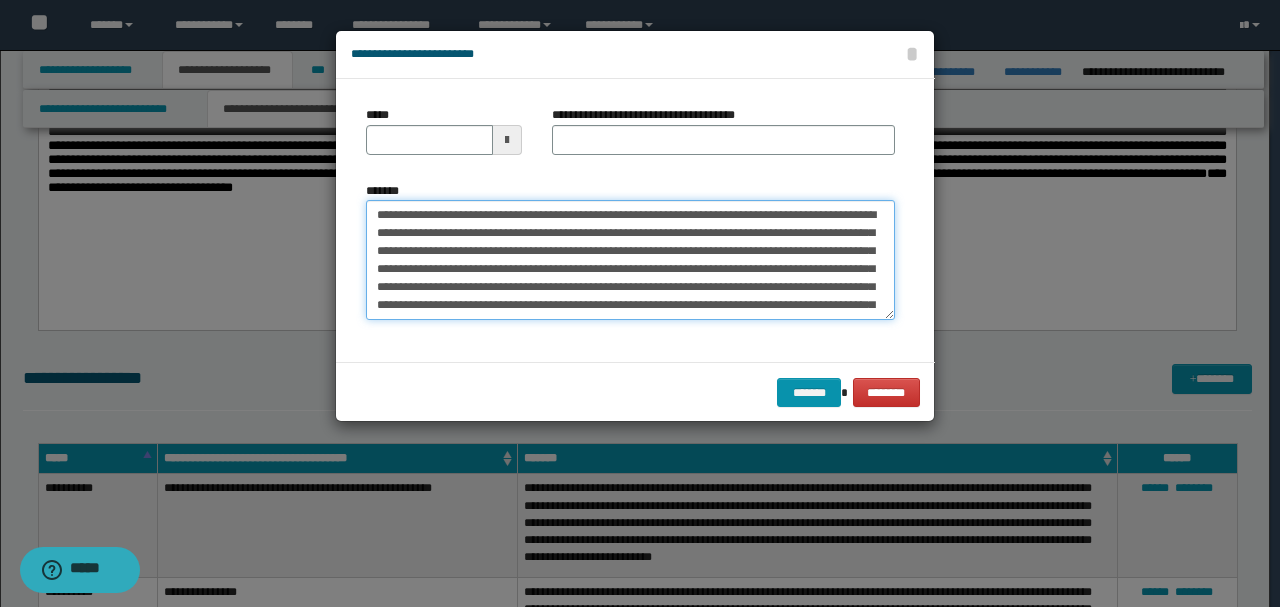 drag, startPoint x: 440, startPoint y: 217, endPoint x: 318, endPoint y: 203, distance: 122.80065 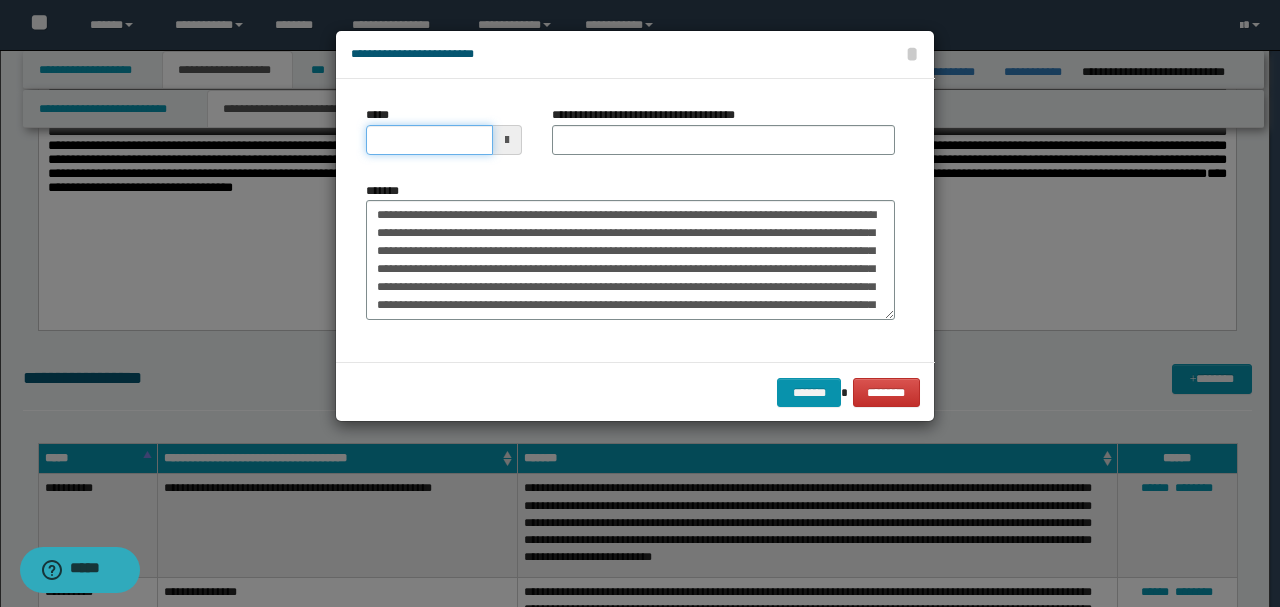 click on "*****" at bounding box center (429, 140) 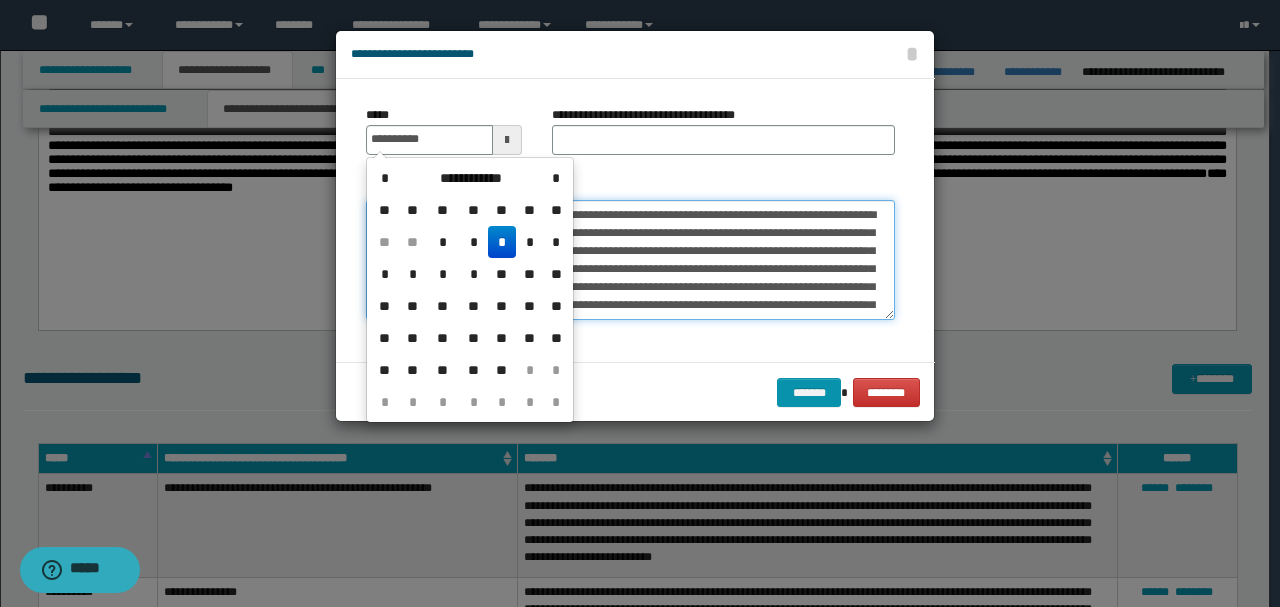type on "**********" 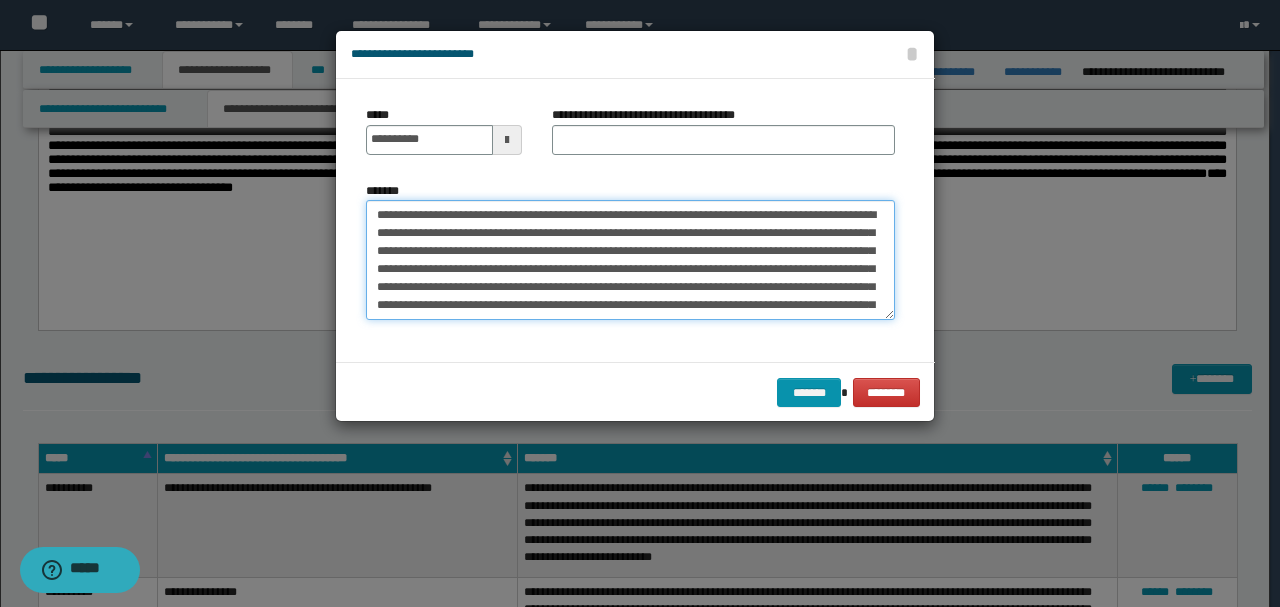 drag, startPoint x: 432, startPoint y: 214, endPoint x: 240, endPoint y: 214, distance: 192 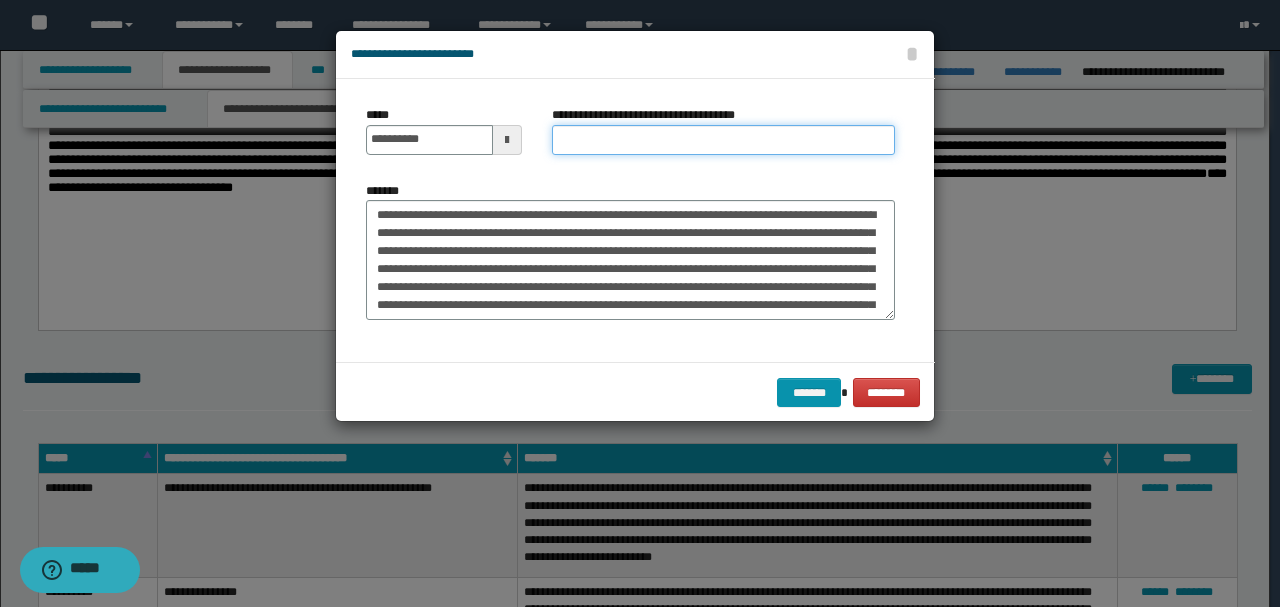 click on "**********" at bounding box center [723, 140] 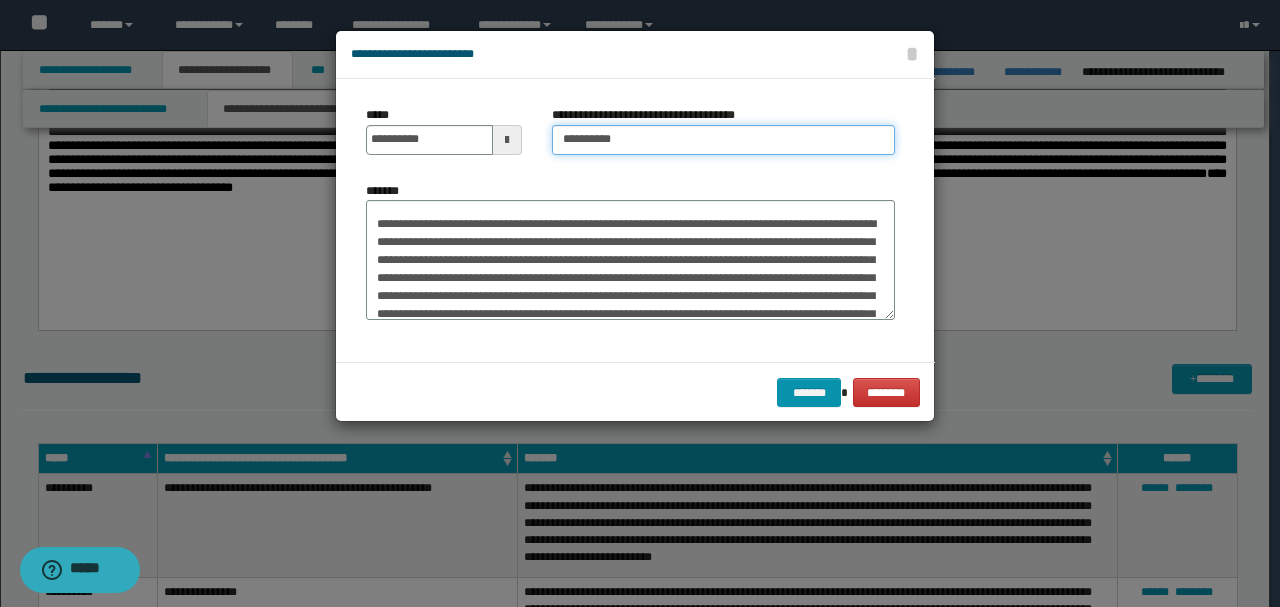 type on "*********" 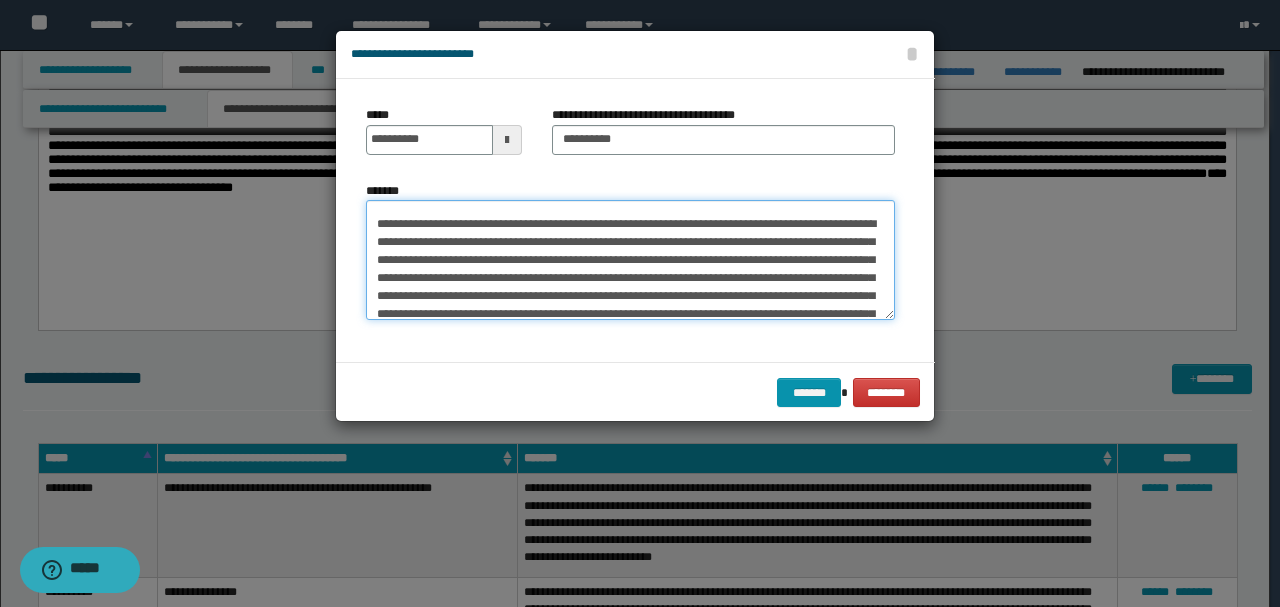 scroll, scrollTop: 468, scrollLeft: 0, axis: vertical 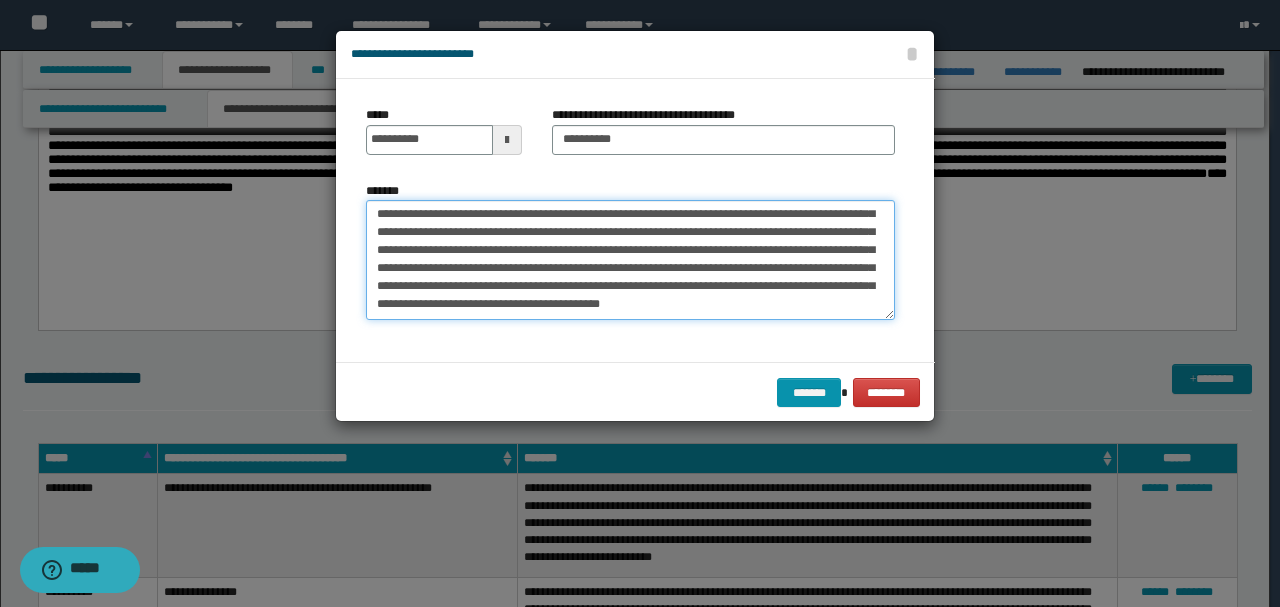 drag, startPoint x: 425, startPoint y: 244, endPoint x: 567, endPoint y: 402, distance: 212.43352 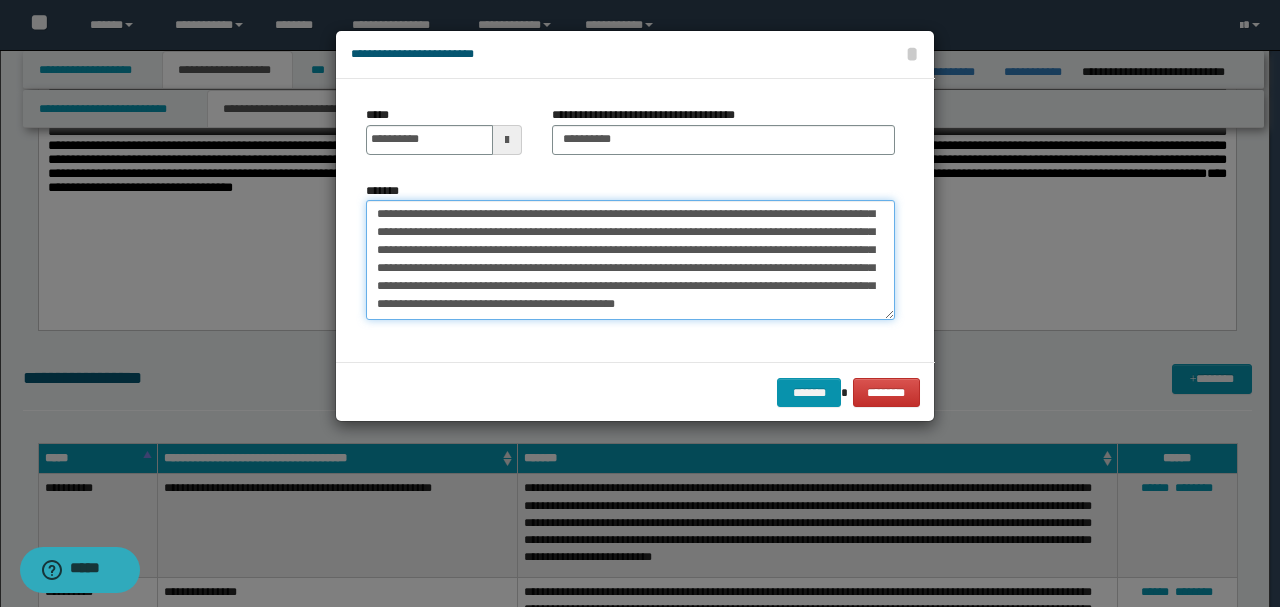 scroll, scrollTop: 270, scrollLeft: 0, axis: vertical 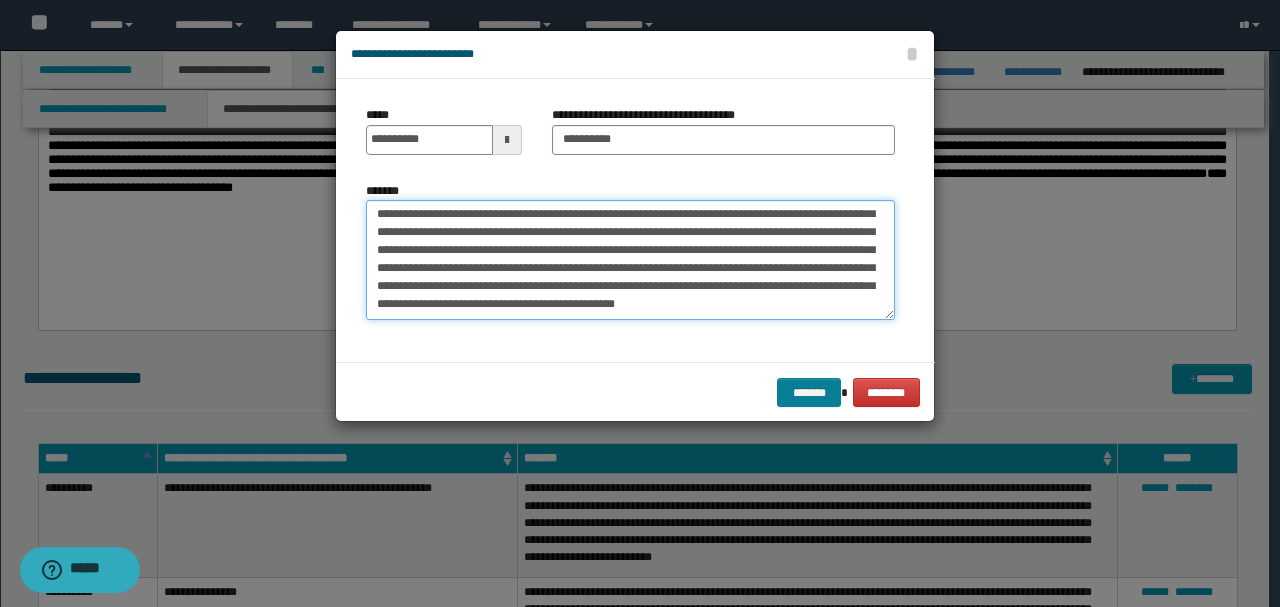 type on "**********" 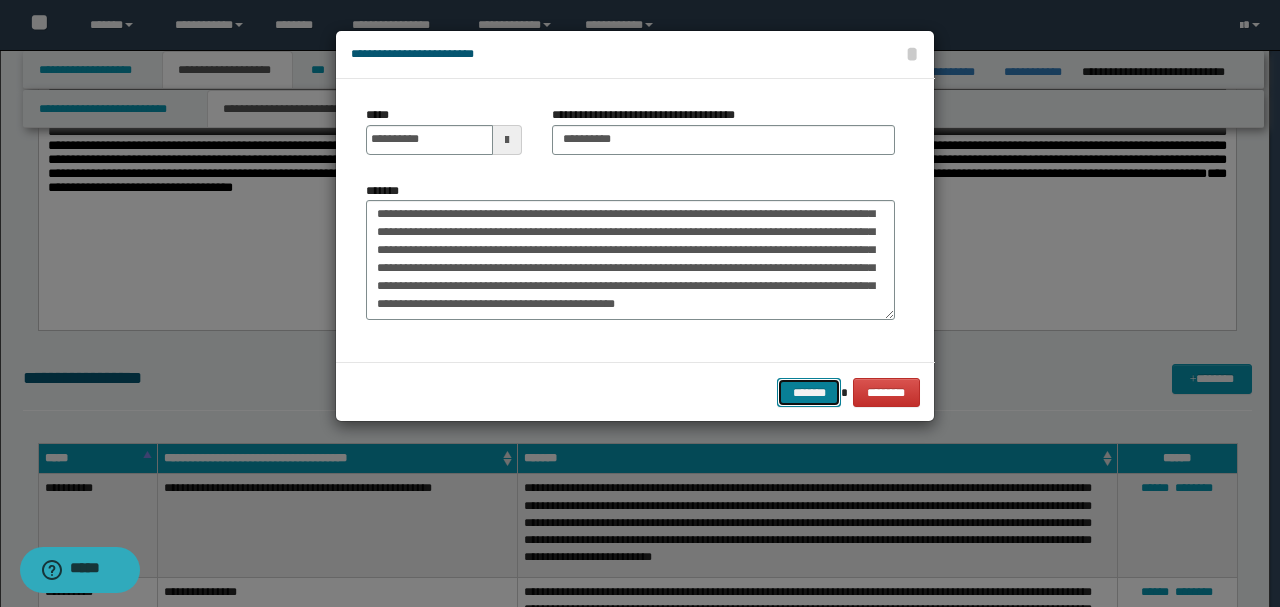 click on "*******" at bounding box center (809, 392) 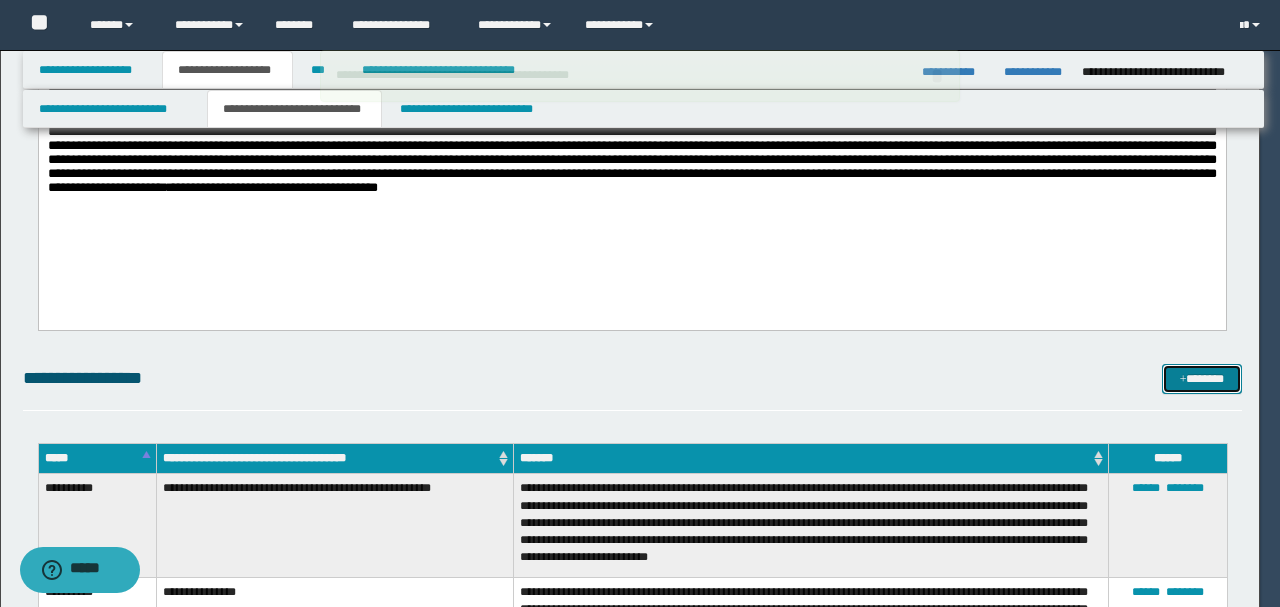 type 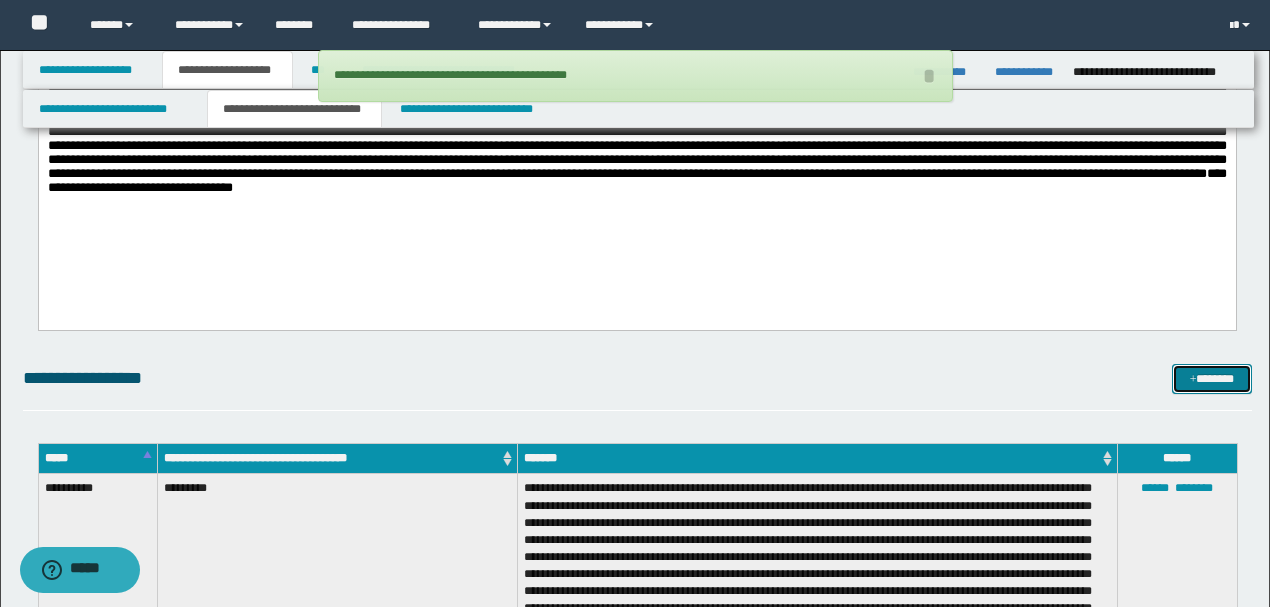 click on "*******" at bounding box center (1211, 378) 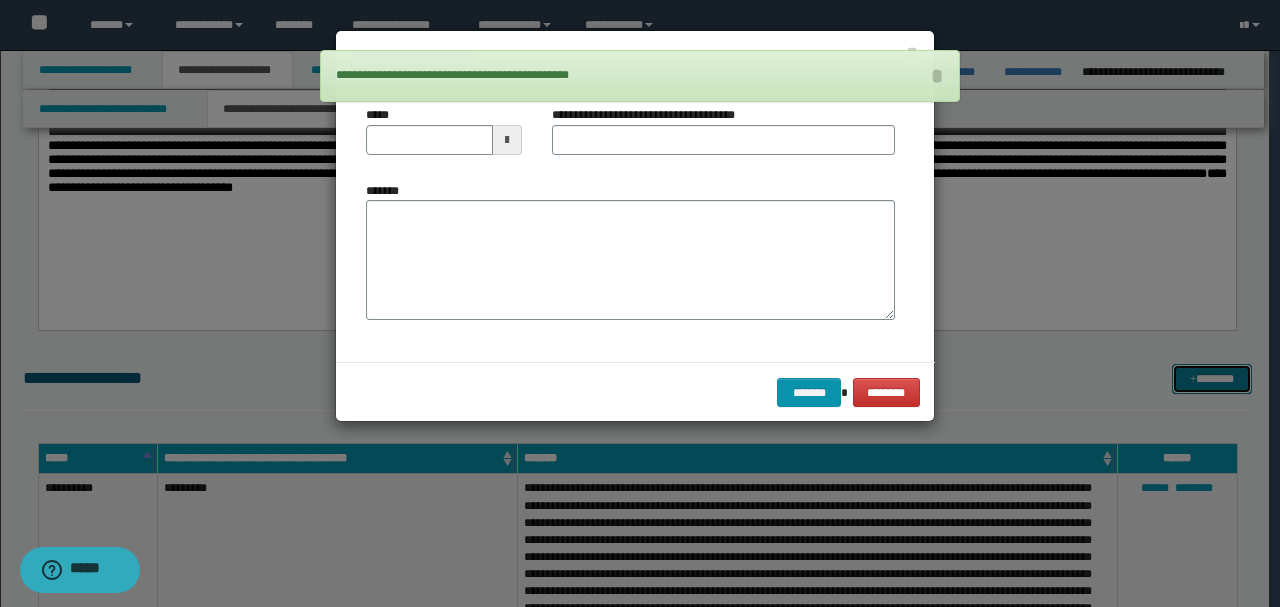 scroll, scrollTop: 0, scrollLeft: 0, axis: both 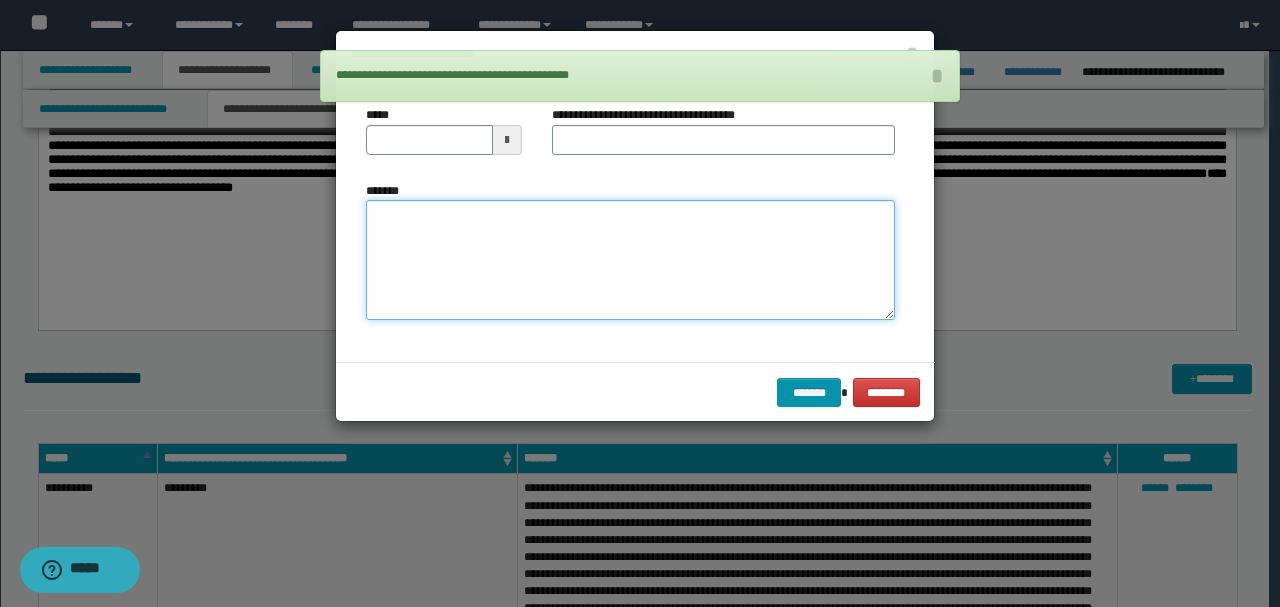 click on "*******" at bounding box center [630, 259] 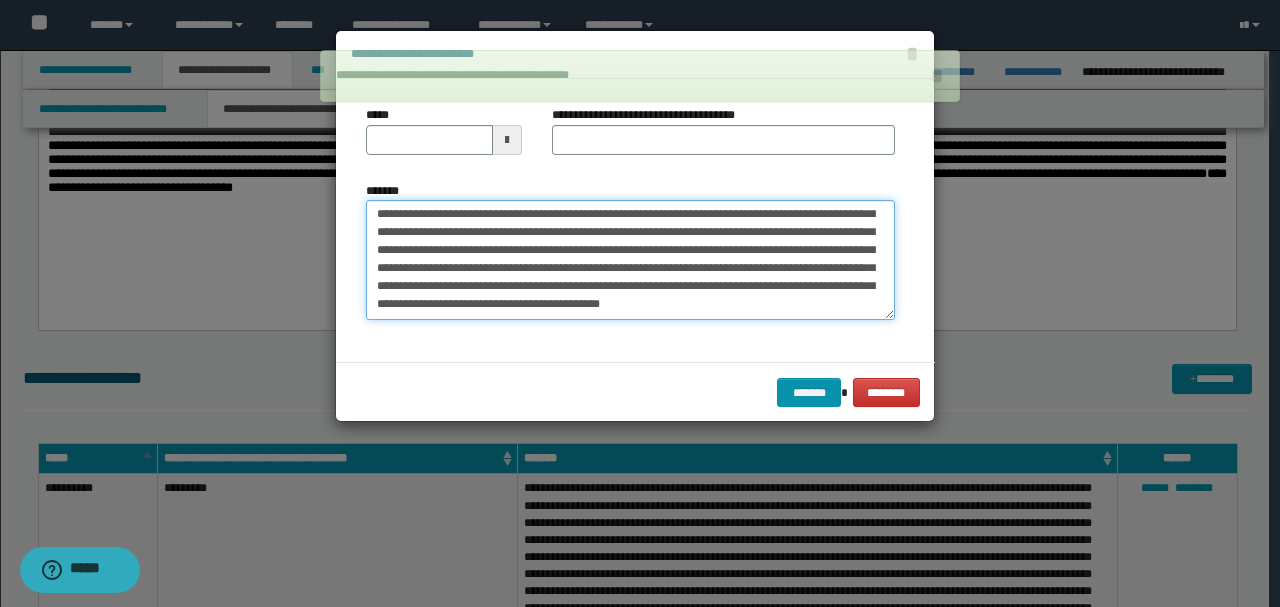 scroll, scrollTop: 0, scrollLeft: 0, axis: both 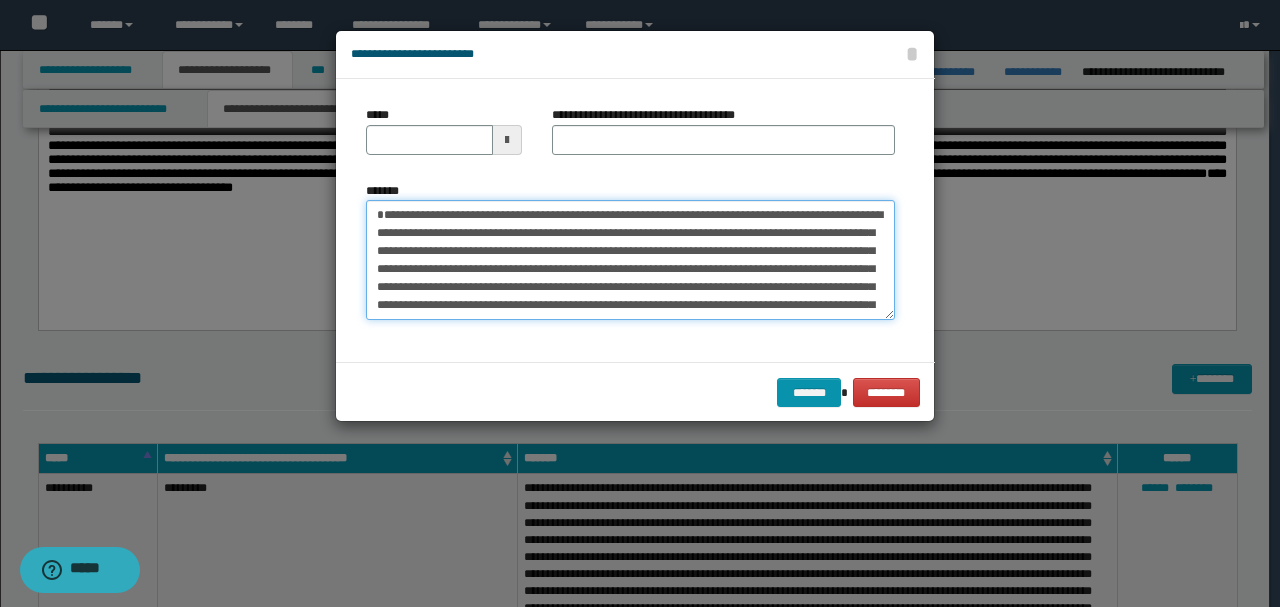 drag, startPoint x: 441, startPoint y: 230, endPoint x: 312, endPoint y: 175, distance: 140.23552 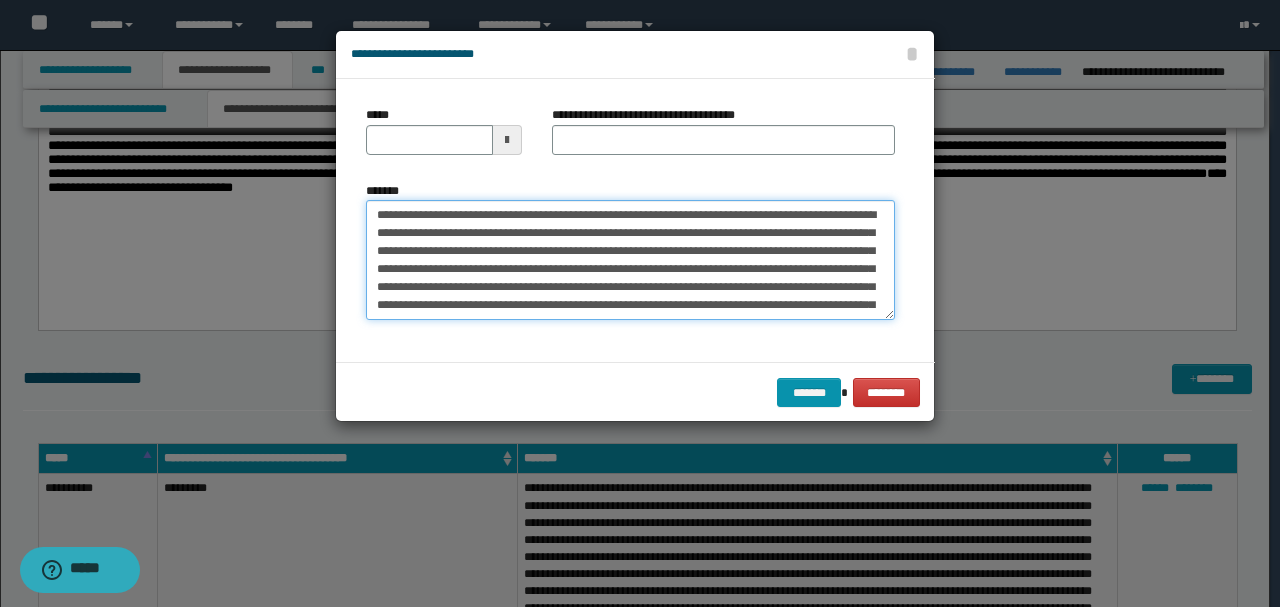 type 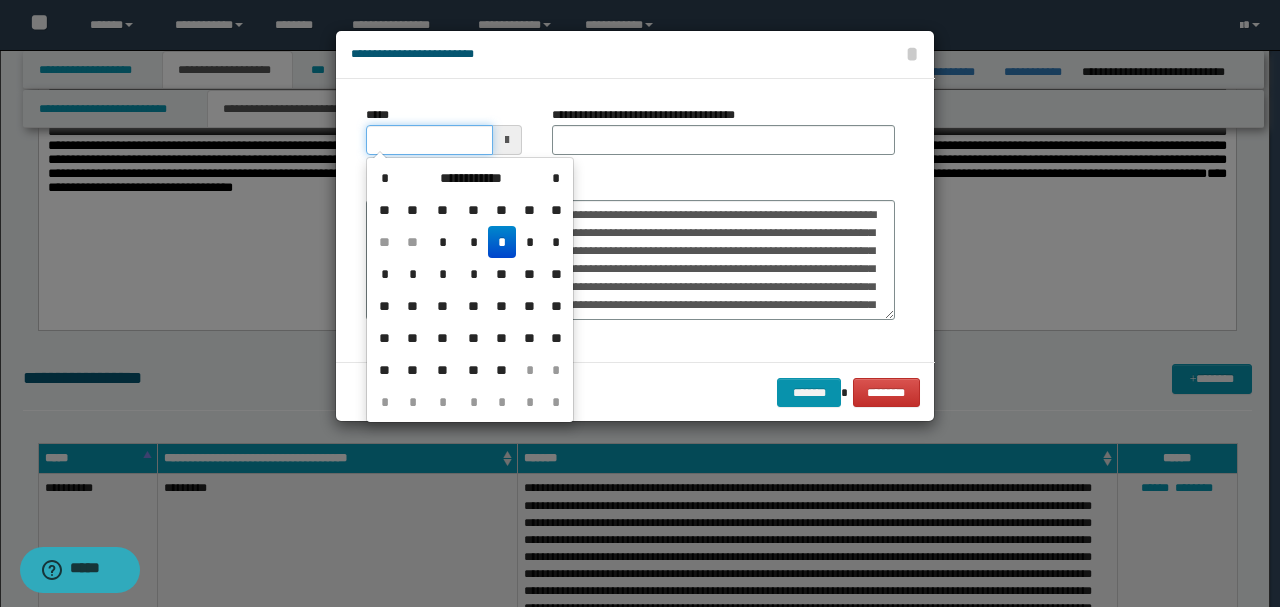 click on "*****" at bounding box center [429, 140] 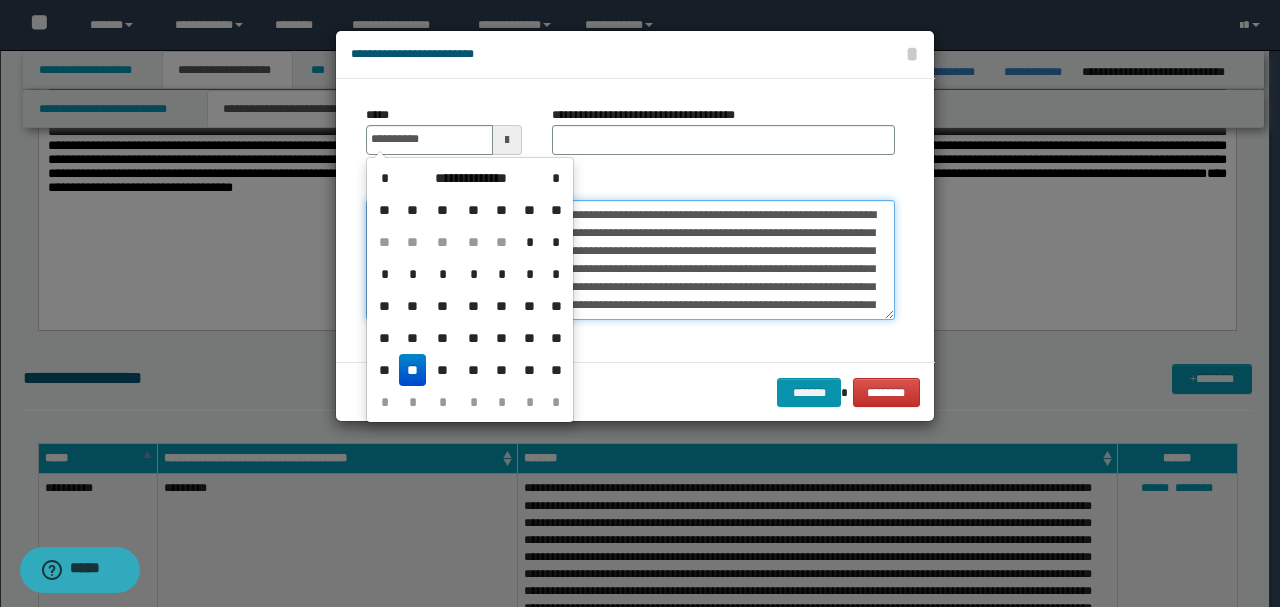 type on "**********" 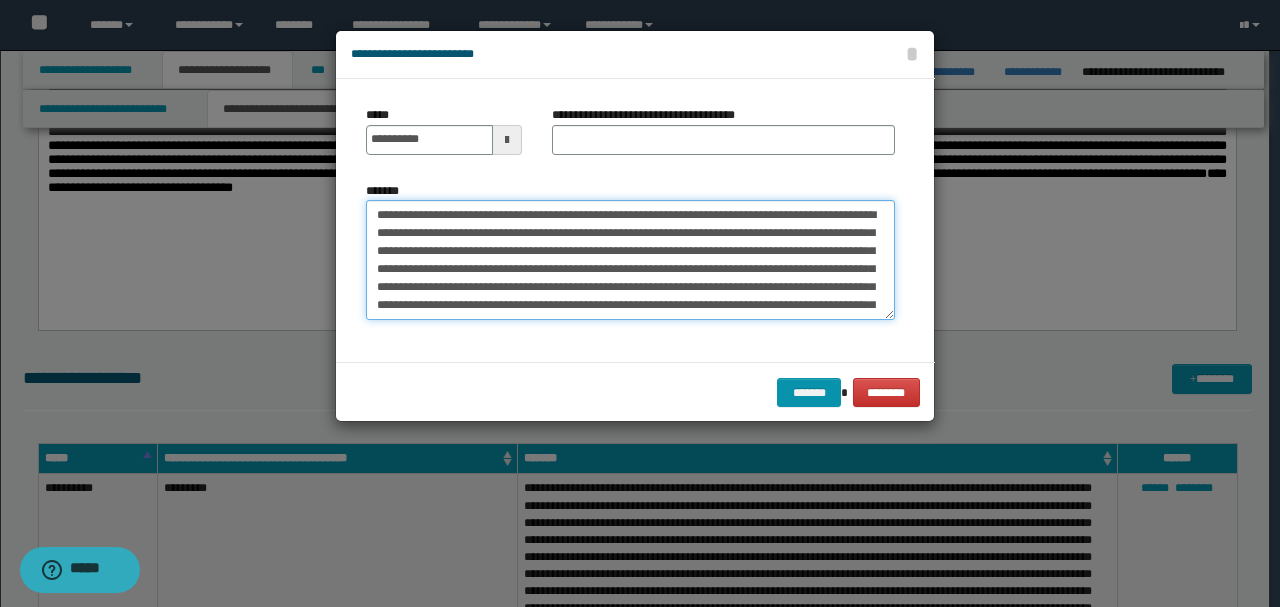 drag, startPoint x: 671, startPoint y: 212, endPoint x: 208, endPoint y: 211, distance: 463.00107 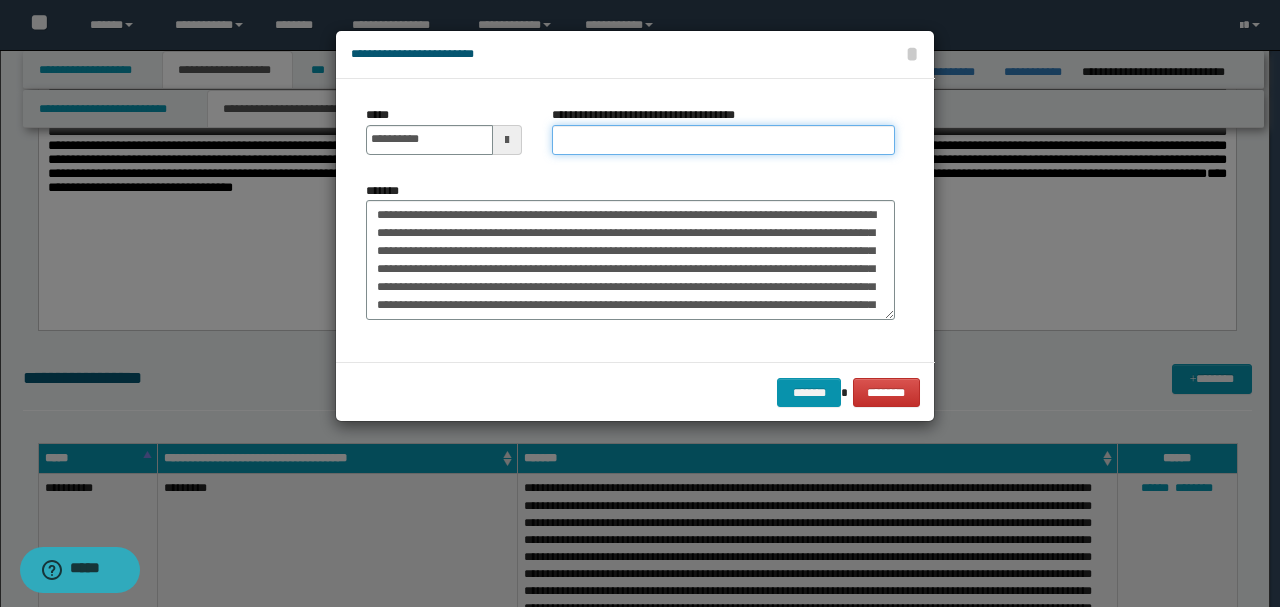 click on "**********" at bounding box center (723, 140) 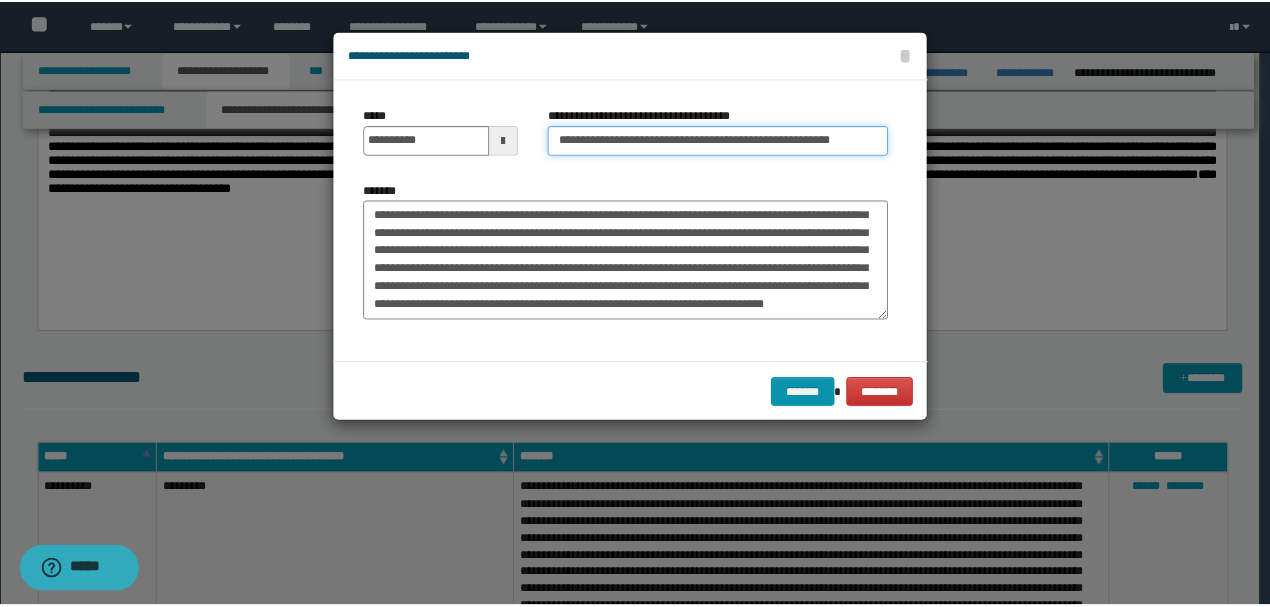 scroll, scrollTop: 72, scrollLeft: 0, axis: vertical 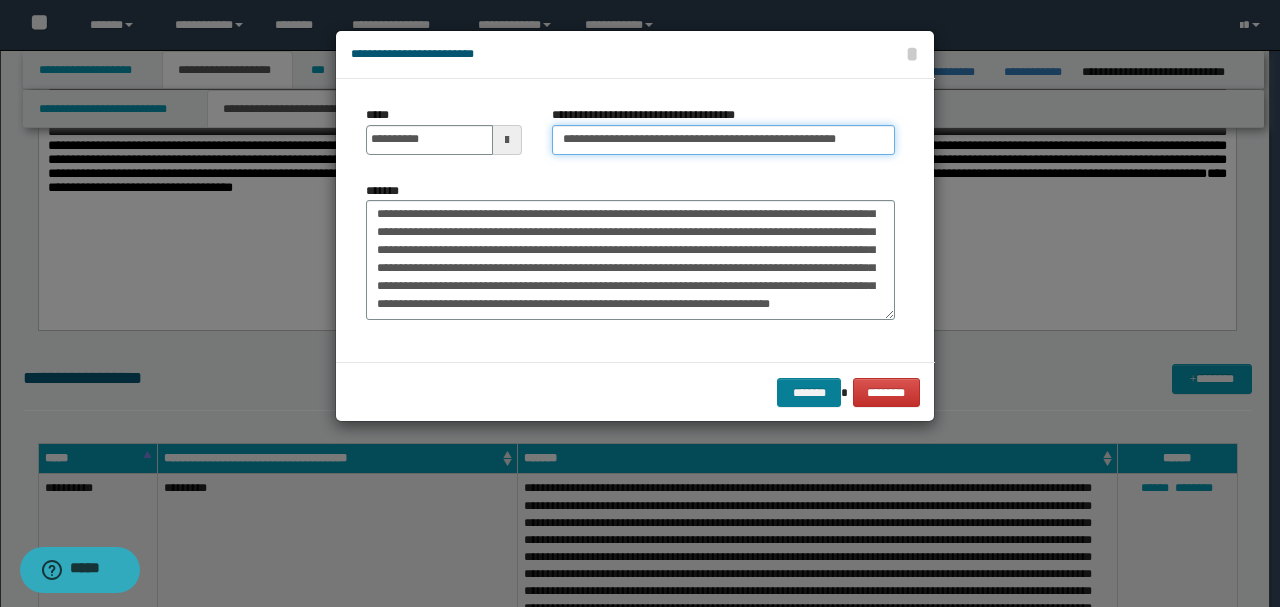 type on "**********" 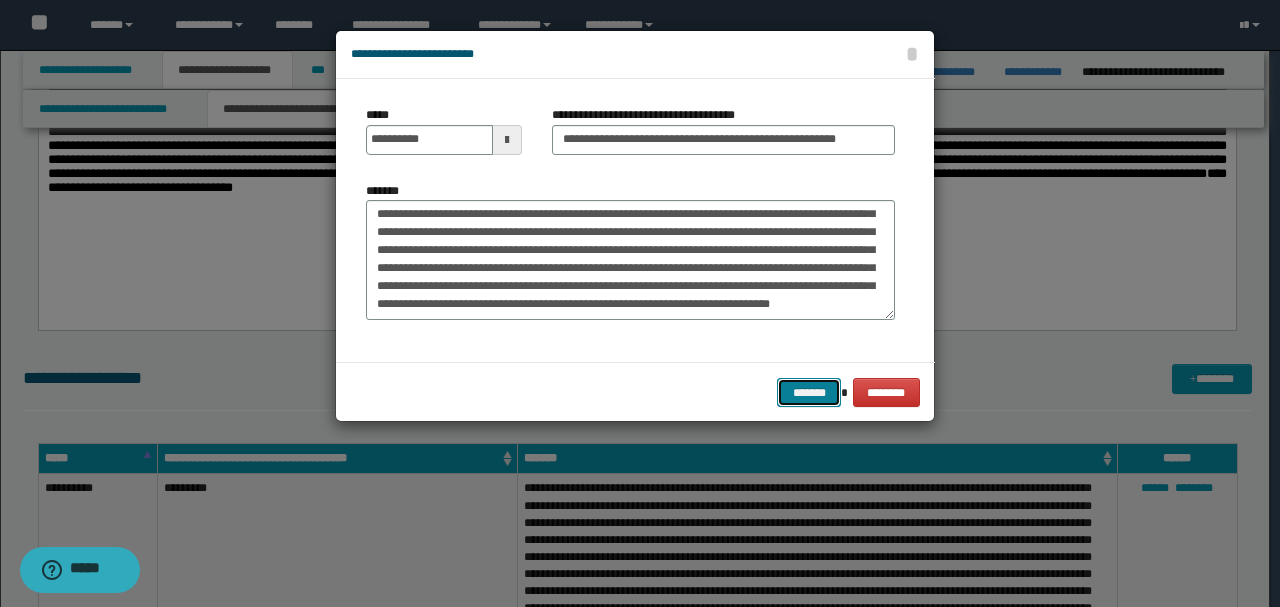 click on "*******" at bounding box center [809, 392] 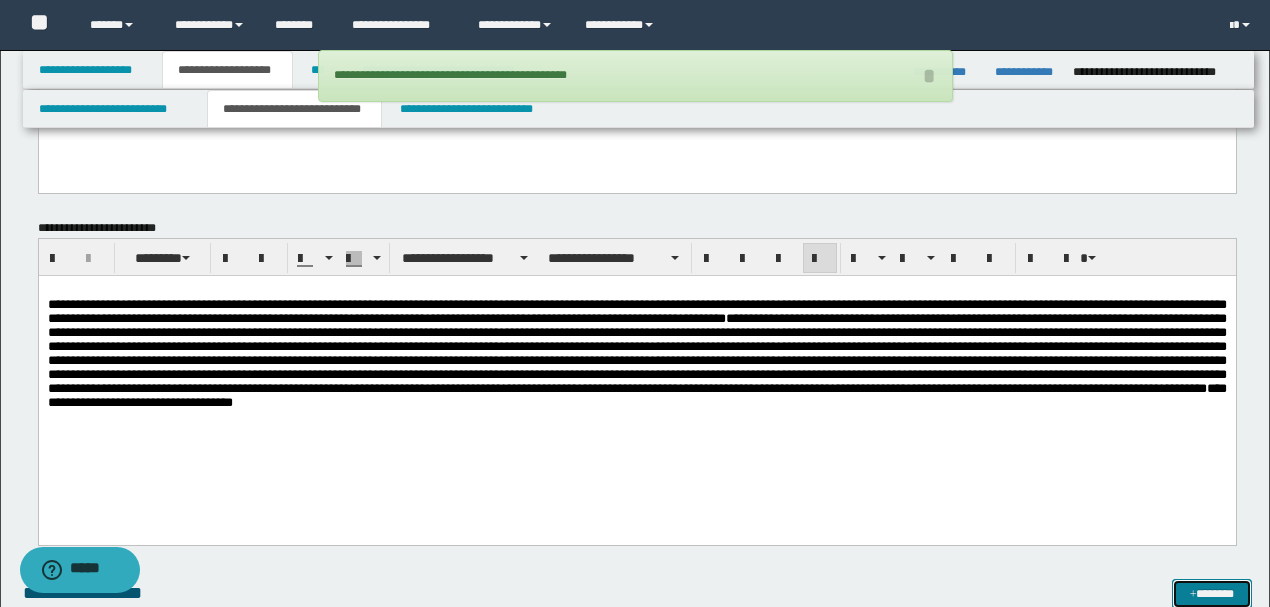 scroll, scrollTop: 1600, scrollLeft: 0, axis: vertical 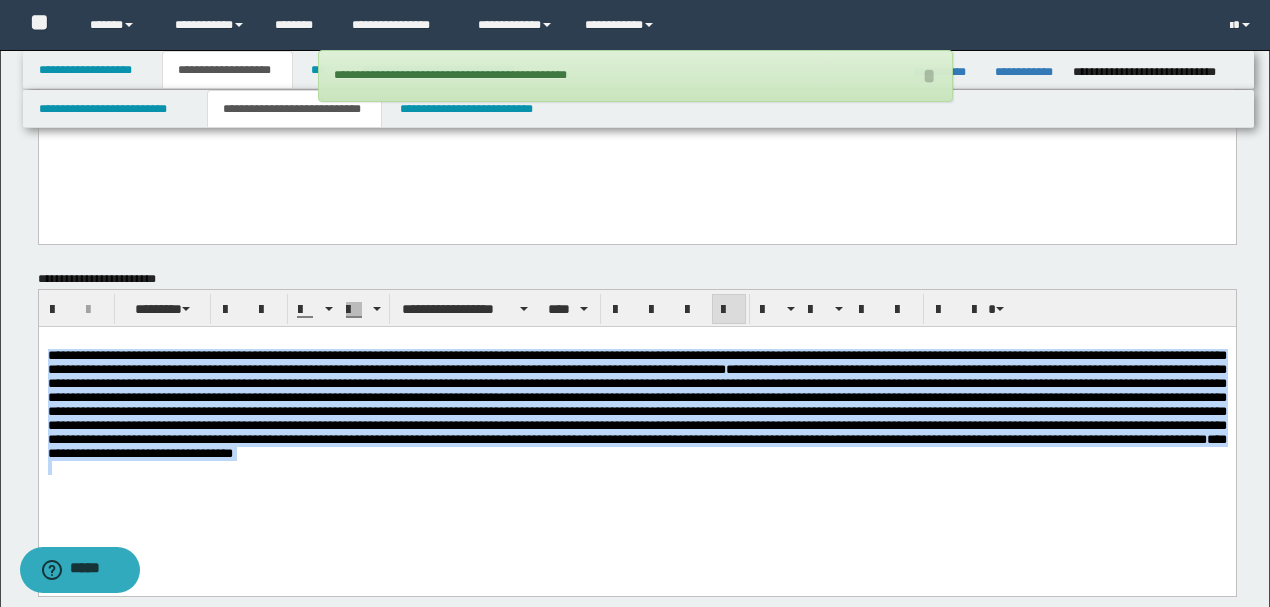 drag, startPoint x: 128, startPoint y: 336, endPoint x: 688, endPoint y: 499, distance: 583.2401 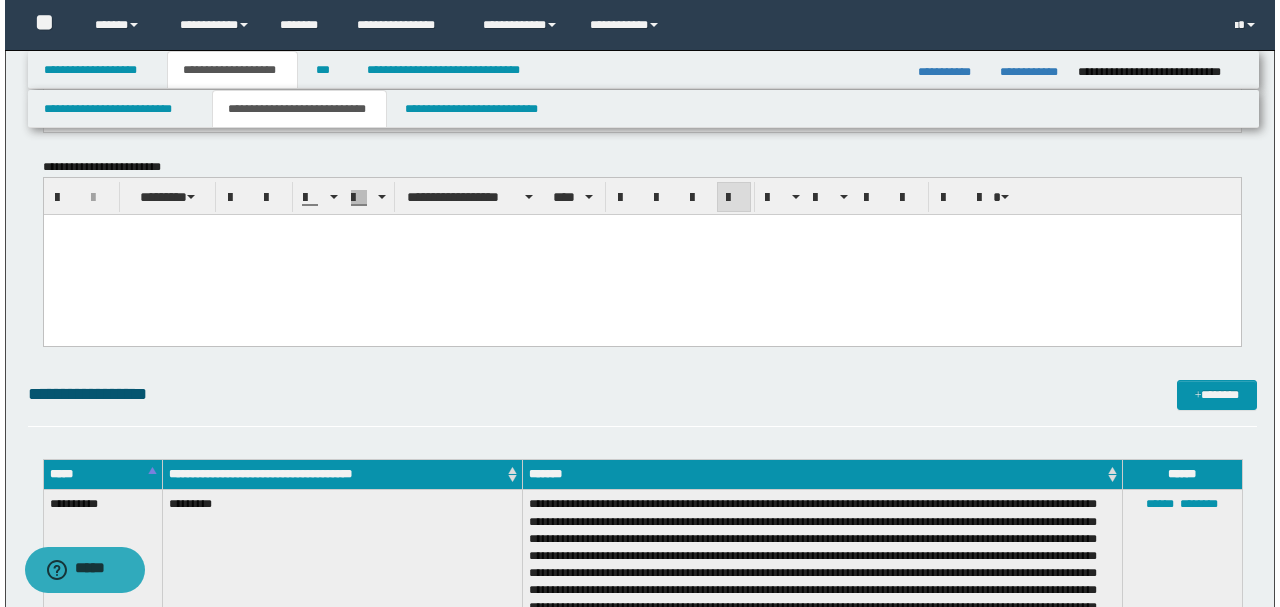 scroll, scrollTop: 1733, scrollLeft: 0, axis: vertical 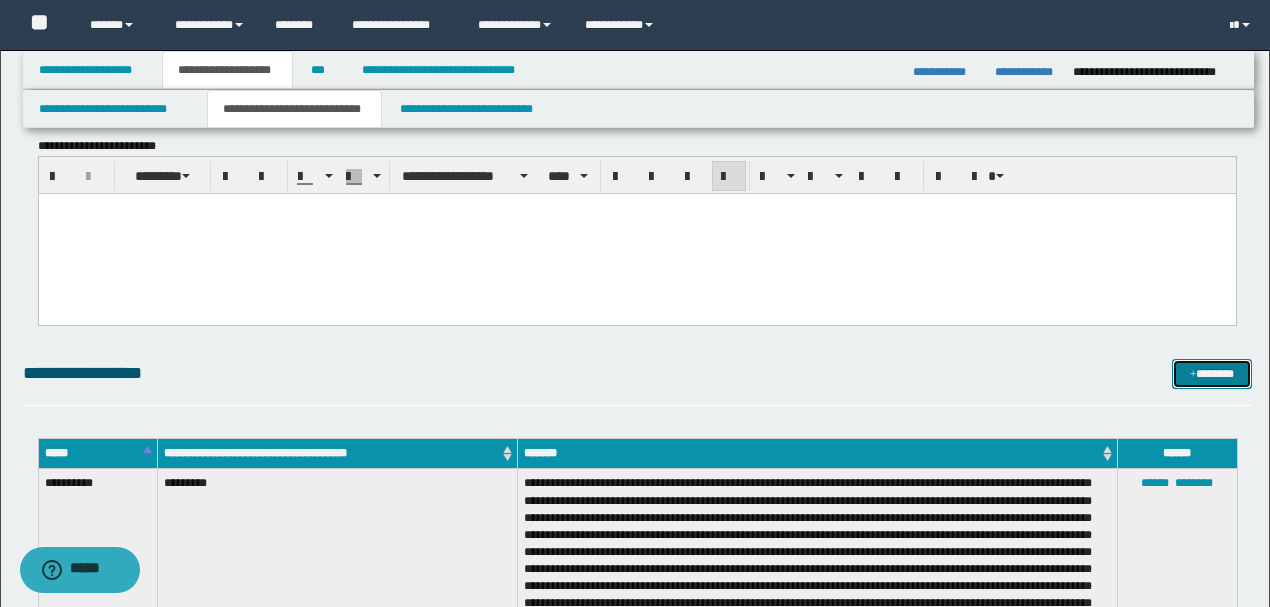click on "*******" at bounding box center [1211, 373] 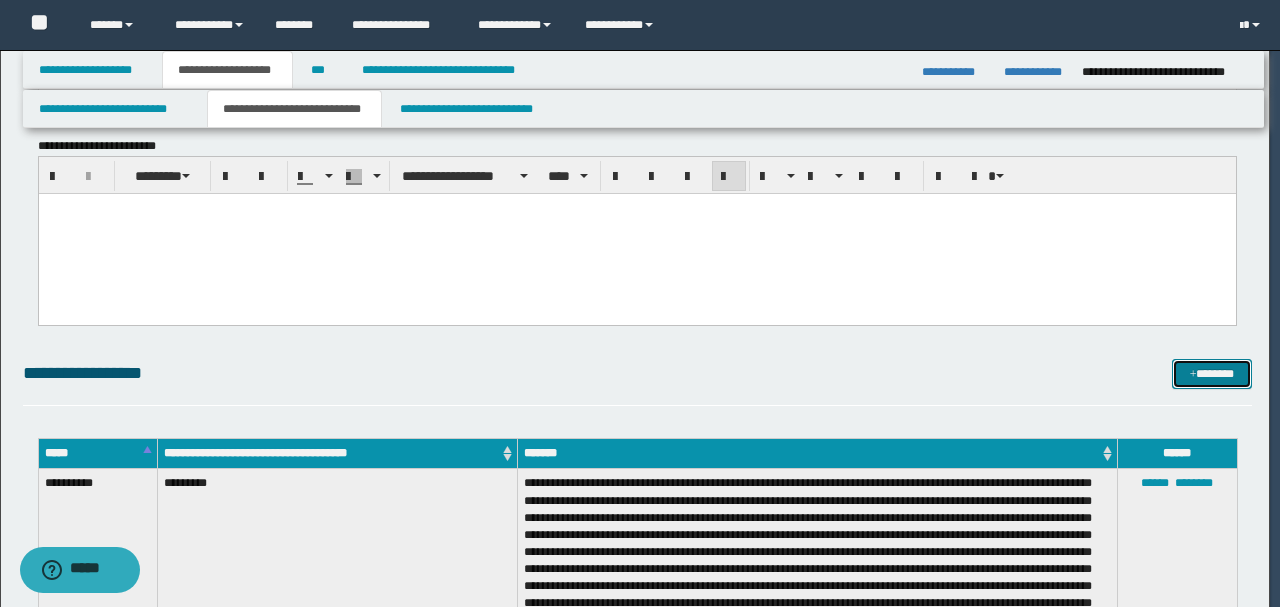 scroll, scrollTop: 0, scrollLeft: 0, axis: both 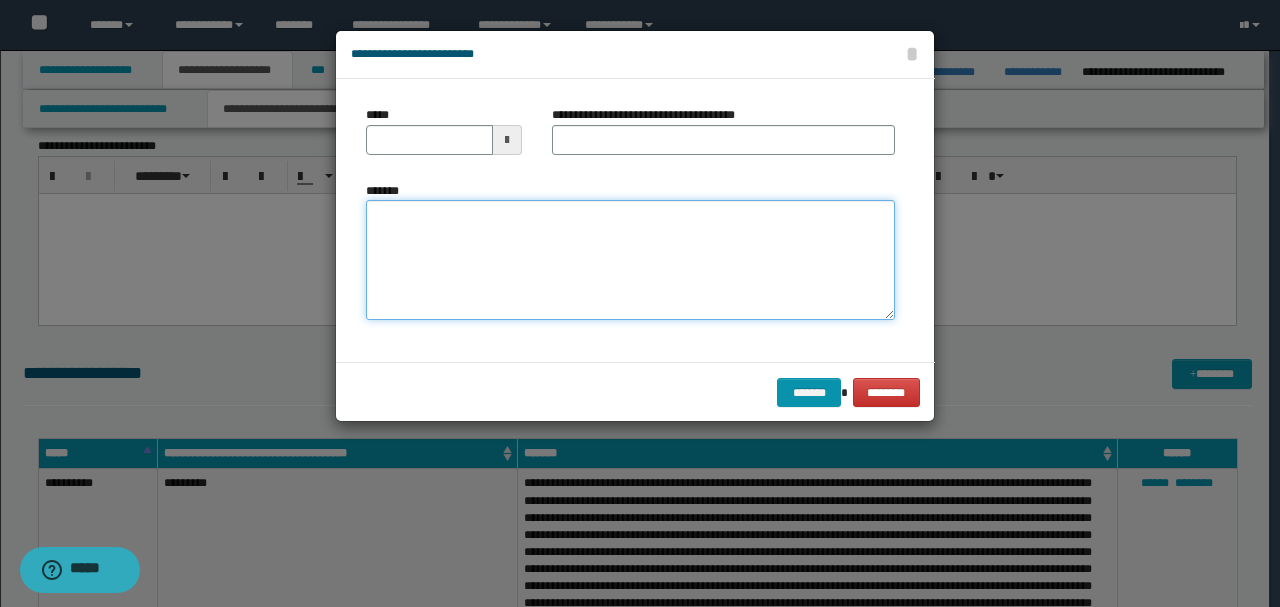 click on "*******" at bounding box center (630, 259) 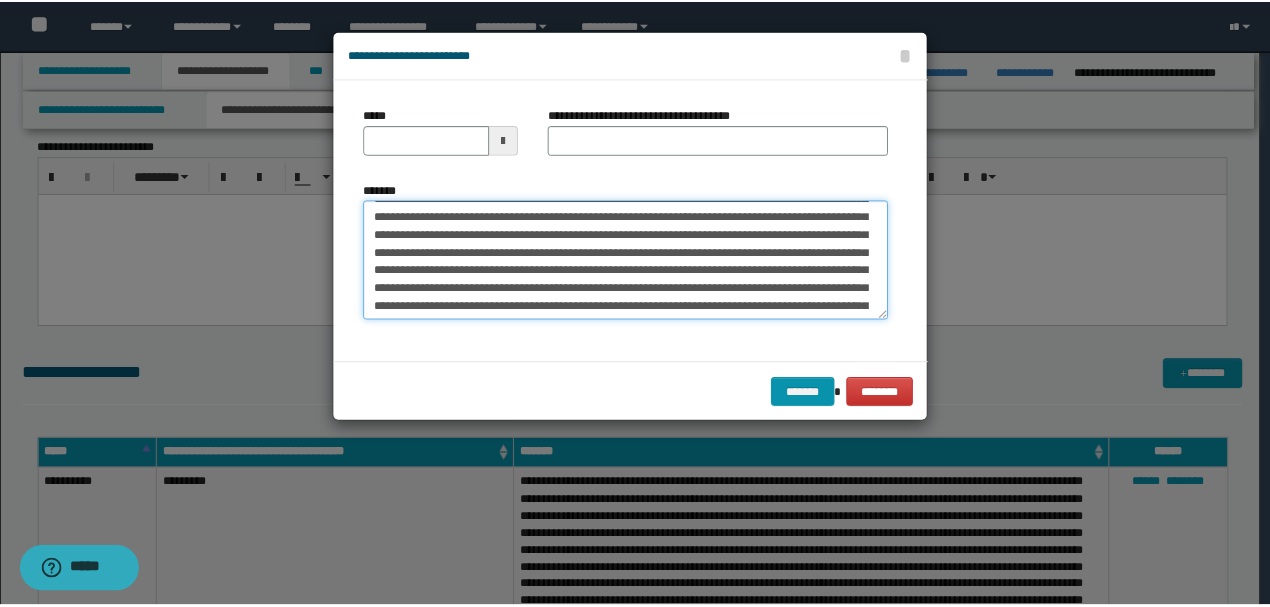 scroll, scrollTop: 0, scrollLeft: 0, axis: both 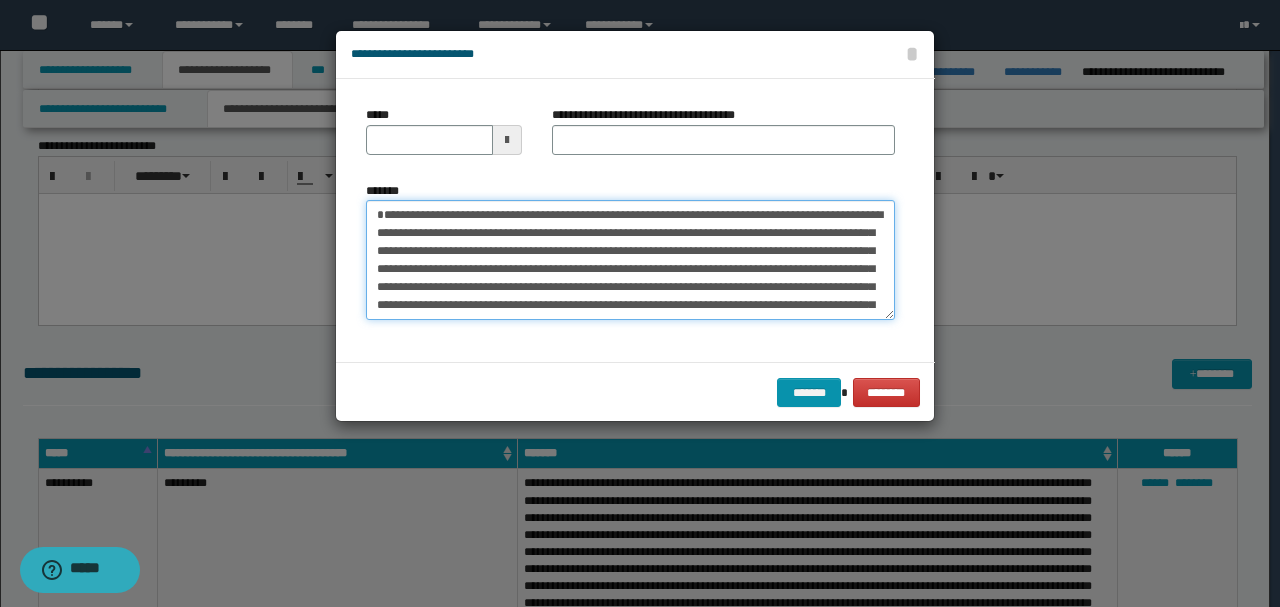 drag, startPoint x: 442, startPoint y: 228, endPoint x: 259, endPoint y: 174, distance: 190.80095 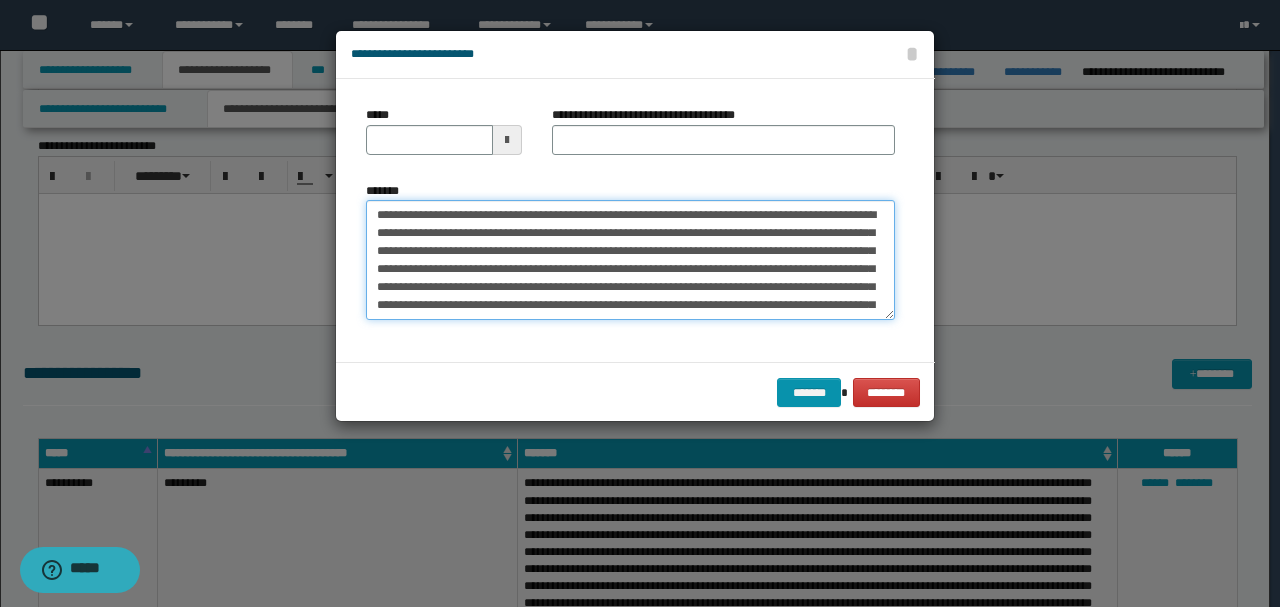 type 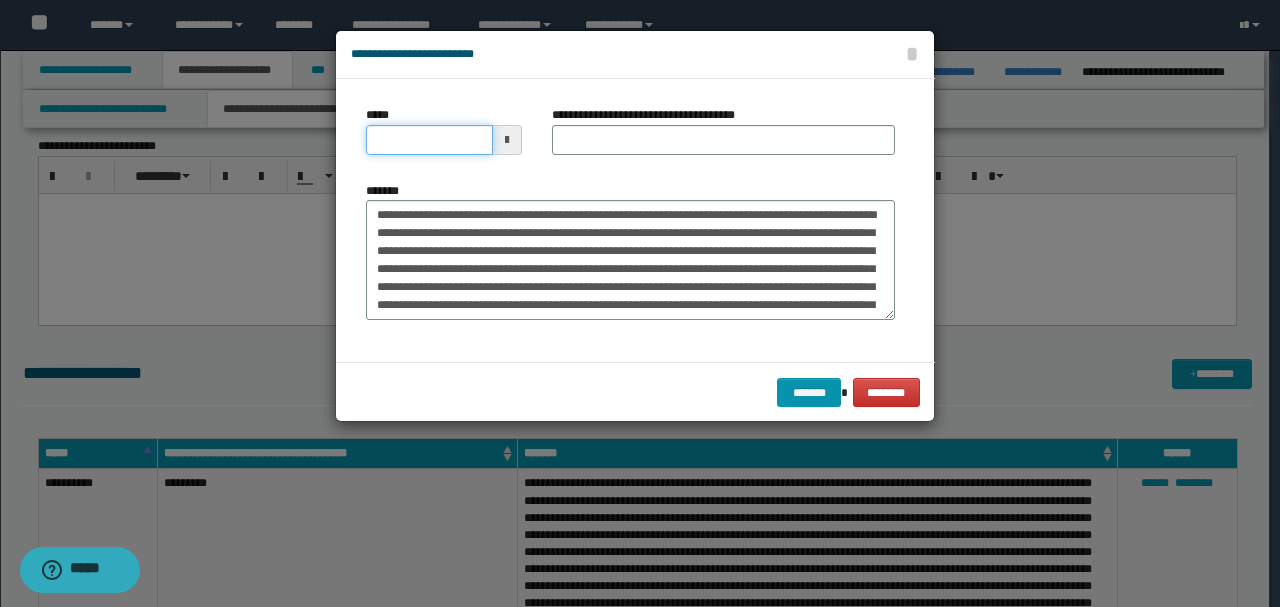 click on "*****" at bounding box center [429, 140] 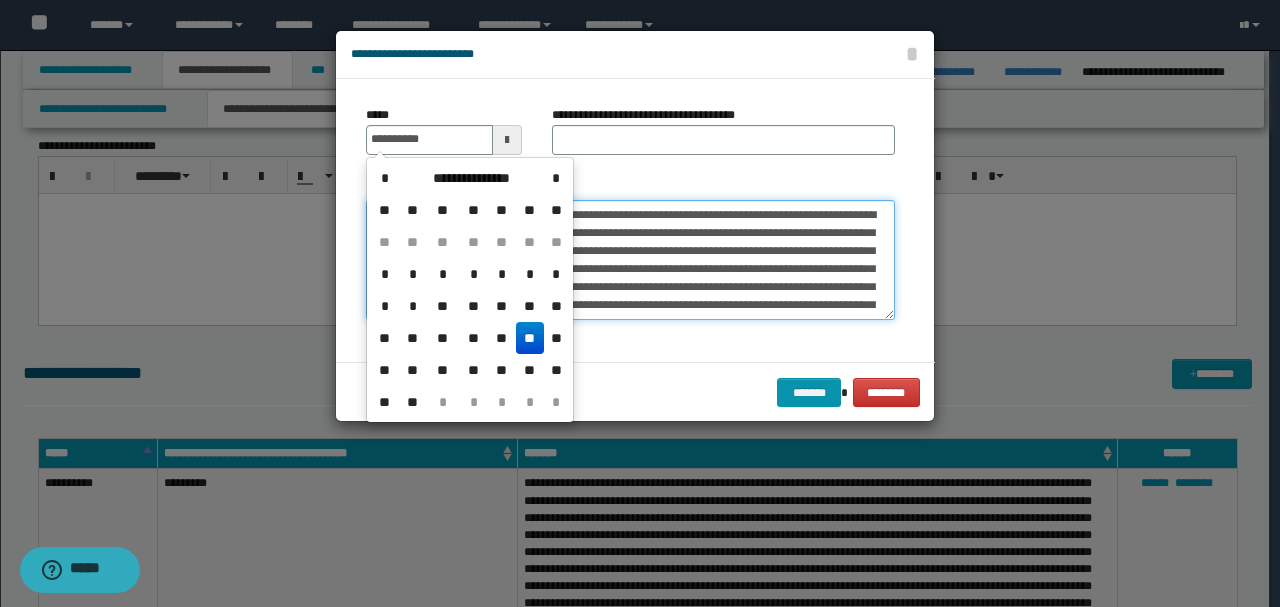 type on "**********" 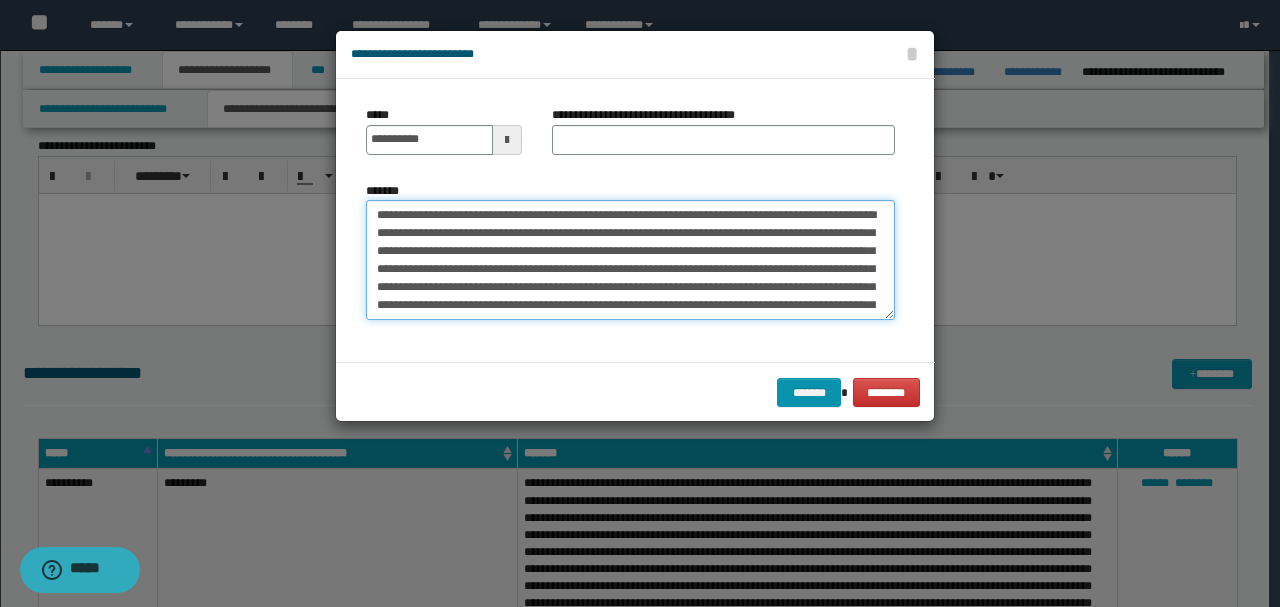 drag, startPoint x: 461, startPoint y: 216, endPoint x: 268, endPoint y: 215, distance: 193.0026 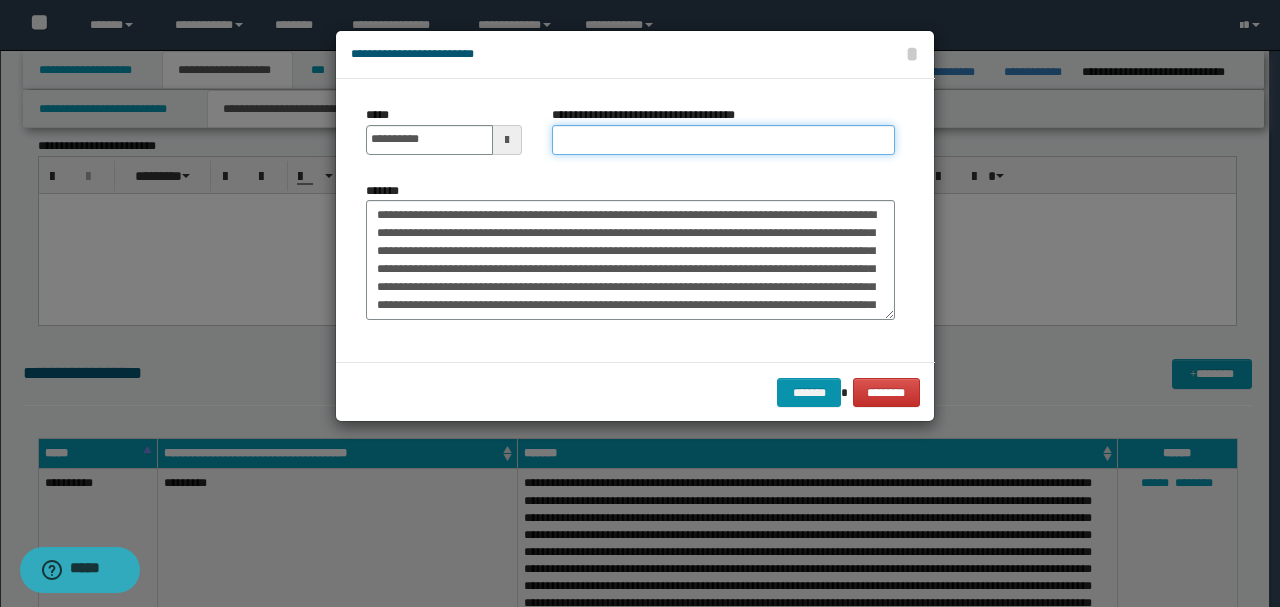 click on "**********" at bounding box center (723, 140) 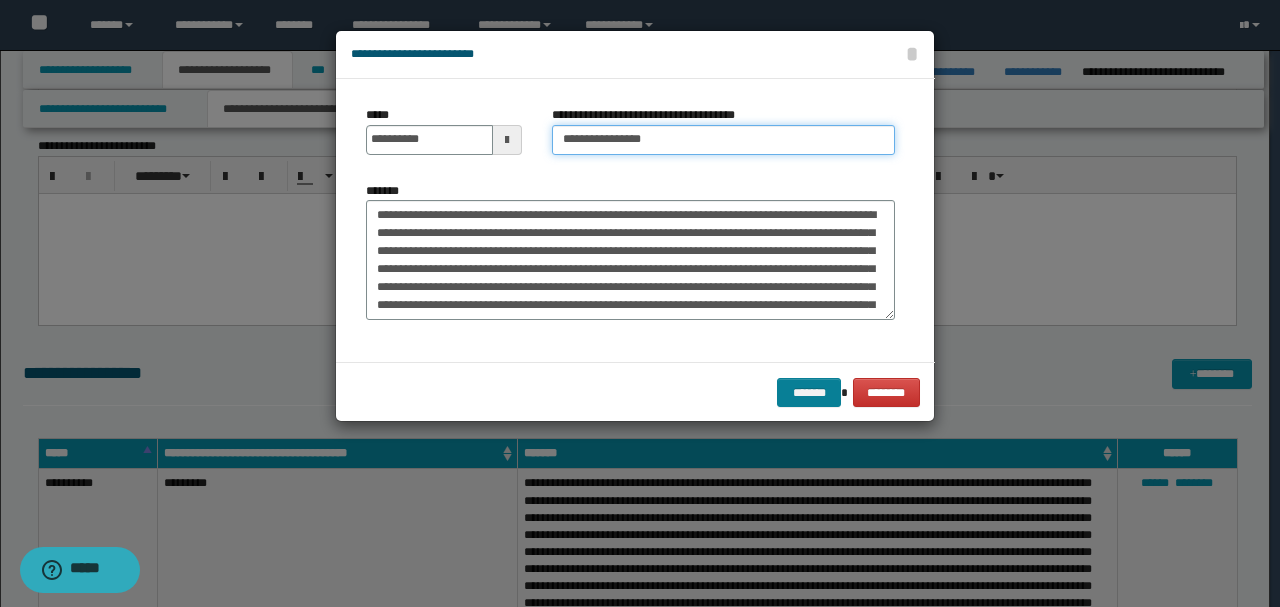 type on "**********" 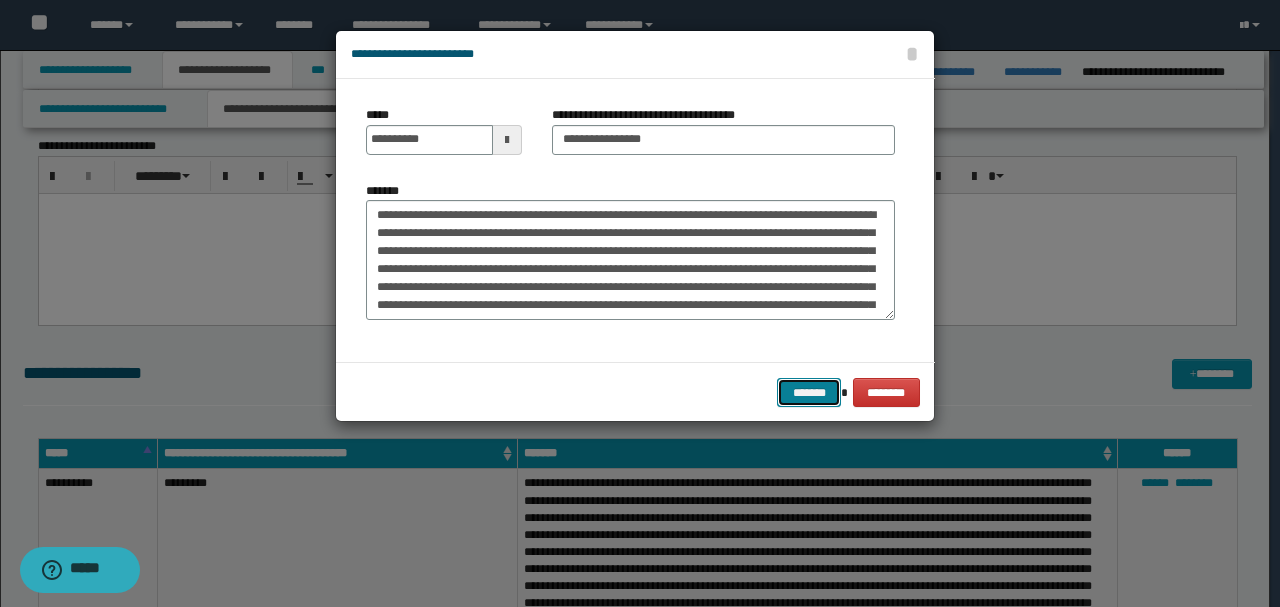 click on "*******" at bounding box center (809, 392) 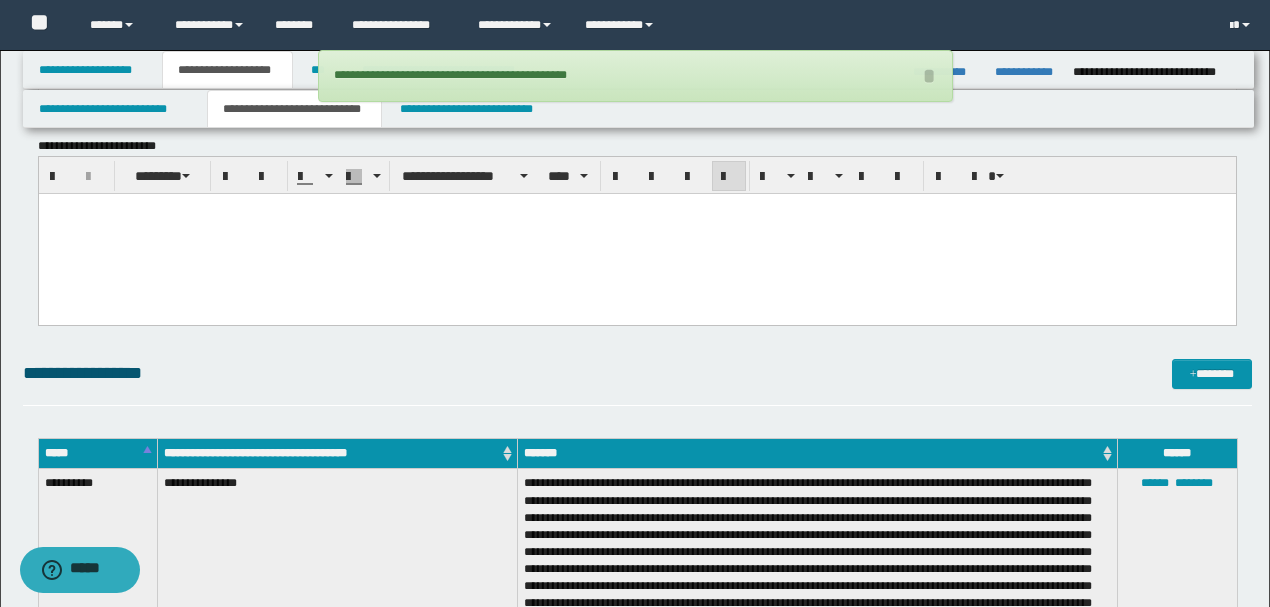 click at bounding box center [636, 234] 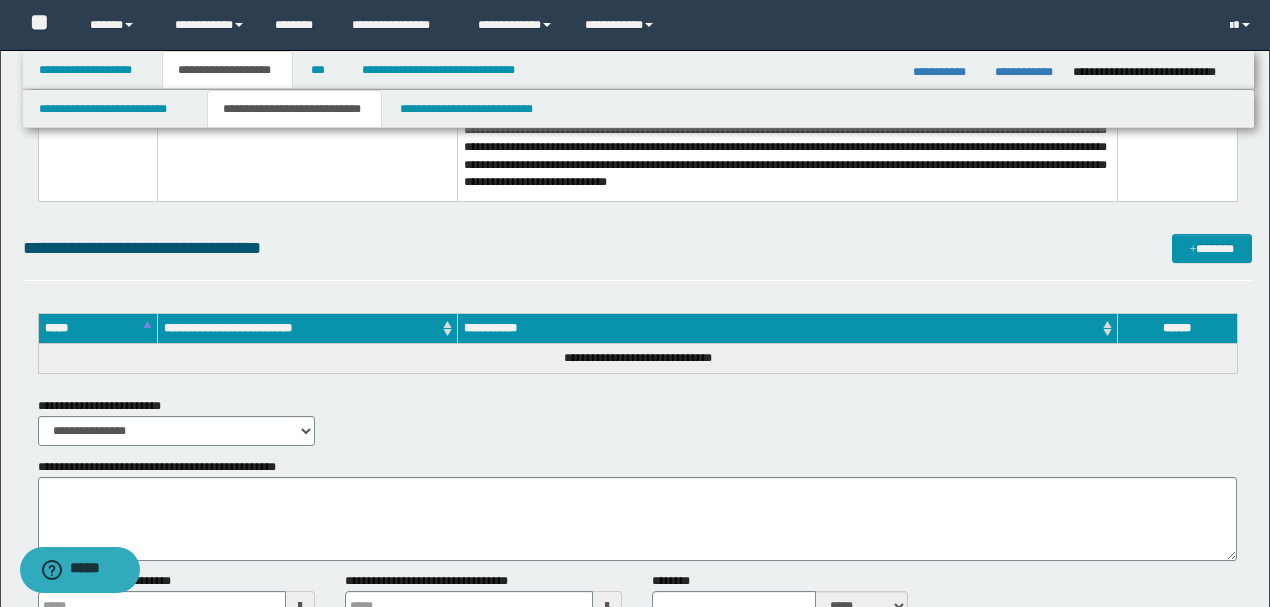 scroll, scrollTop: 4533, scrollLeft: 0, axis: vertical 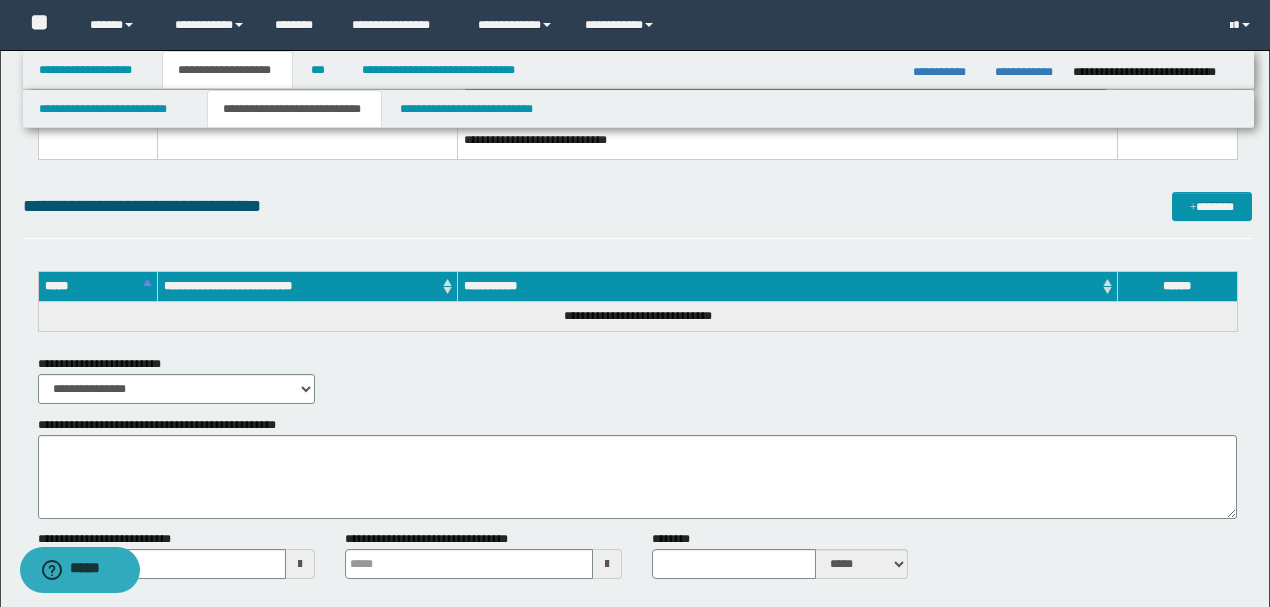 click on "**********" at bounding box center (637, 379) 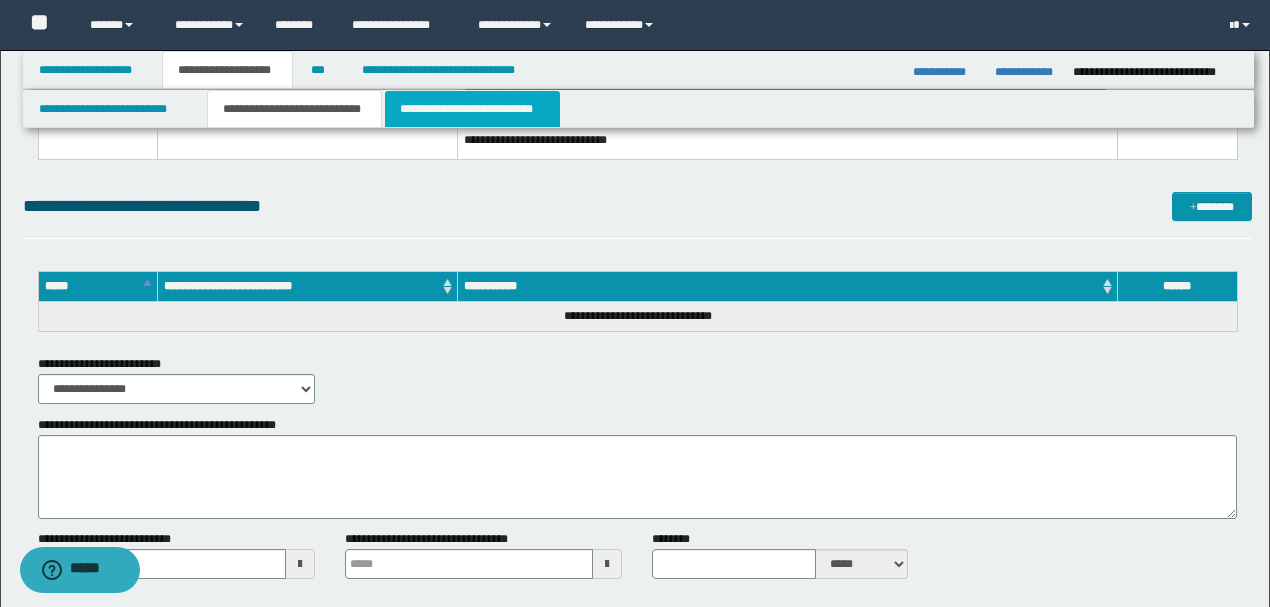 click on "**********" at bounding box center (472, 109) 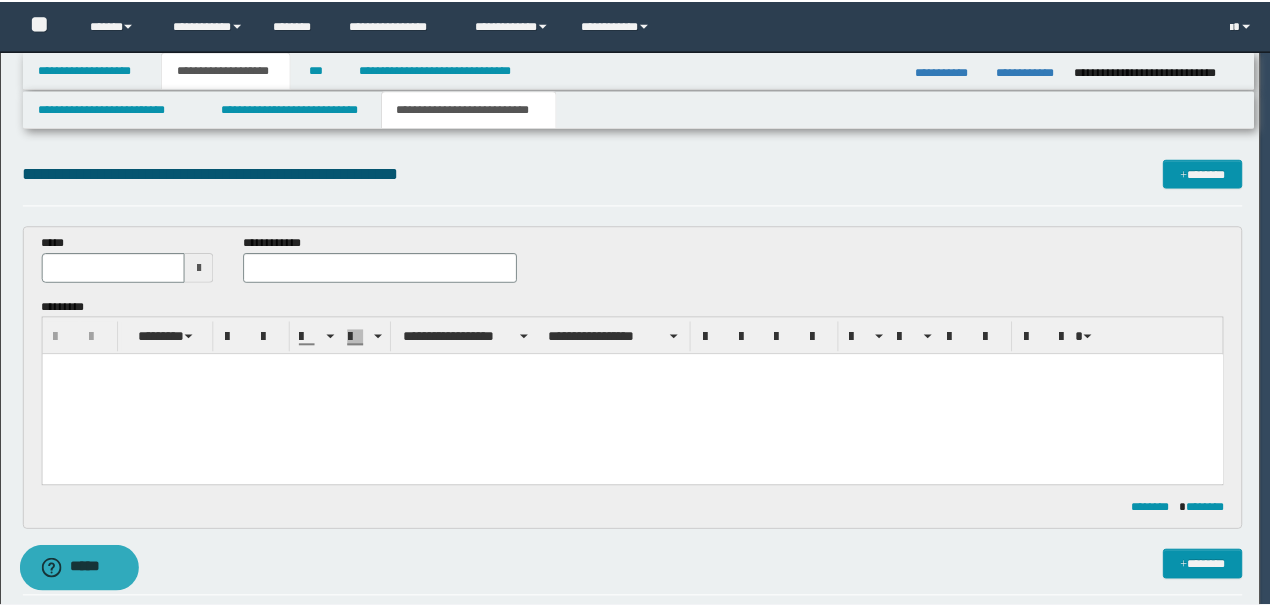 scroll, scrollTop: 0, scrollLeft: 0, axis: both 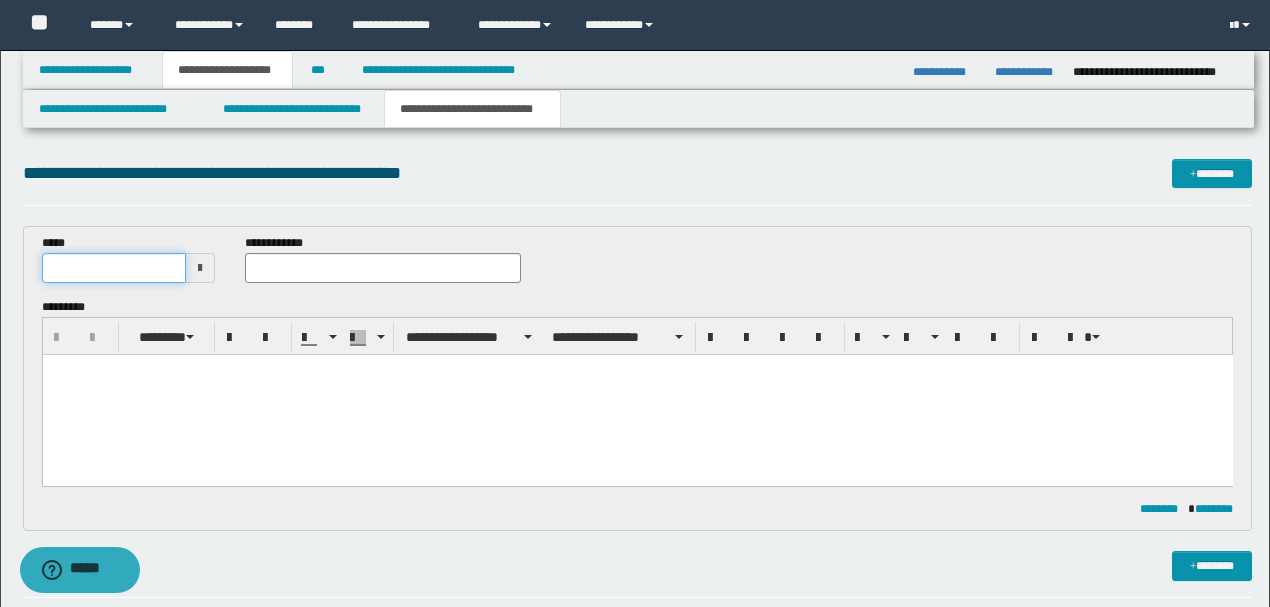 drag, startPoint x: 151, startPoint y: 261, endPoint x: 165, endPoint y: 275, distance: 19.79899 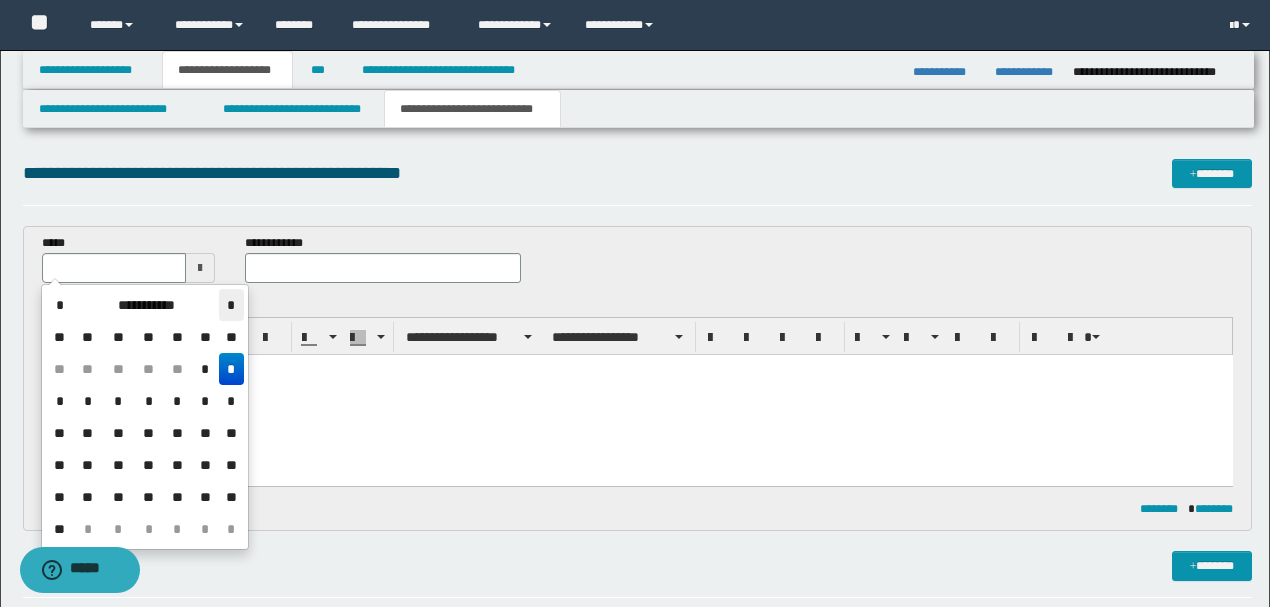 click on "*" at bounding box center [231, 305] 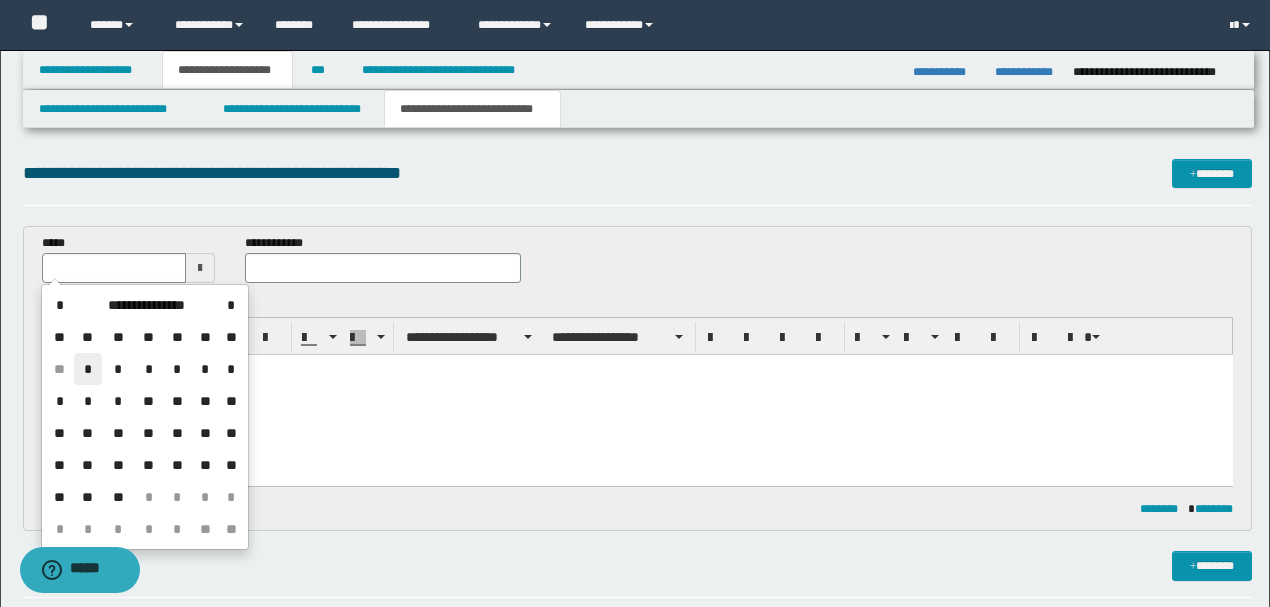 click on "*" at bounding box center (88, 369) 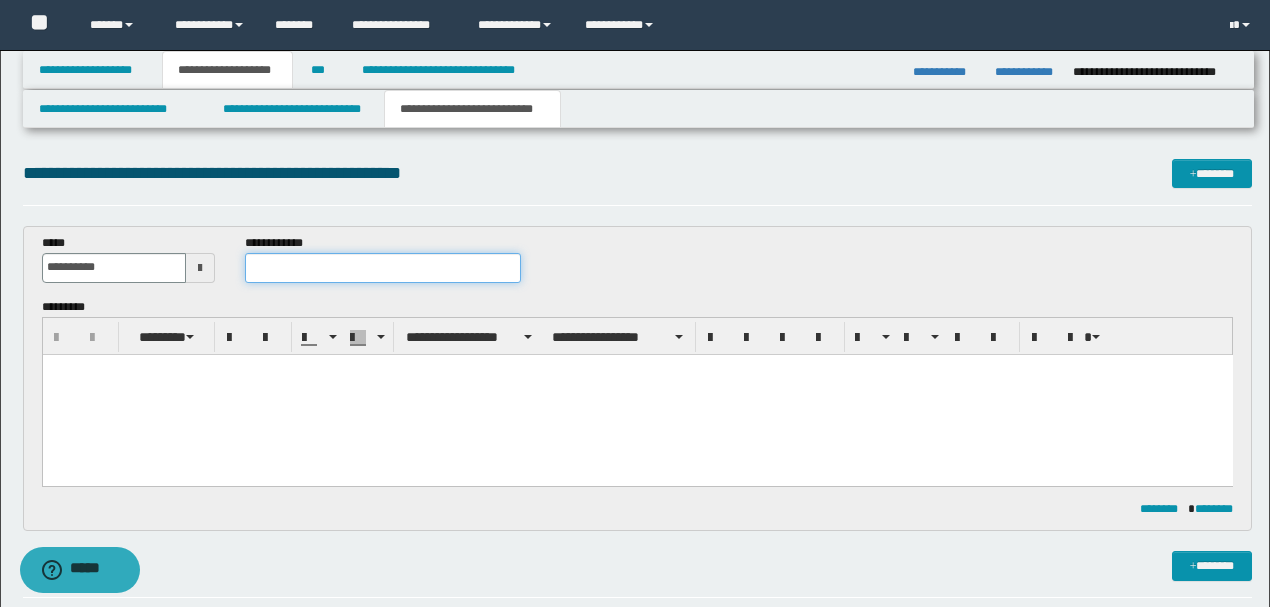 click at bounding box center [382, 268] 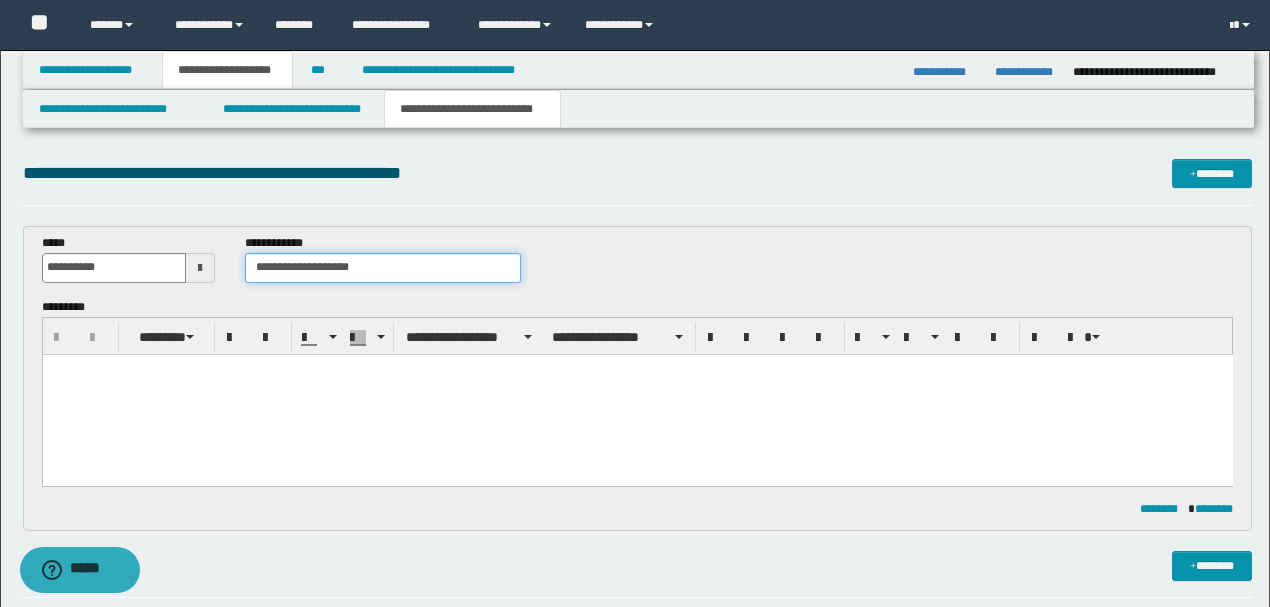 click on "**********" at bounding box center (382, 268) 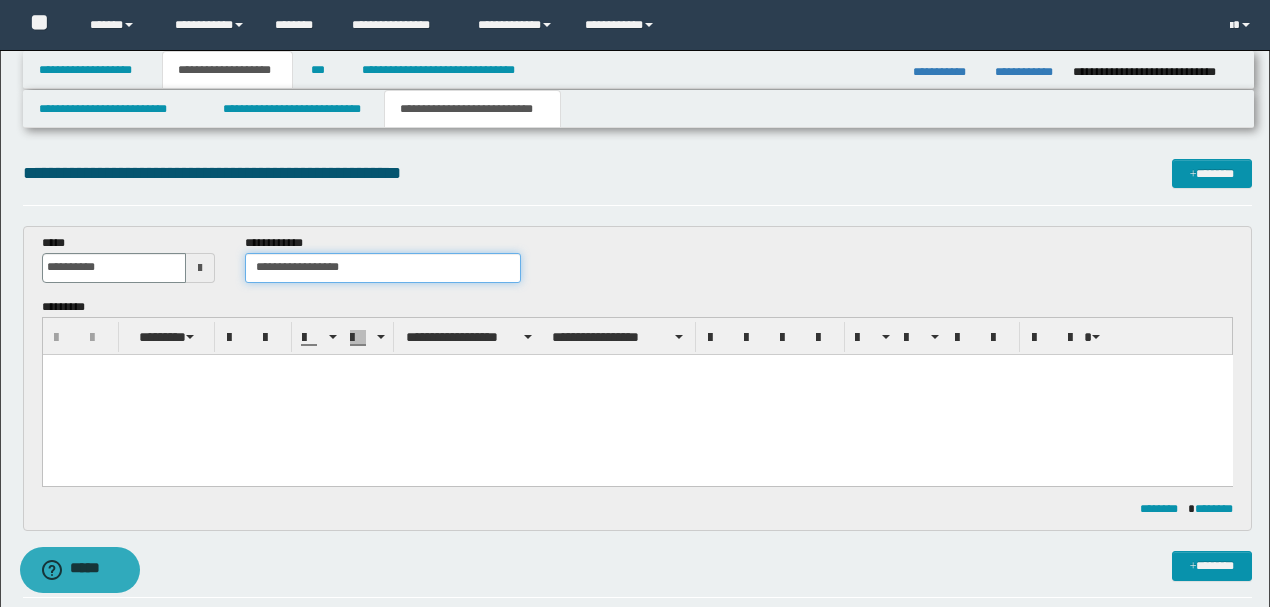 type on "**********" 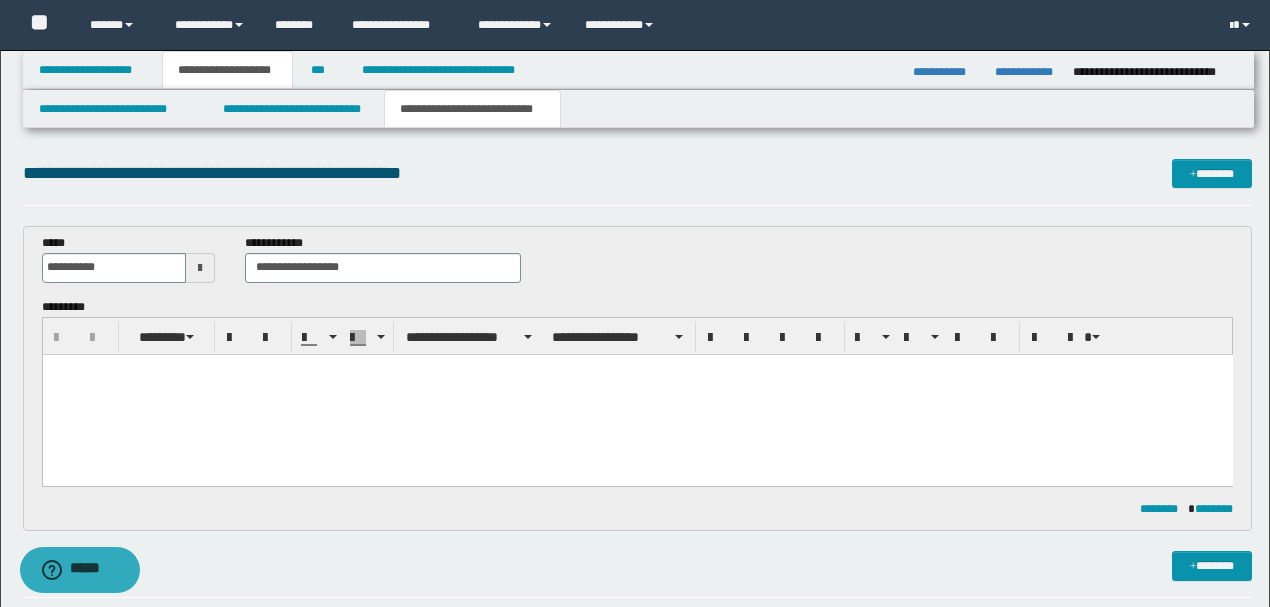 click at bounding box center (637, 394) 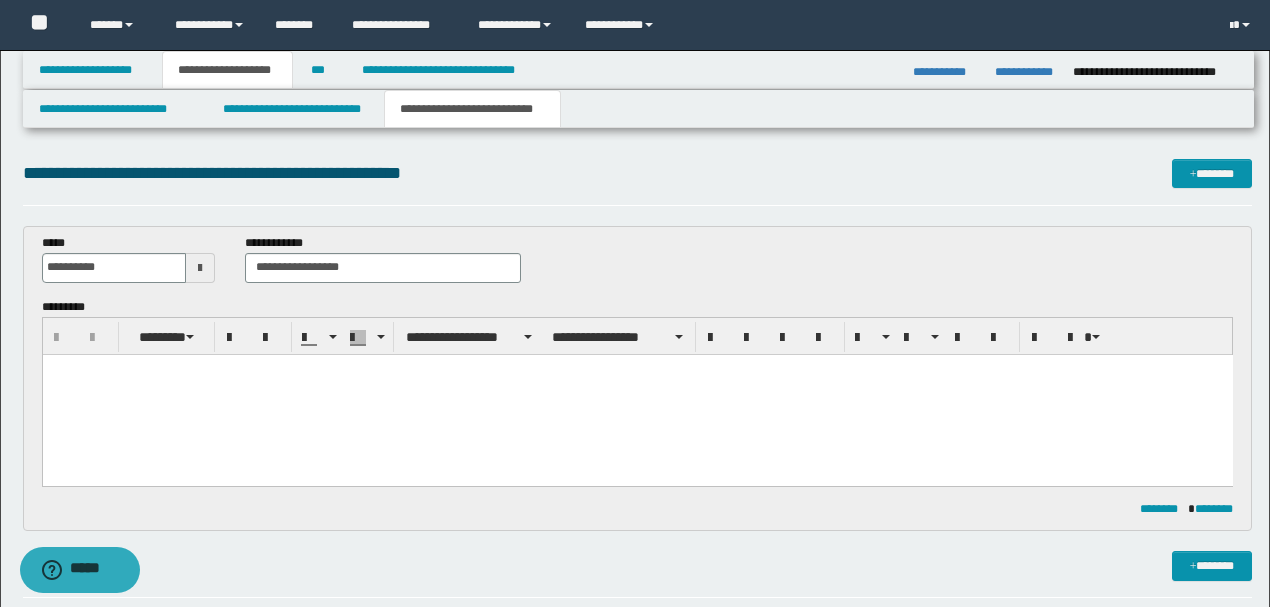 click at bounding box center (637, 369) 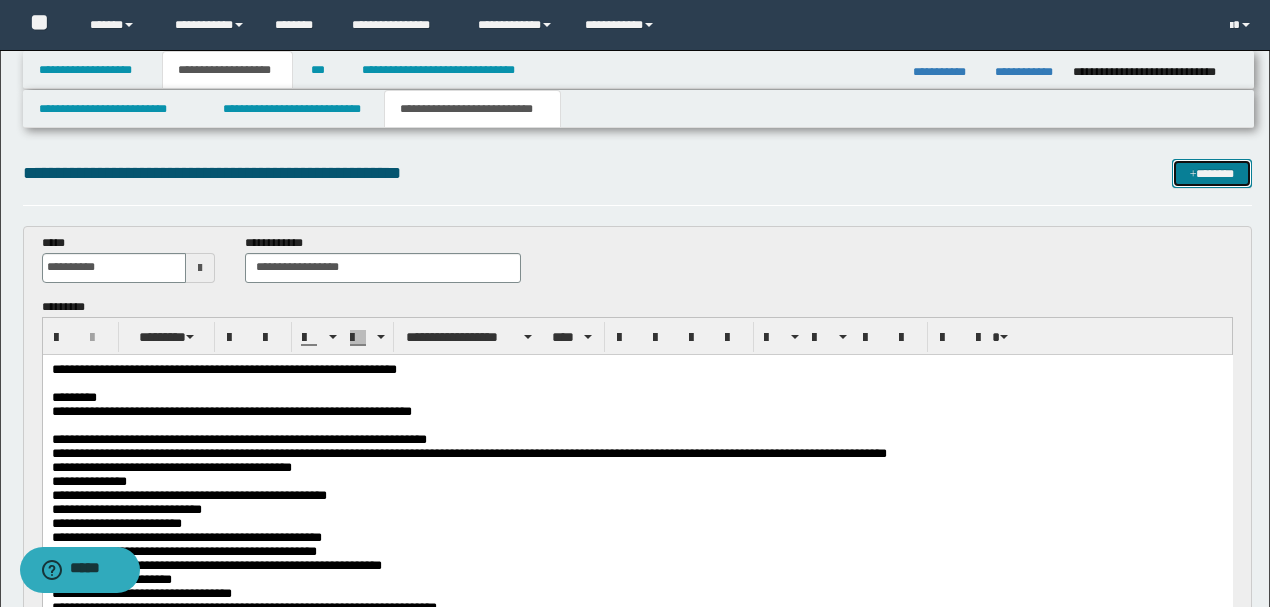 click on "*******" at bounding box center [1211, 173] 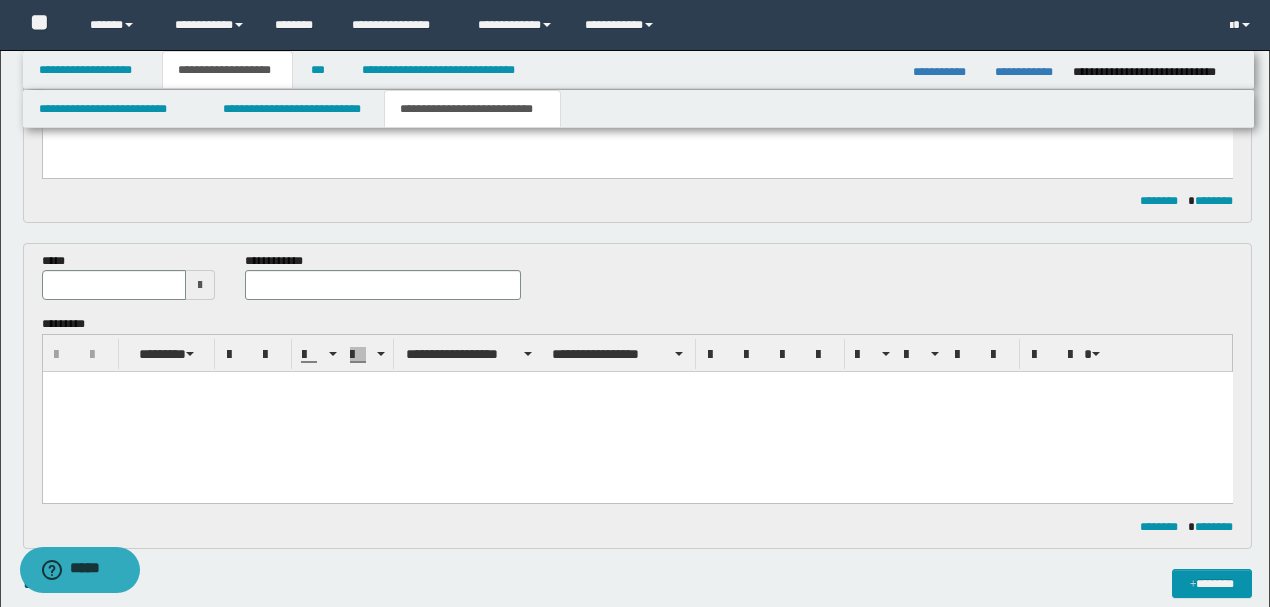 scroll, scrollTop: 662, scrollLeft: 0, axis: vertical 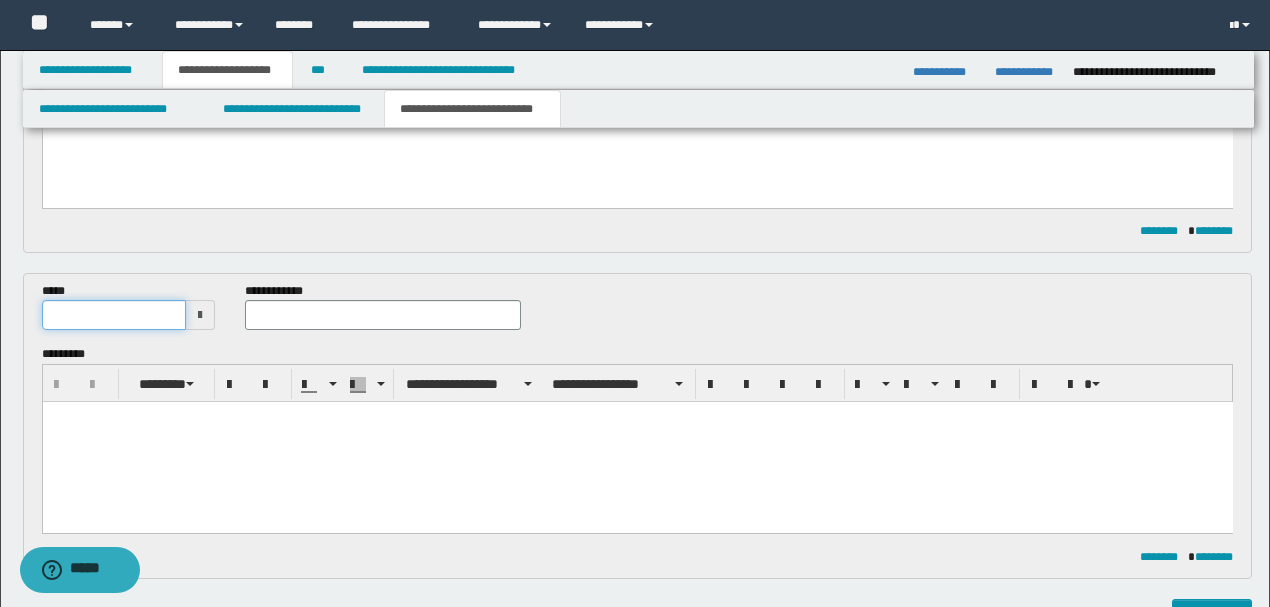 click at bounding box center (114, 315) 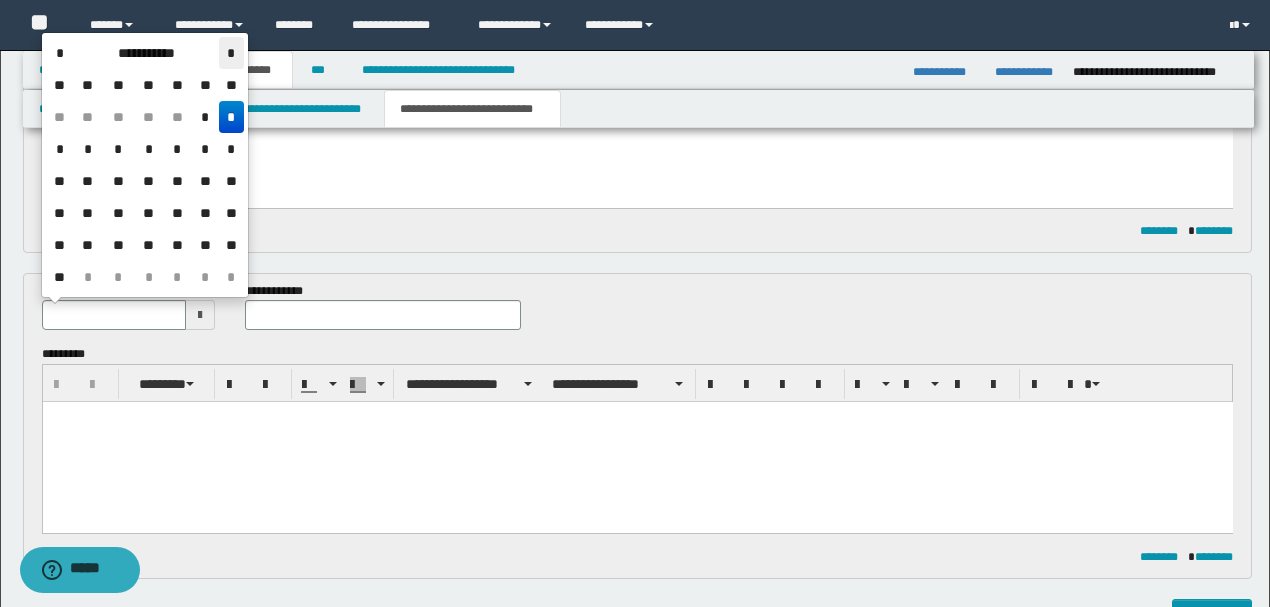 click on "*" at bounding box center [231, 53] 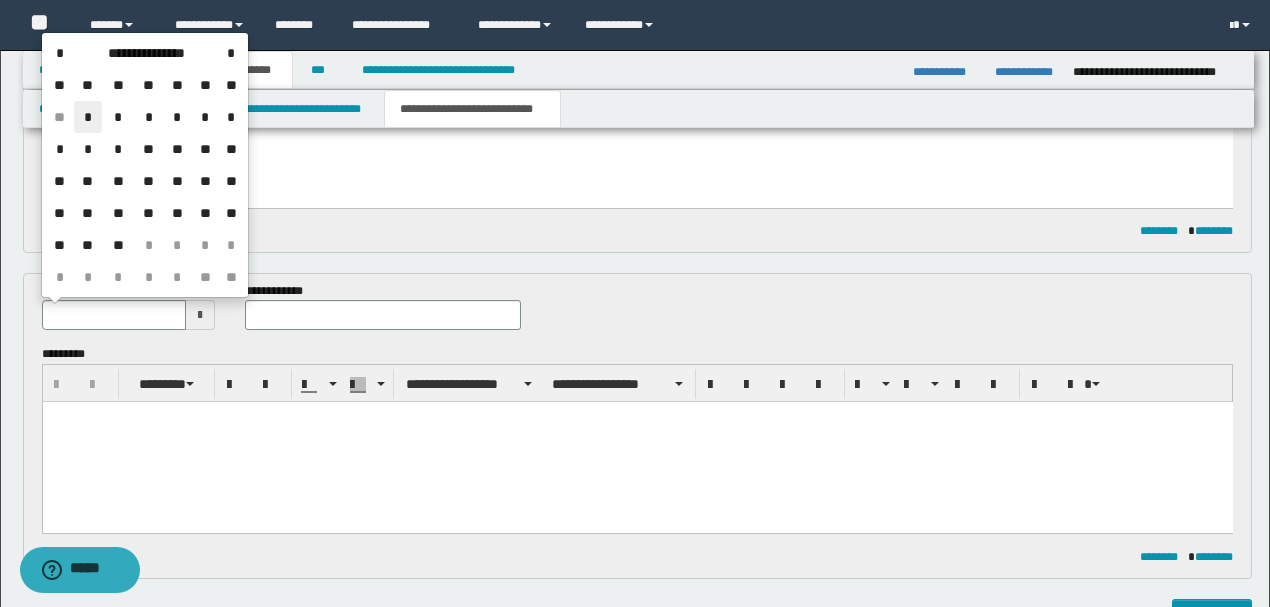 click on "*" at bounding box center [88, 117] 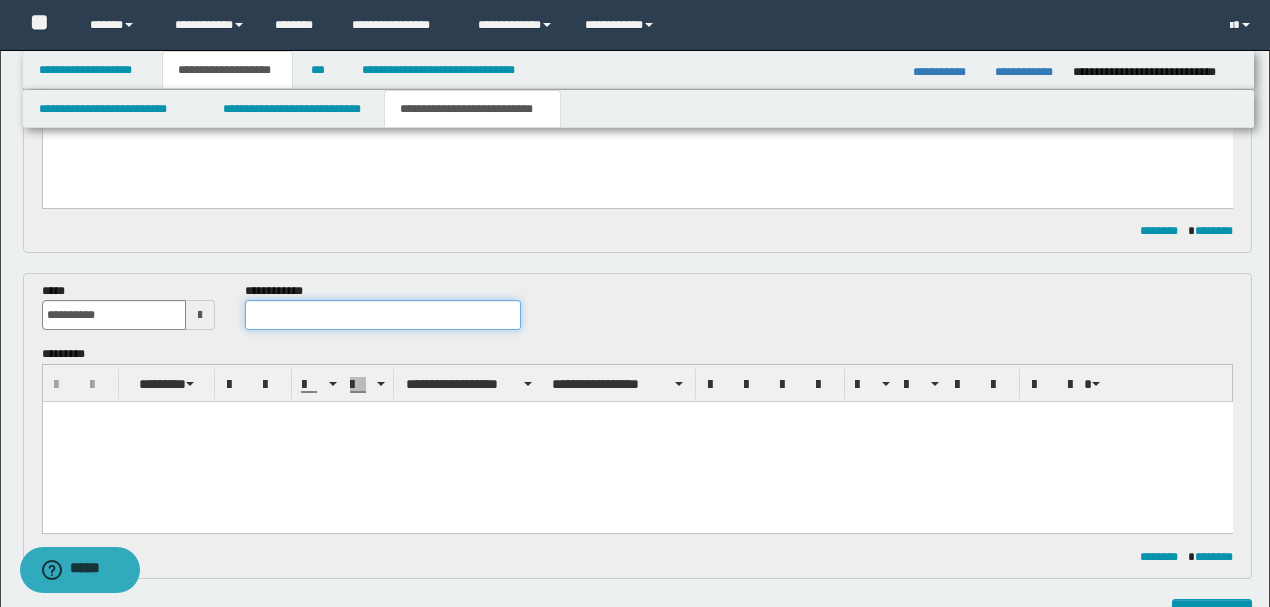 click at bounding box center (382, 315) 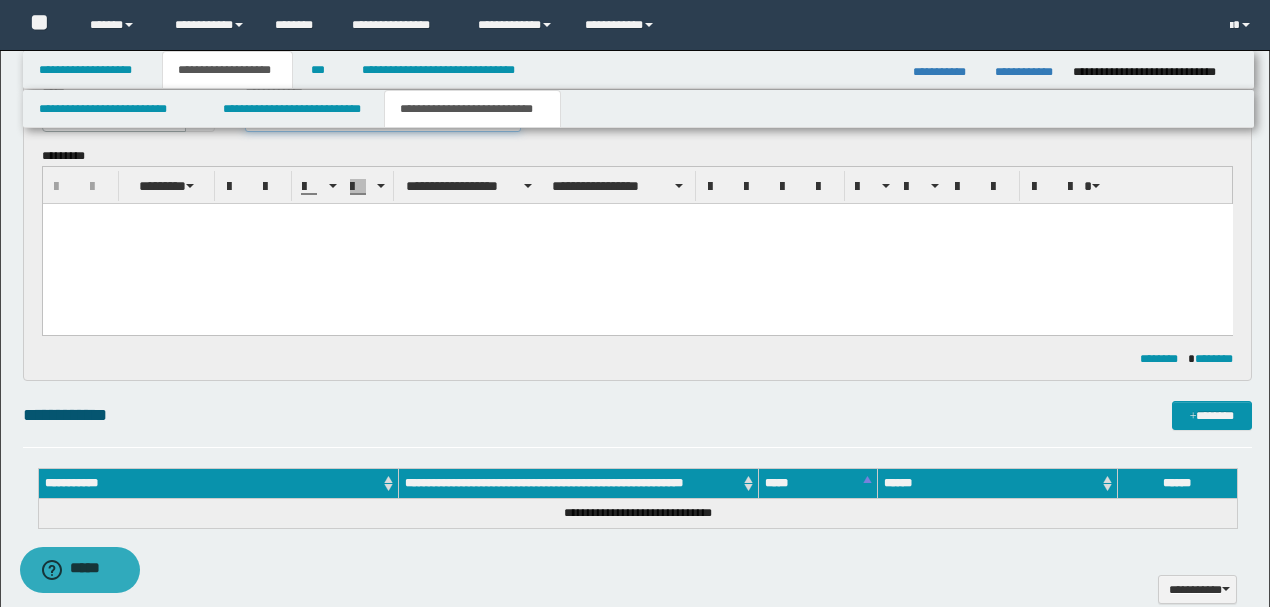 scroll, scrollTop: 862, scrollLeft: 0, axis: vertical 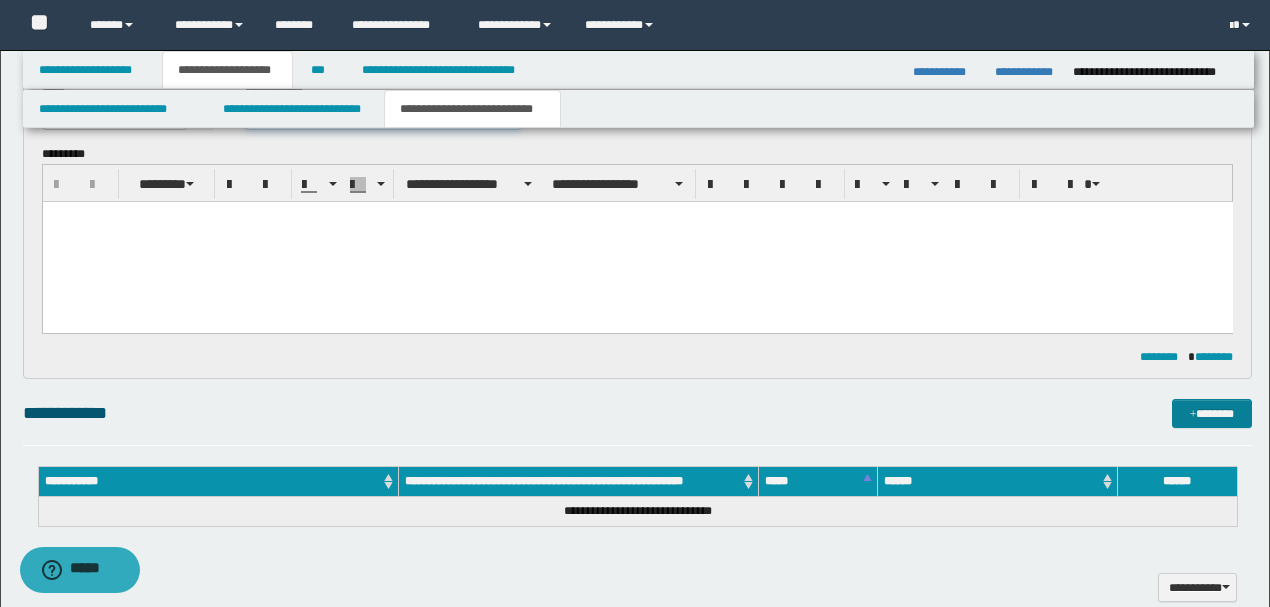 type on "**********" 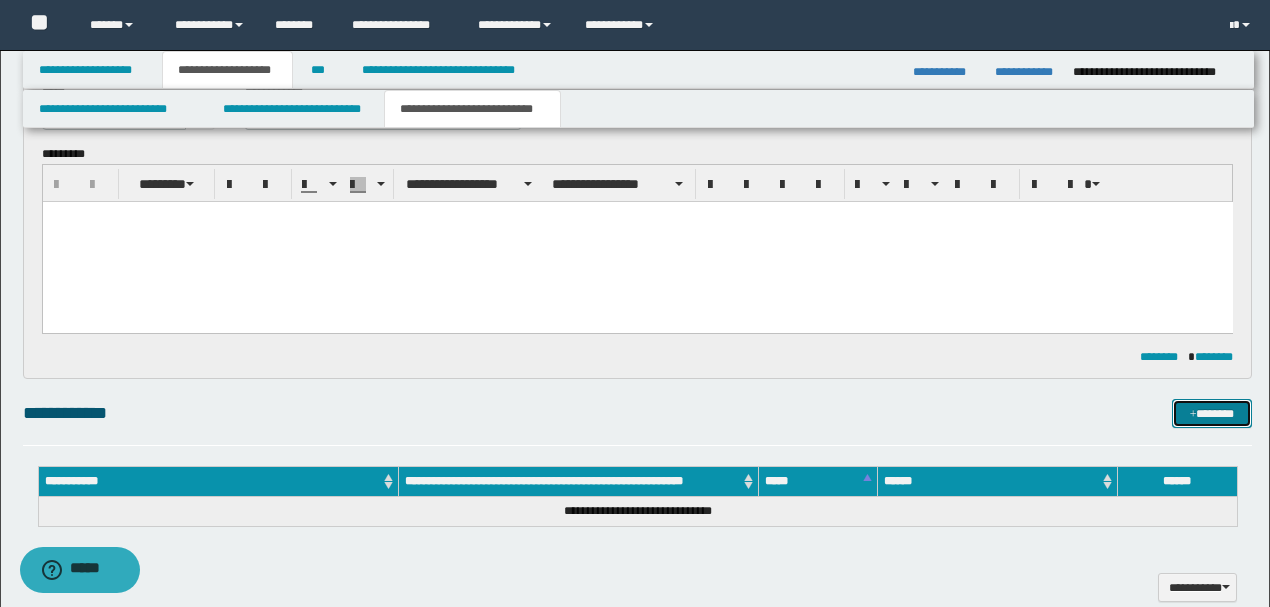 click on "*******" at bounding box center (1211, 413) 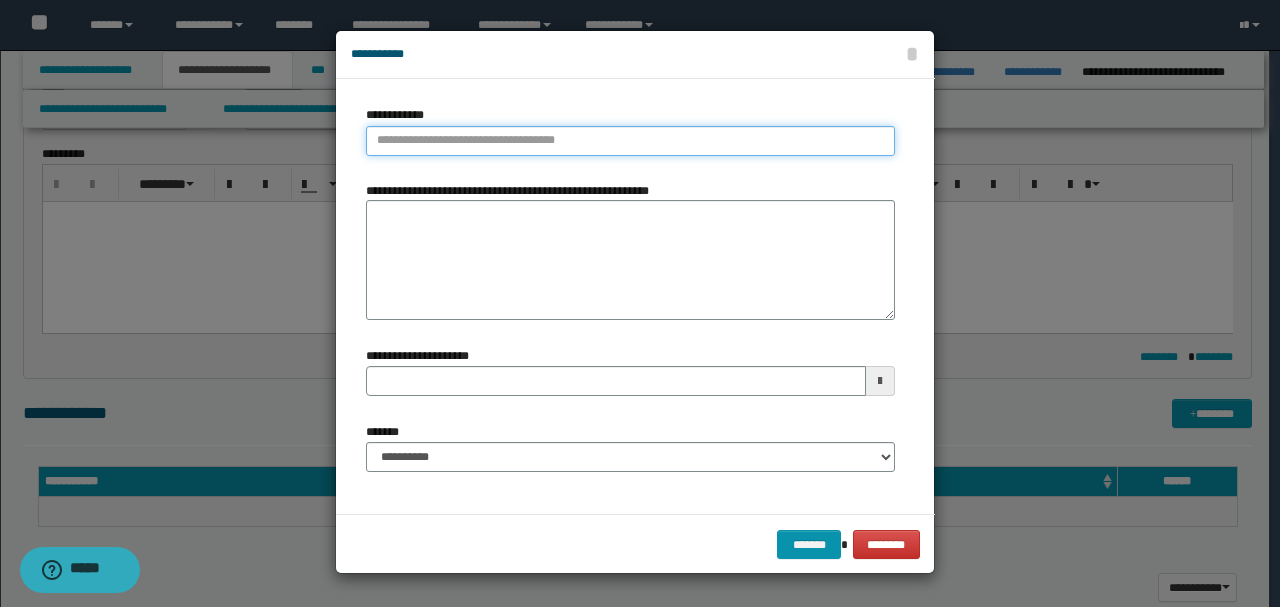 click on "**********" at bounding box center [630, 141] 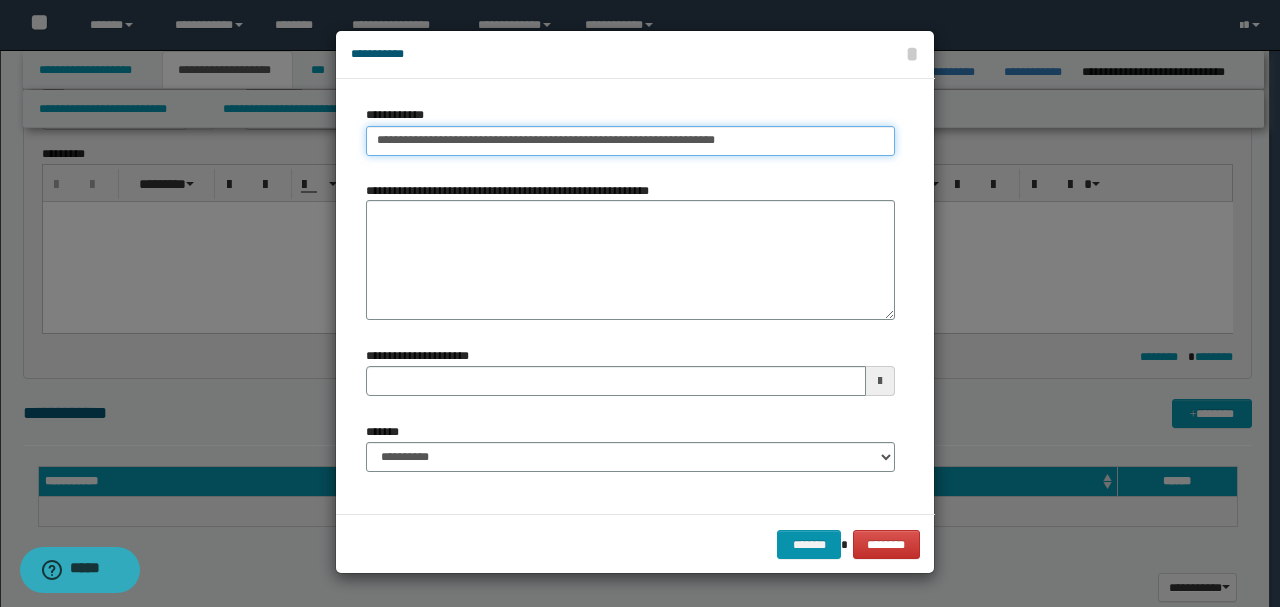 type on "**********" 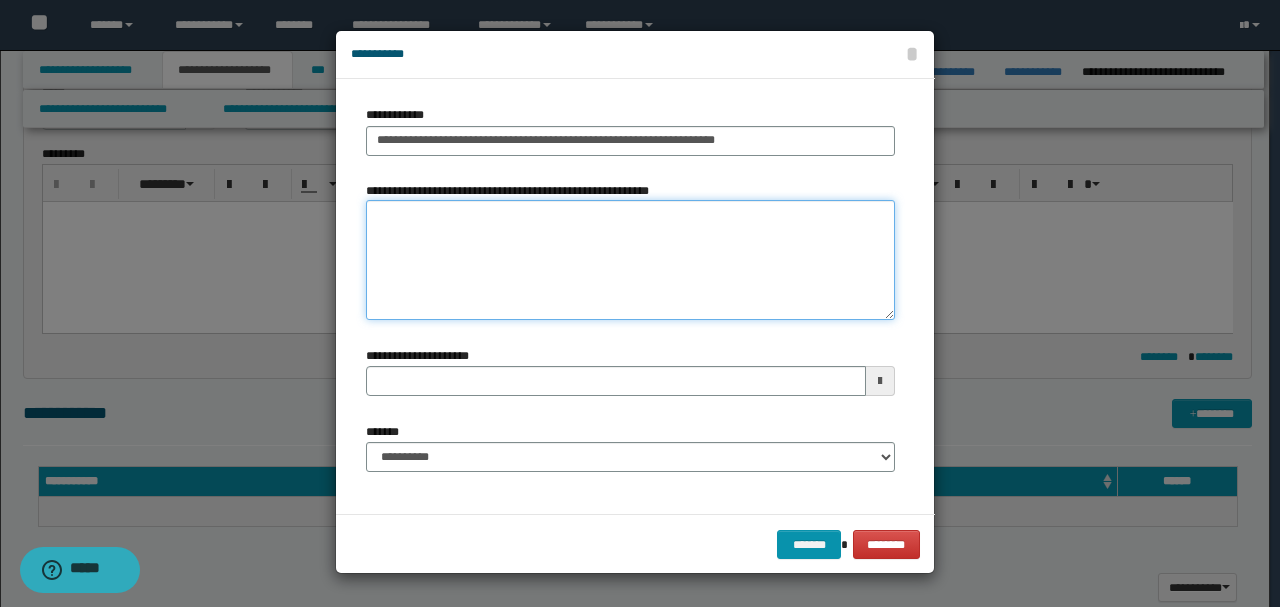 click on "**********" at bounding box center (630, 260) 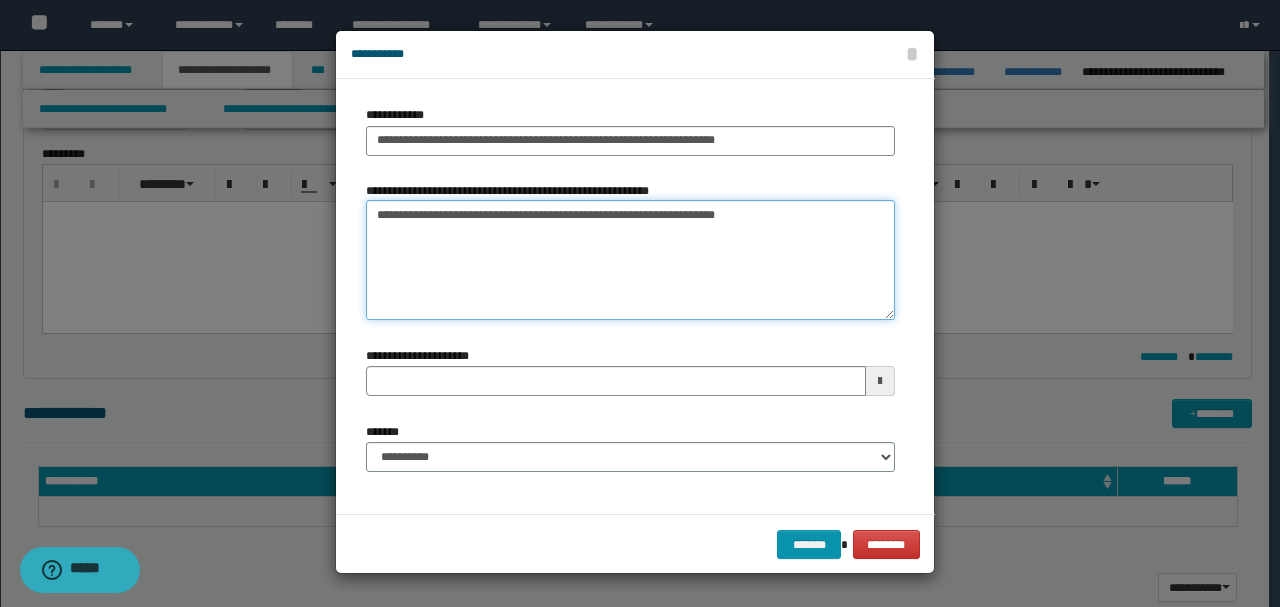 type on "**********" 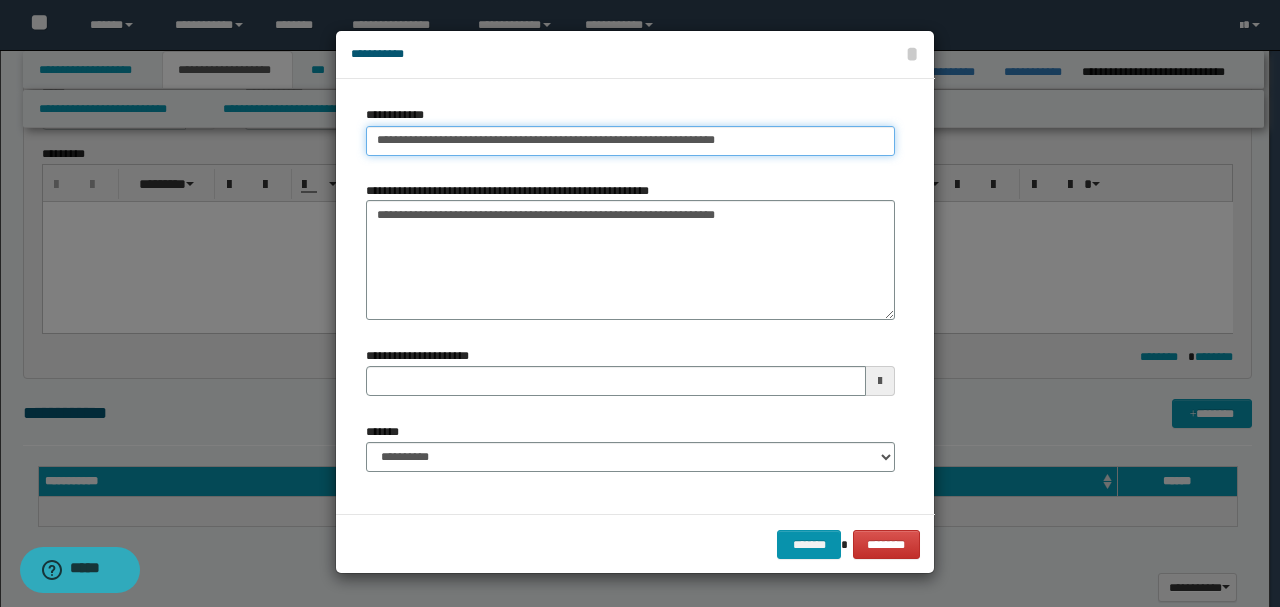 drag, startPoint x: 773, startPoint y: 140, endPoint x: 693, endPoint y: 142, distance: 80.024994 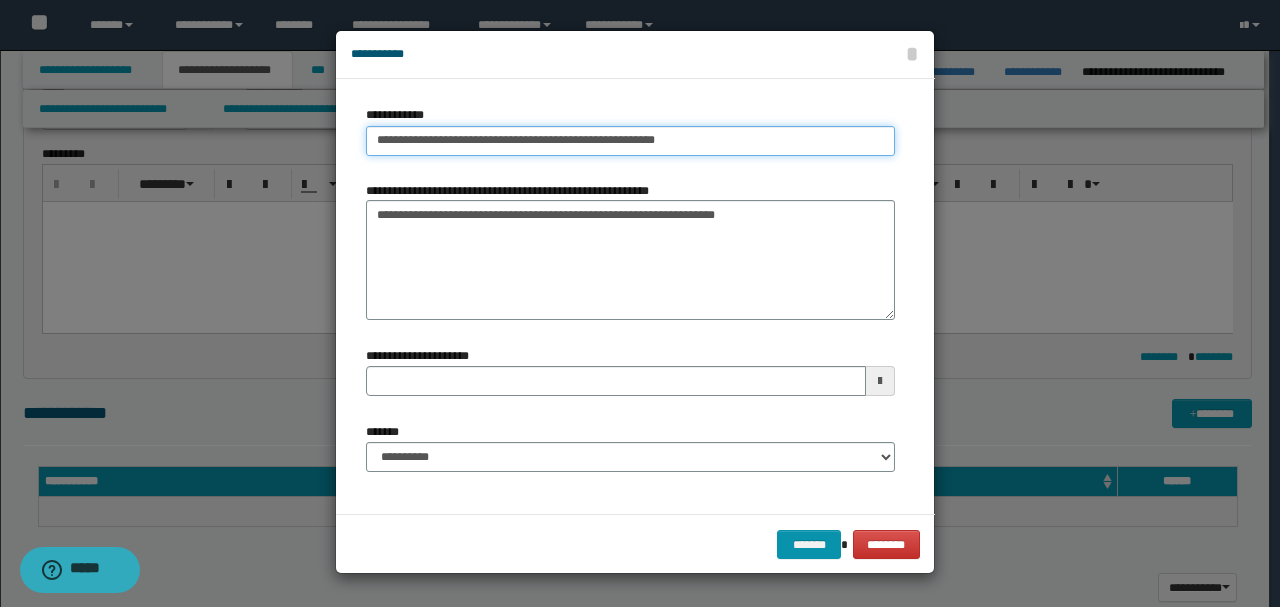 type on "**********" 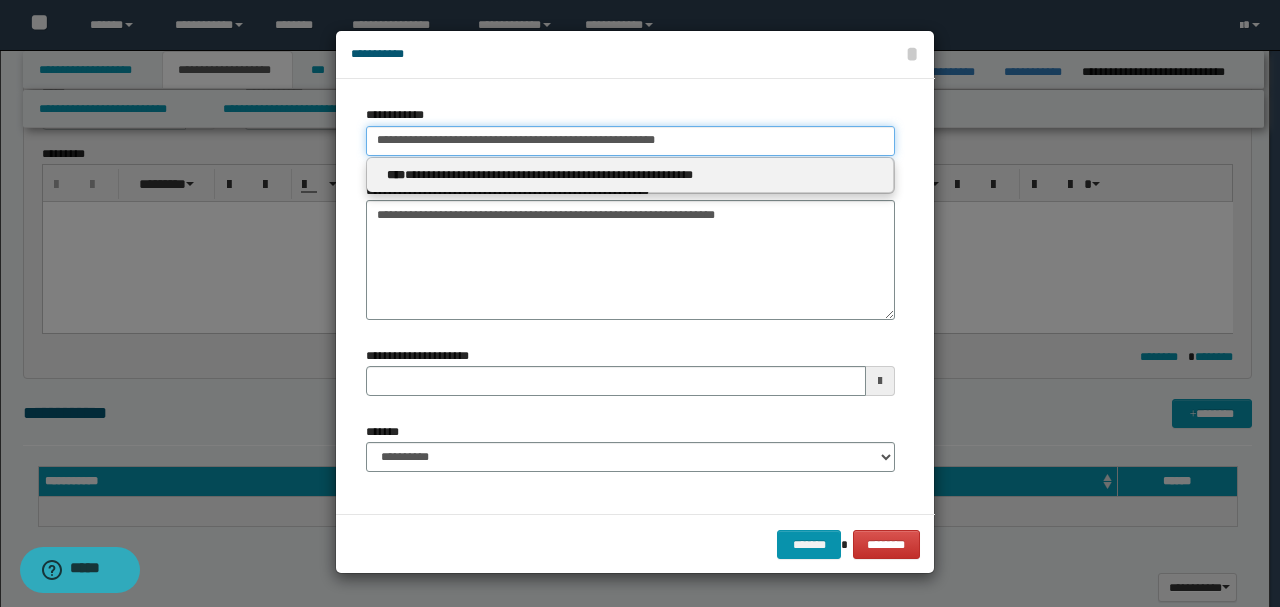 type 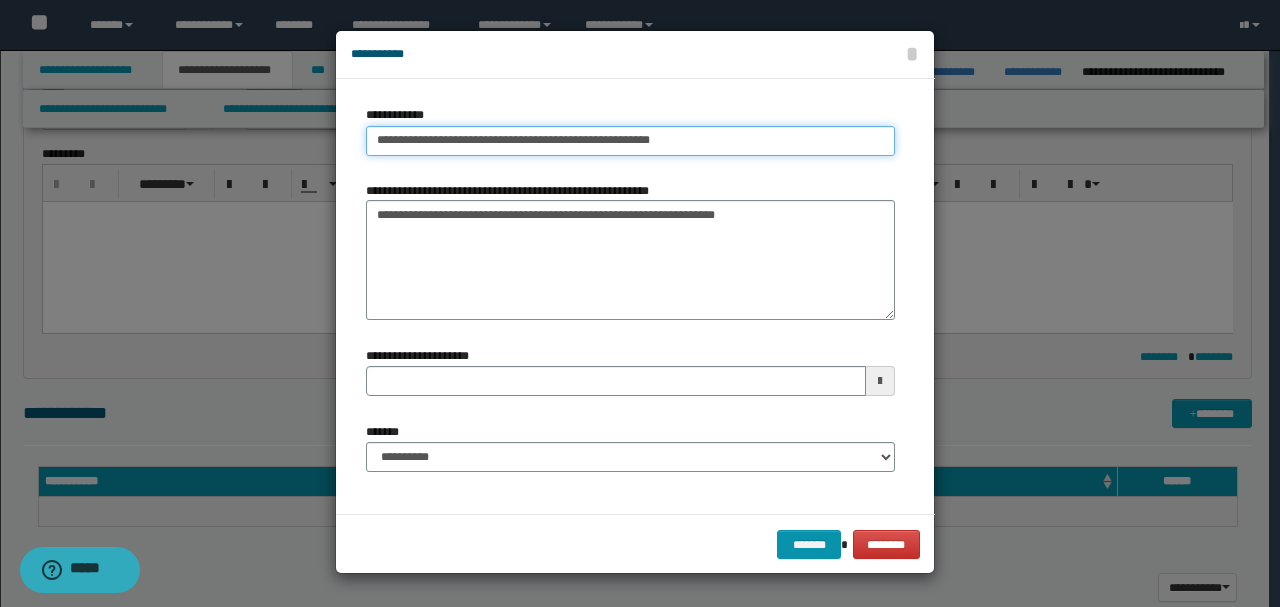 type on "**********" 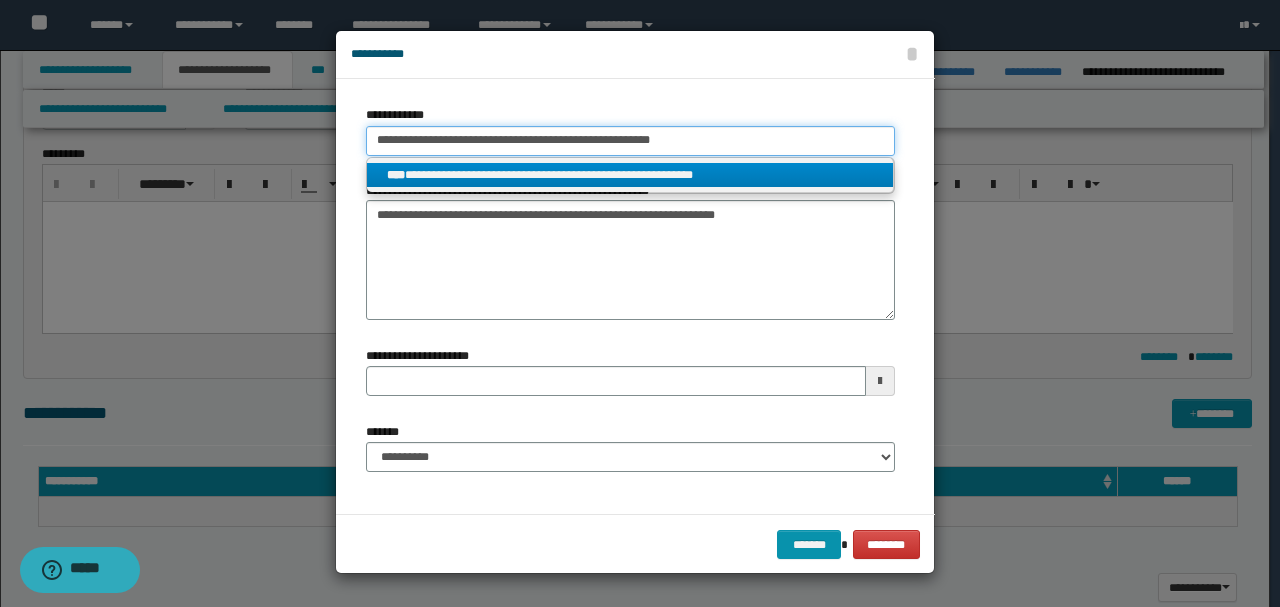type on "**********" 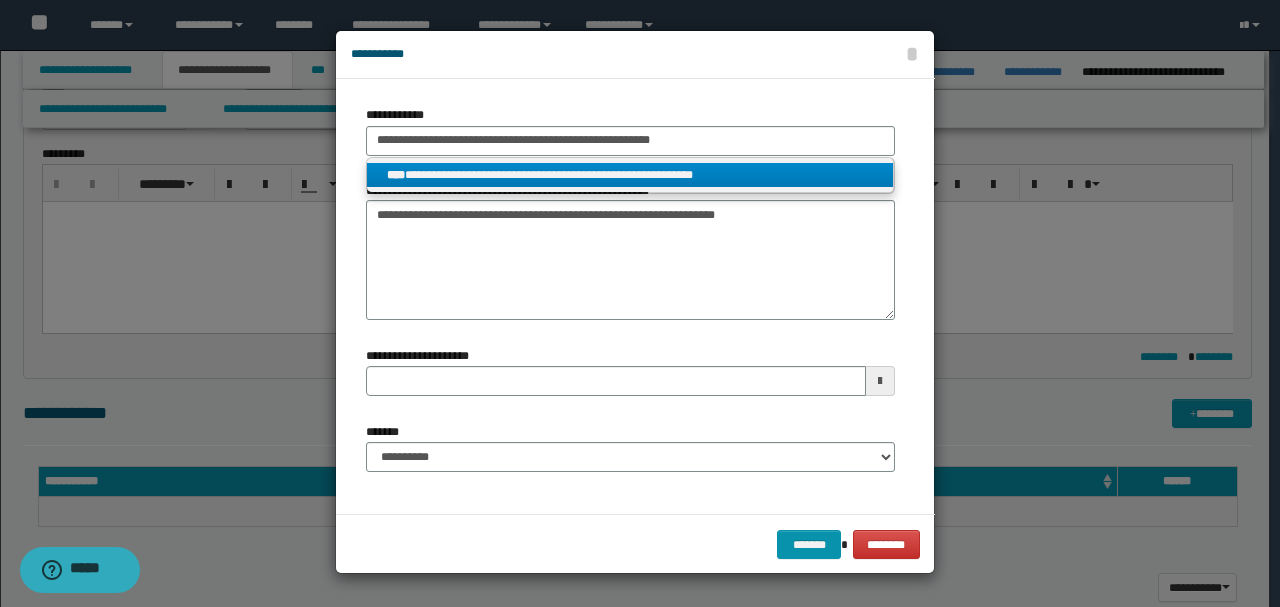 click on "**********" at bounding box center [630, 175] 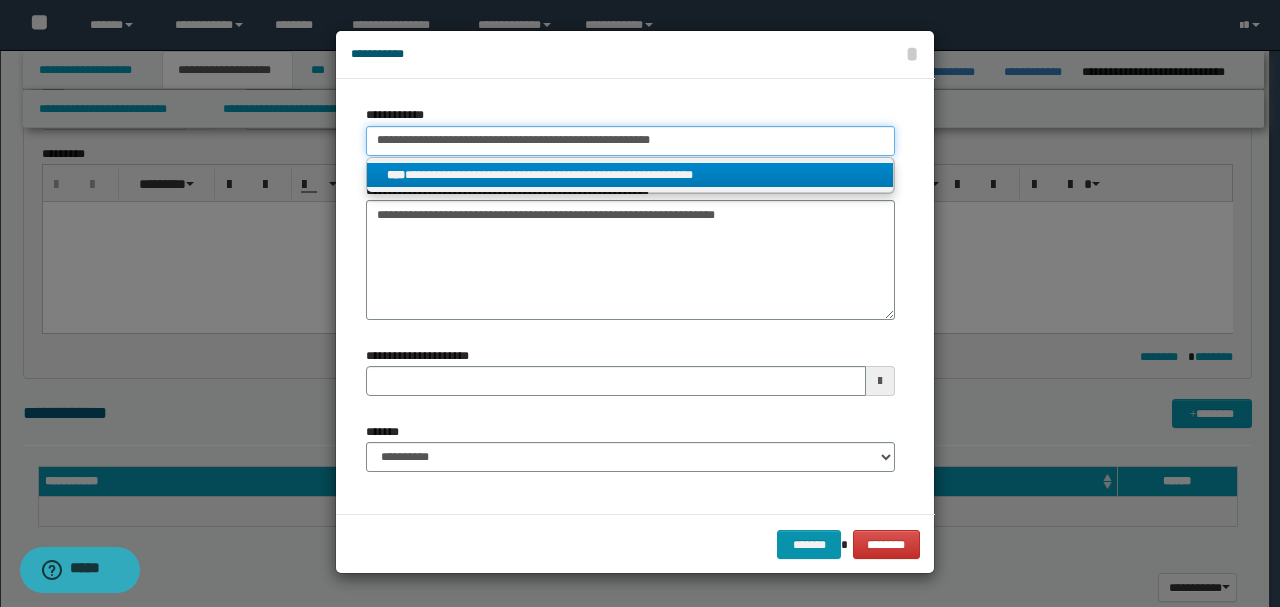 type 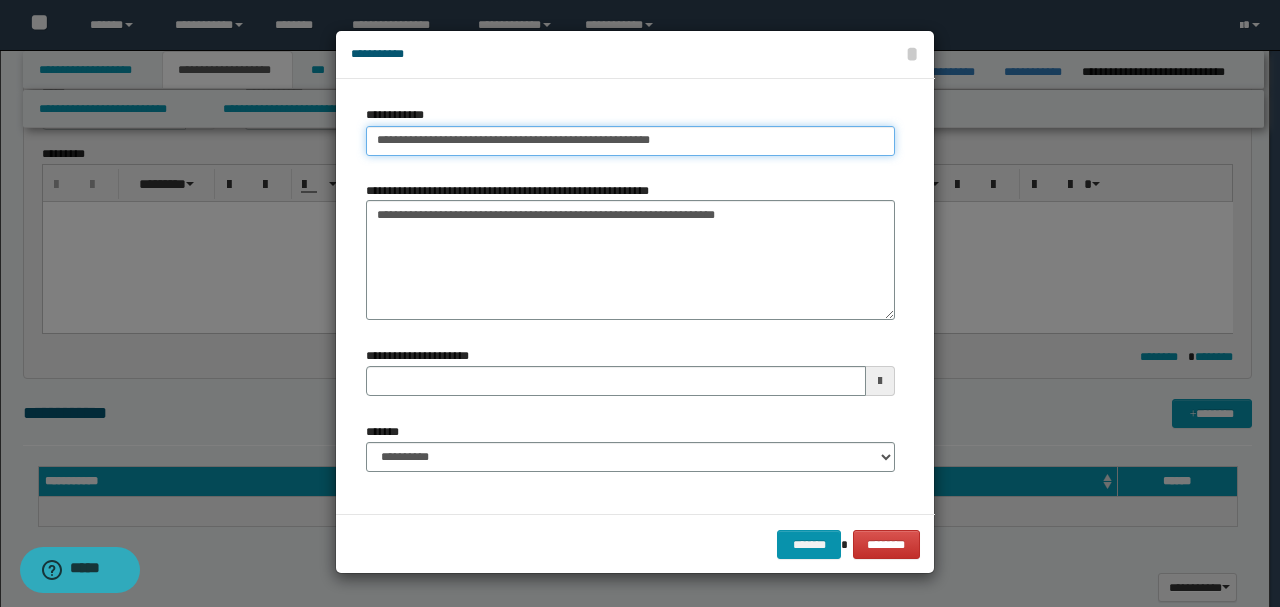 type 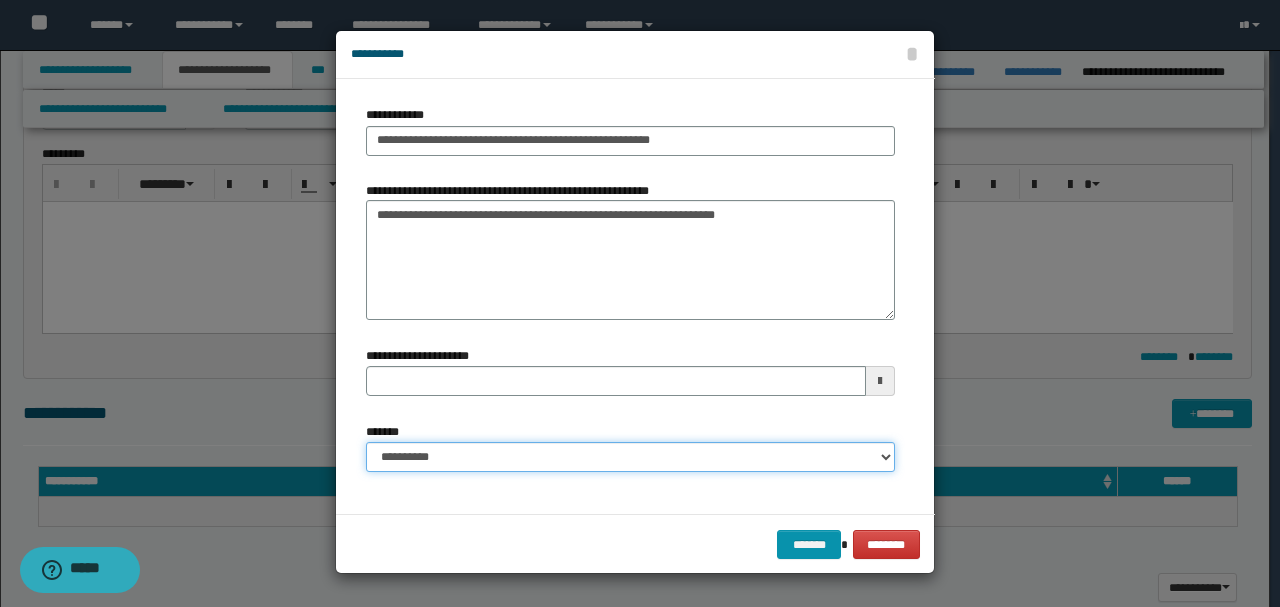 click on "**********" at bounding box center (630, 457) 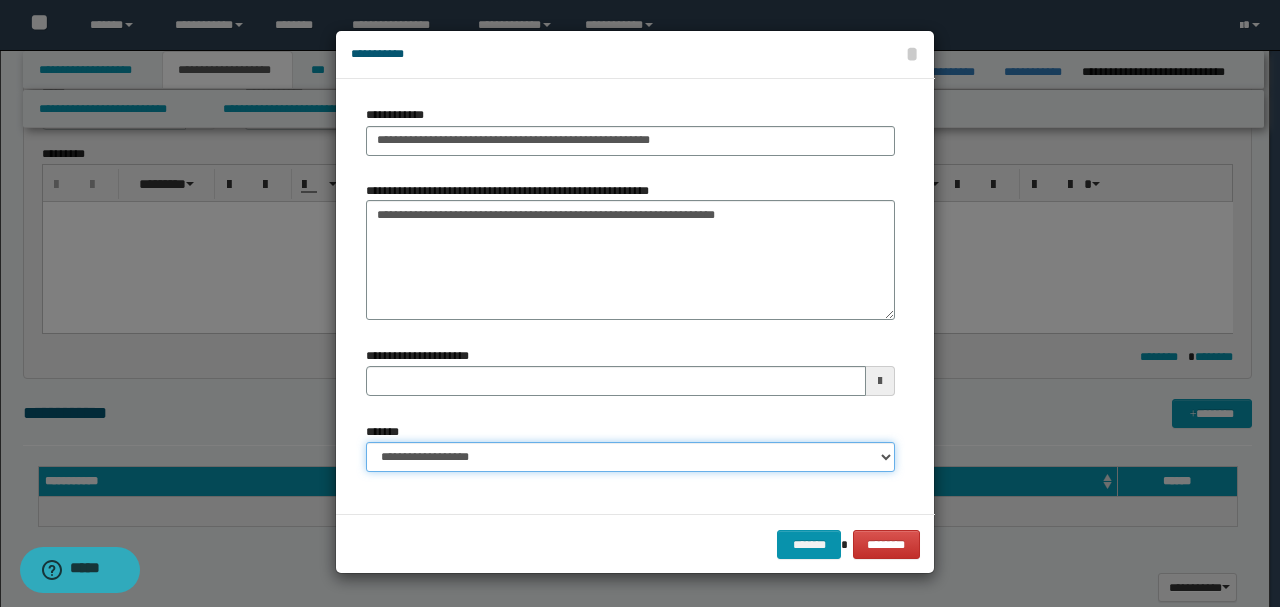 type 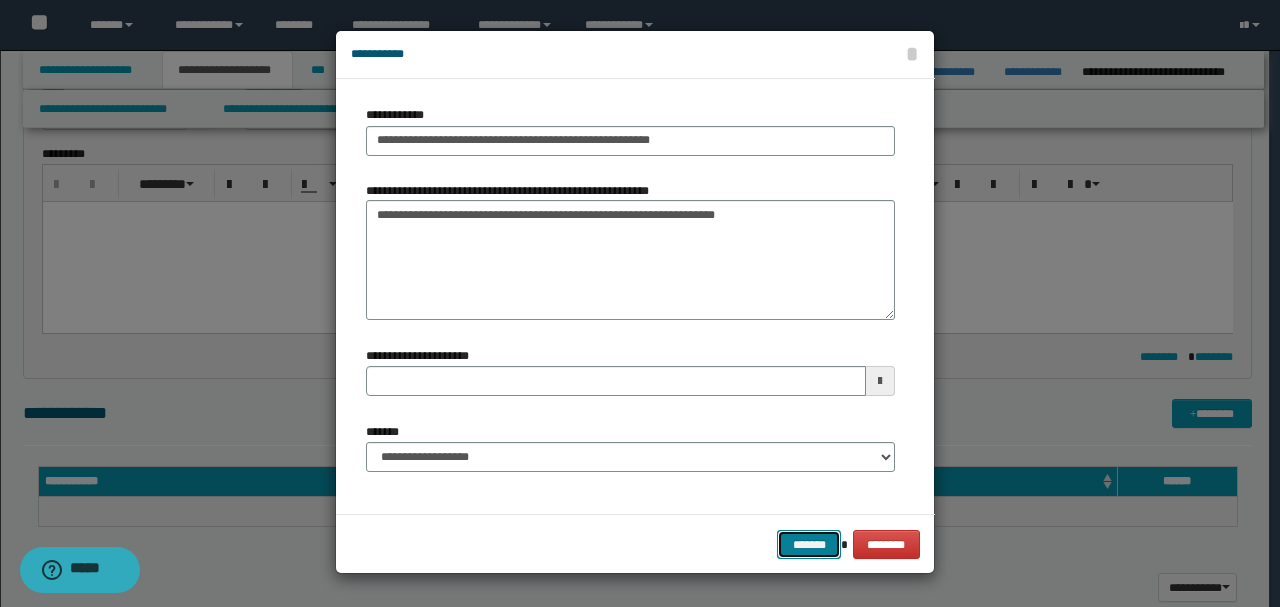 click on "*******" at bounding box center (809, 544) 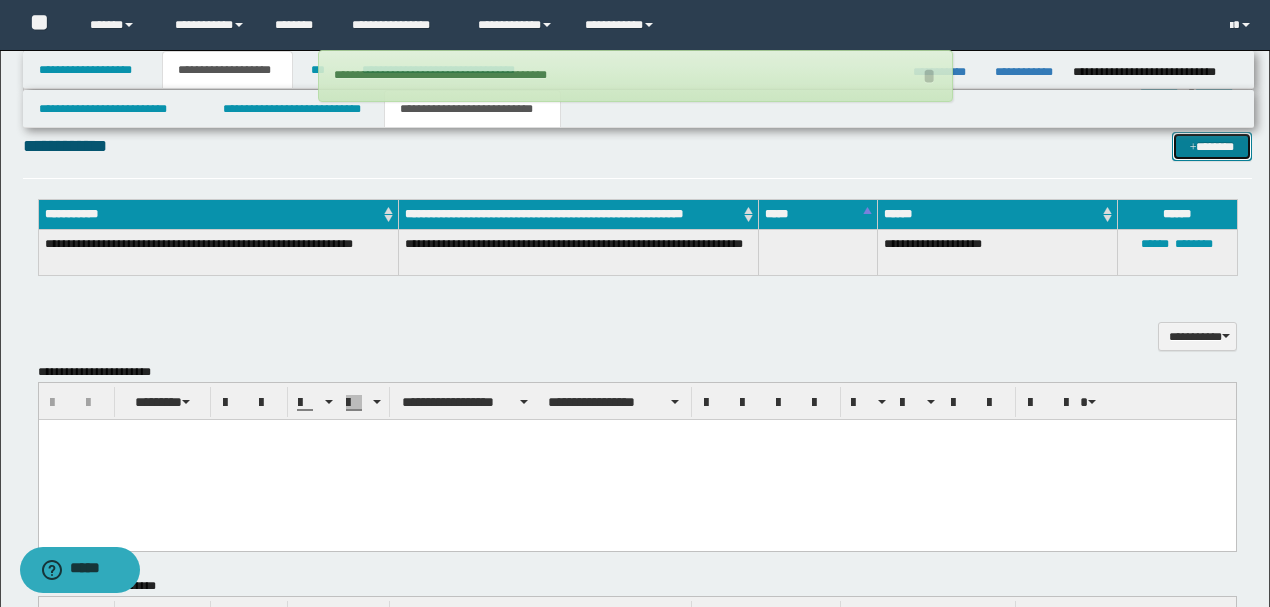 scroll, scrollTop: 1195, scrollLeft: 0, axis: vertical 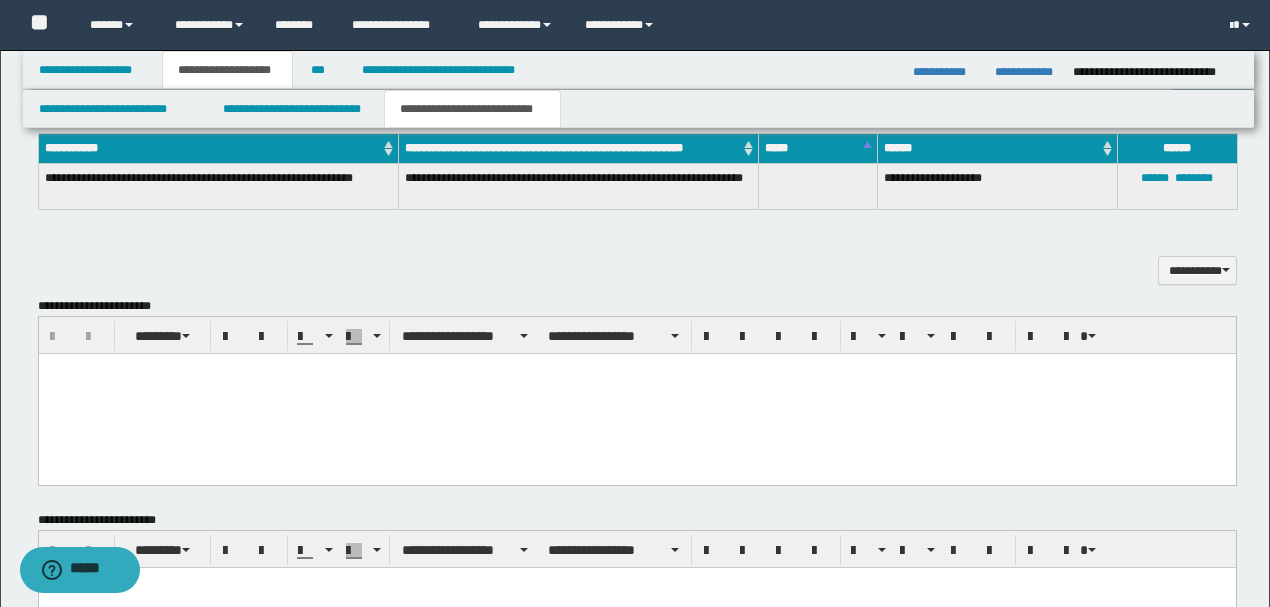 click at bounding box center (636, 393) 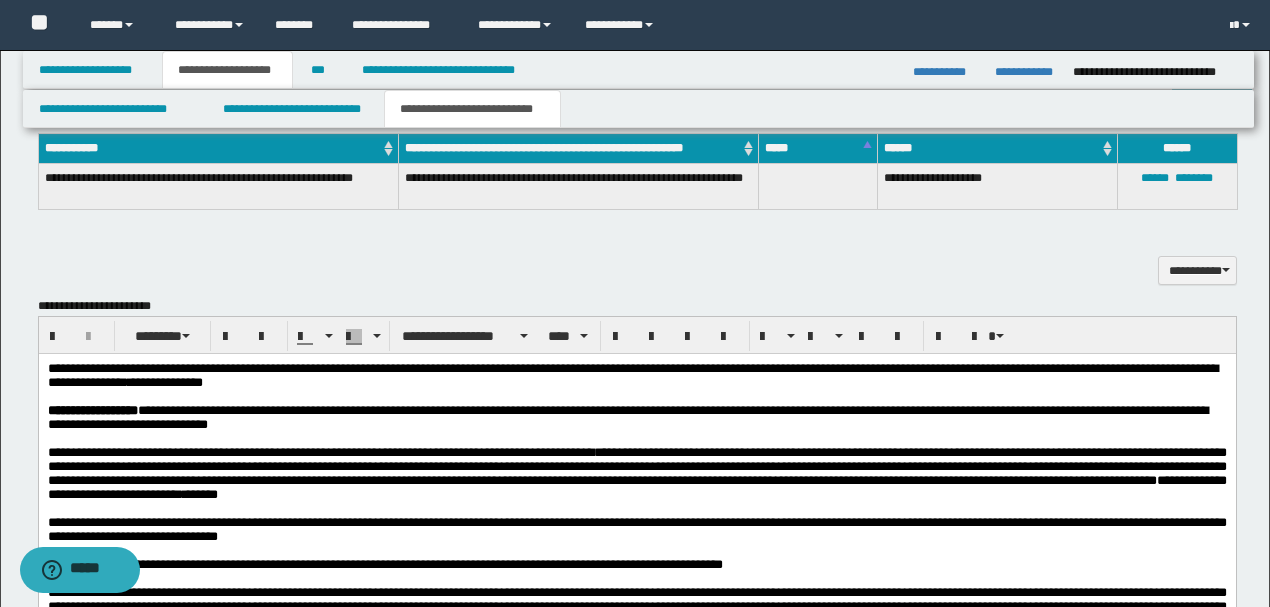 click on "**********" at bounding box center (632, 367) 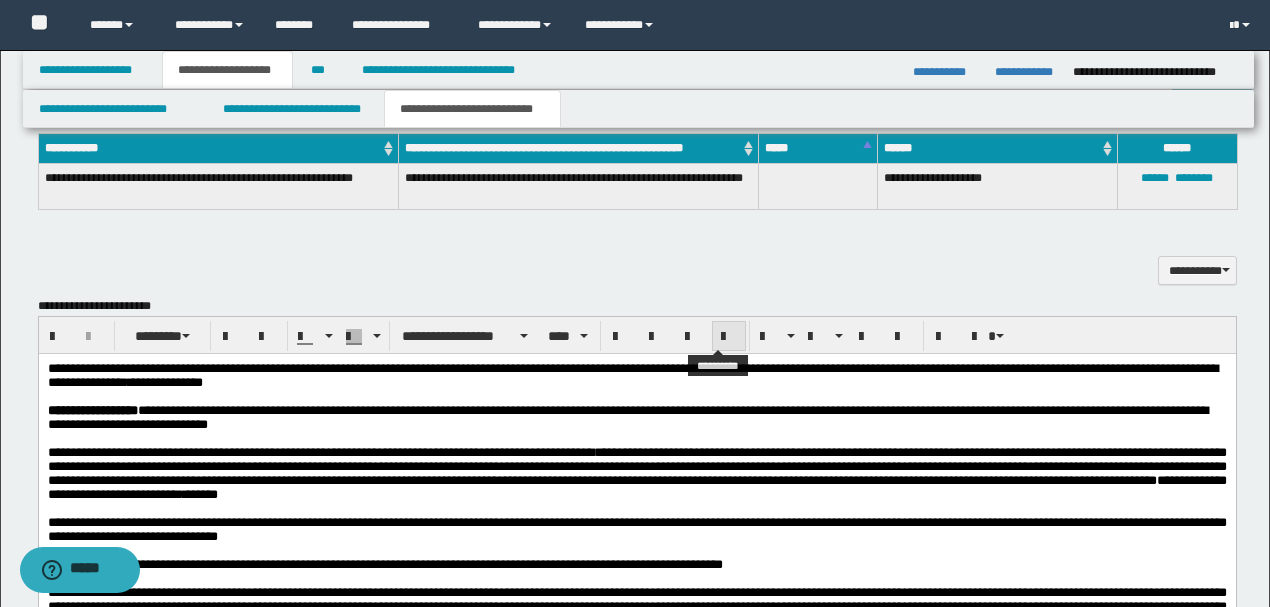 click at bounding box center [729, 337] 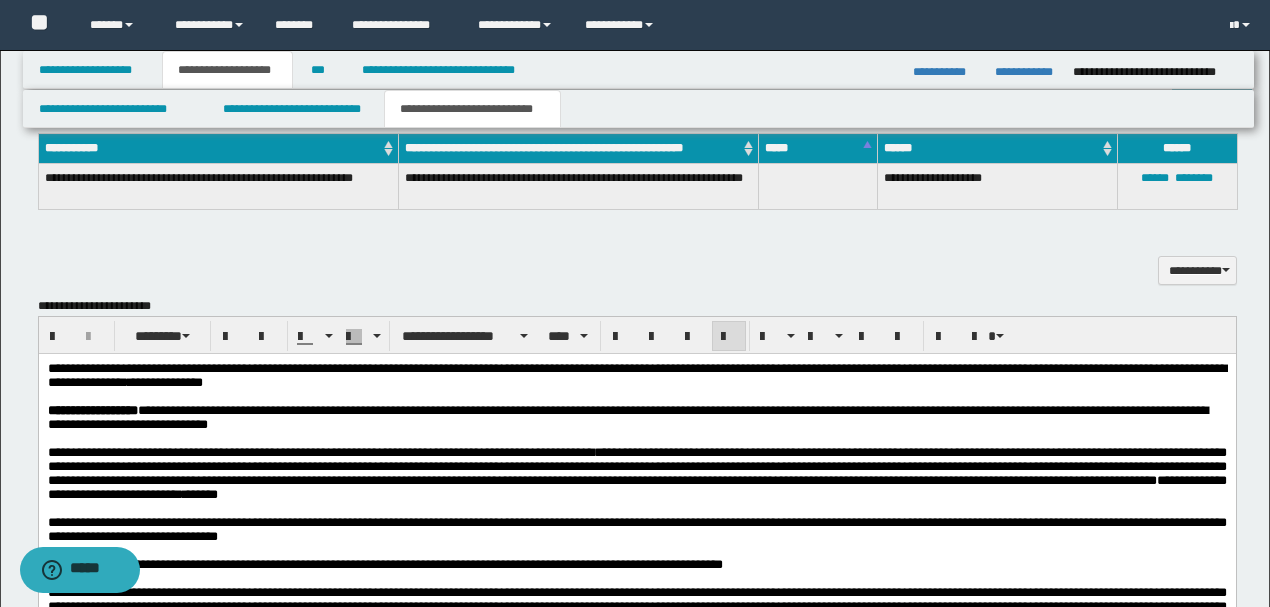 click on "**********" at bounding box center [627, 416] 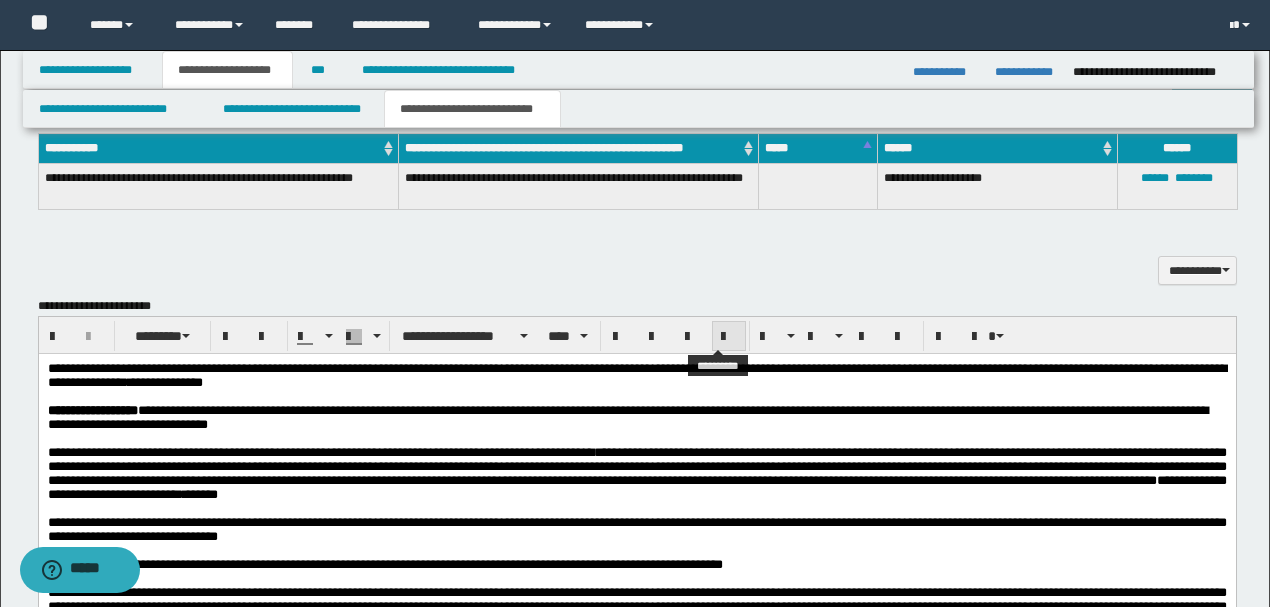 click at bounding box center [729, 337] 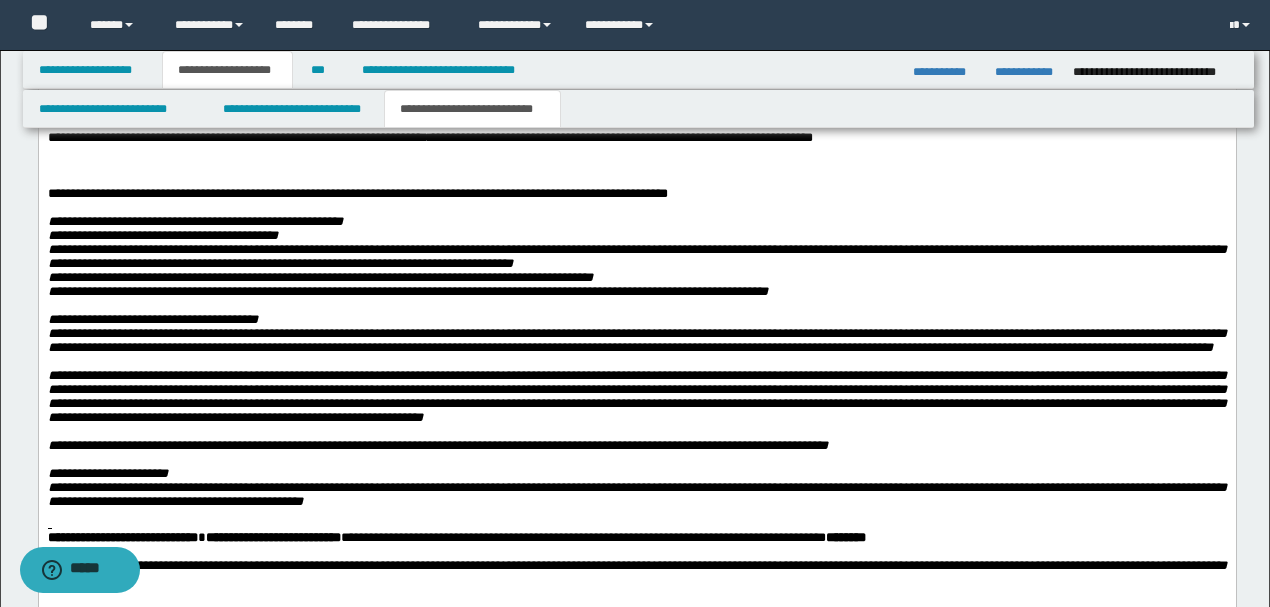scroll, scrollTop: 2528, scrollLeft: 0, axis: vertical 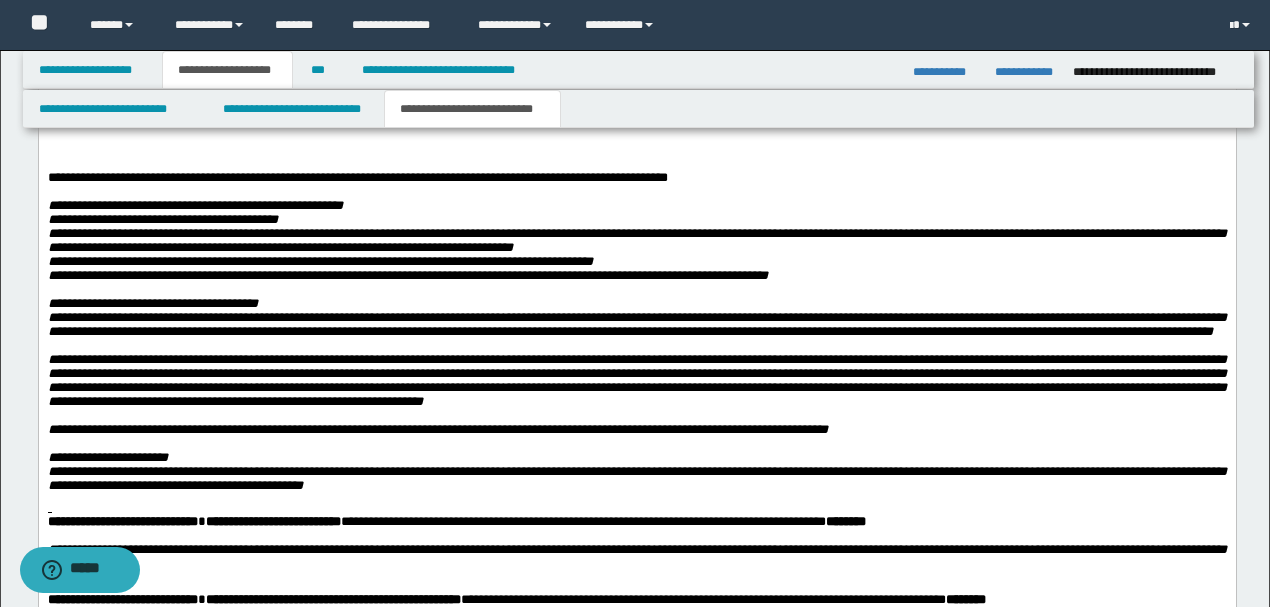 click on "**********" at bounding box center (636, 115) 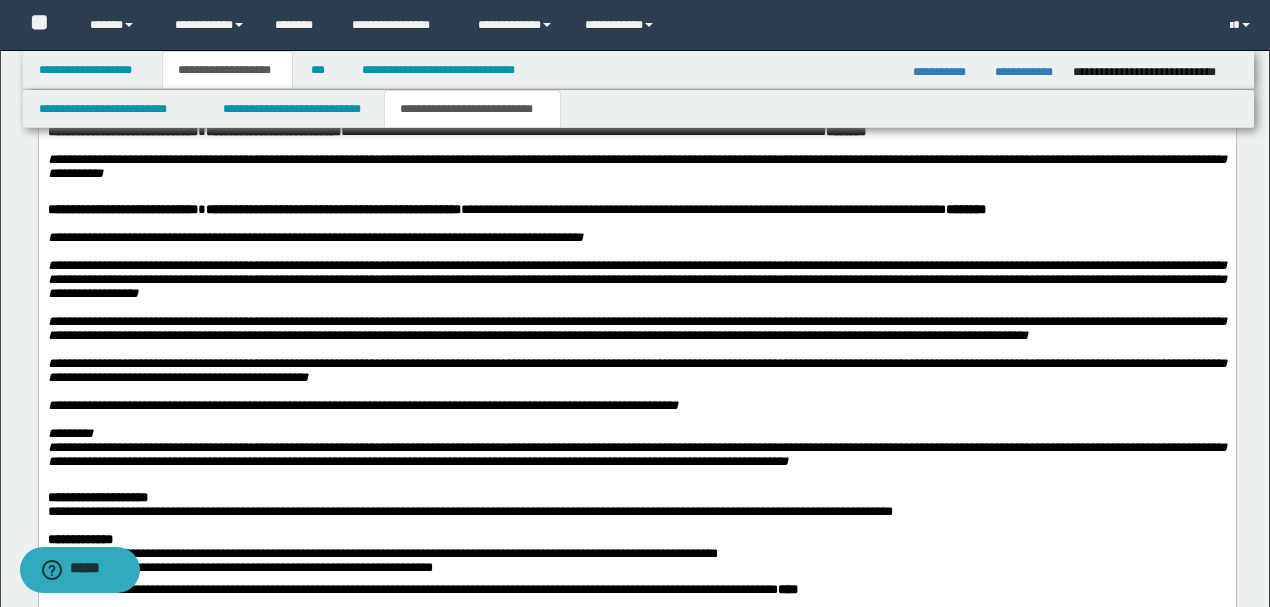 scroll, scrollTop: 2928, scrollLeft: 0, axis: vertical 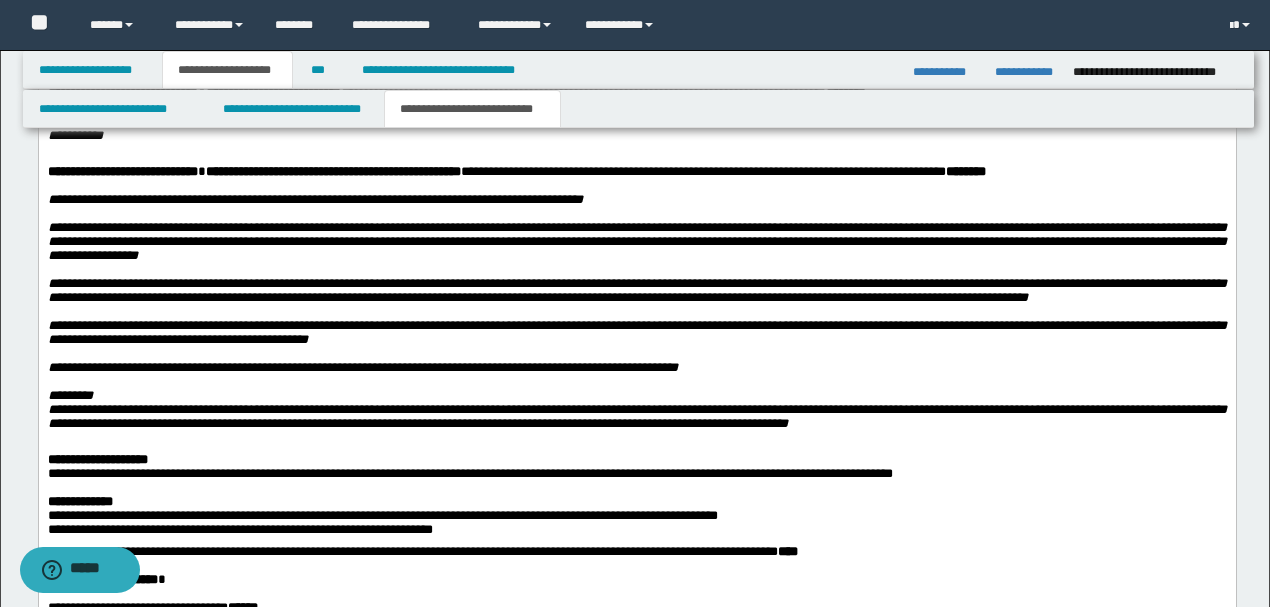 click on "**********" at bounding box center [636, -272] 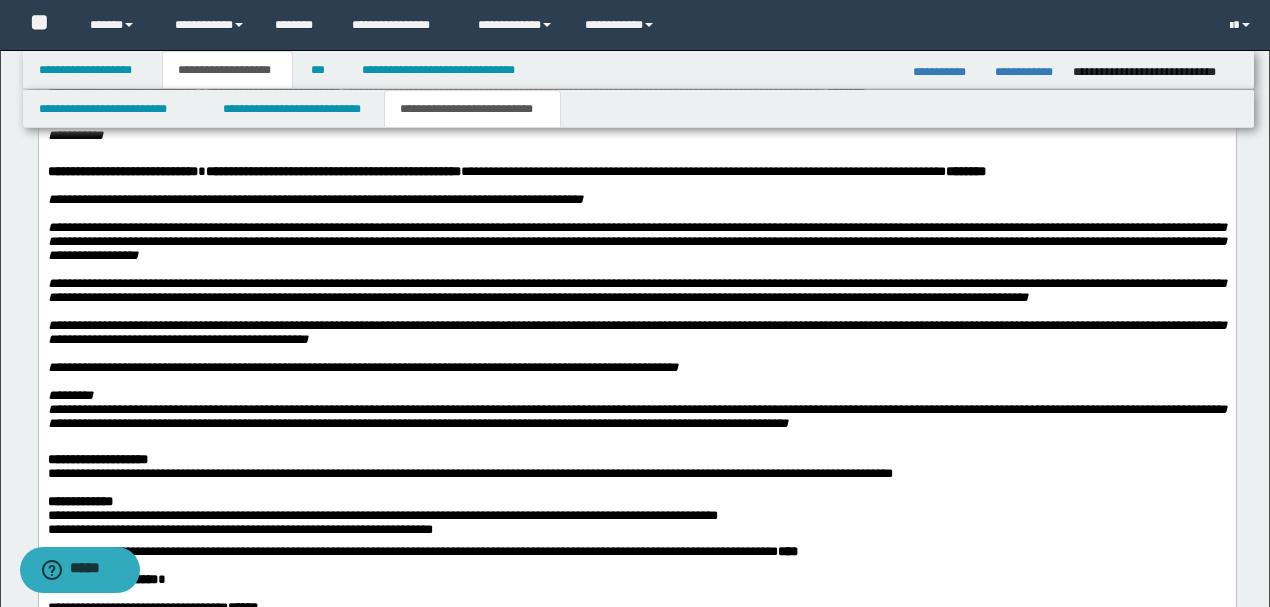 drag, startPoint x: 226, startPoint y: 294, endPoint x: 28, endPoint y: 299, distance: 198.06313 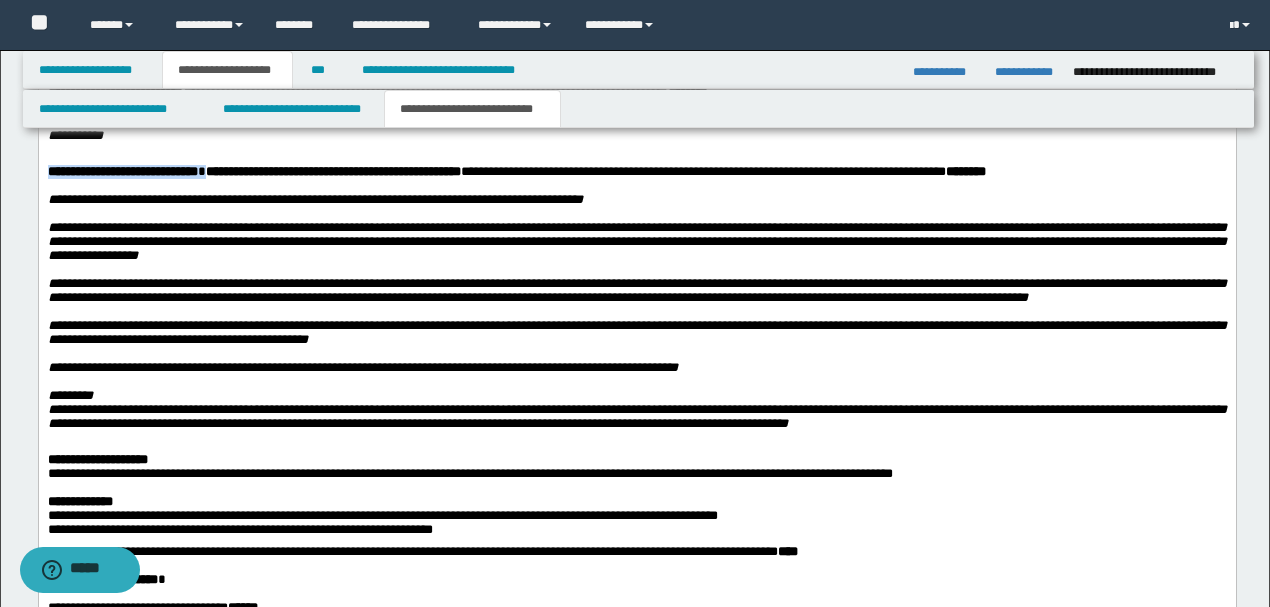 drag, startPoint x: 223, startPoint y: 377, endPoint x: 26, endPoint y: 377, distance: 197 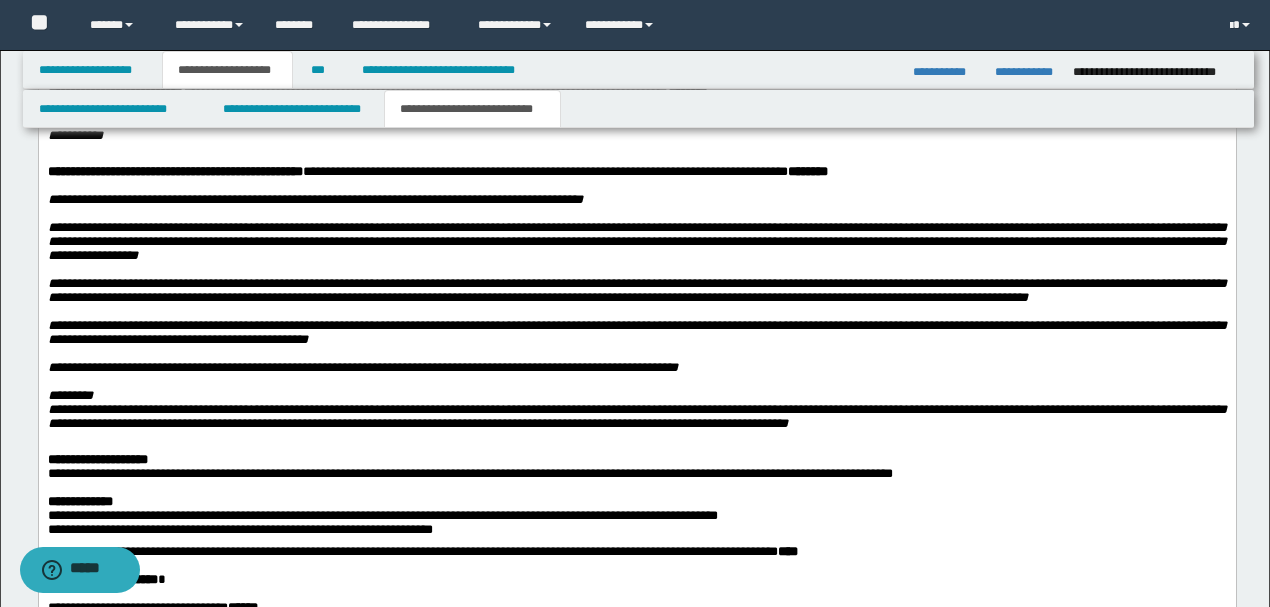 click on "**********" at bounding box center (114, 93) 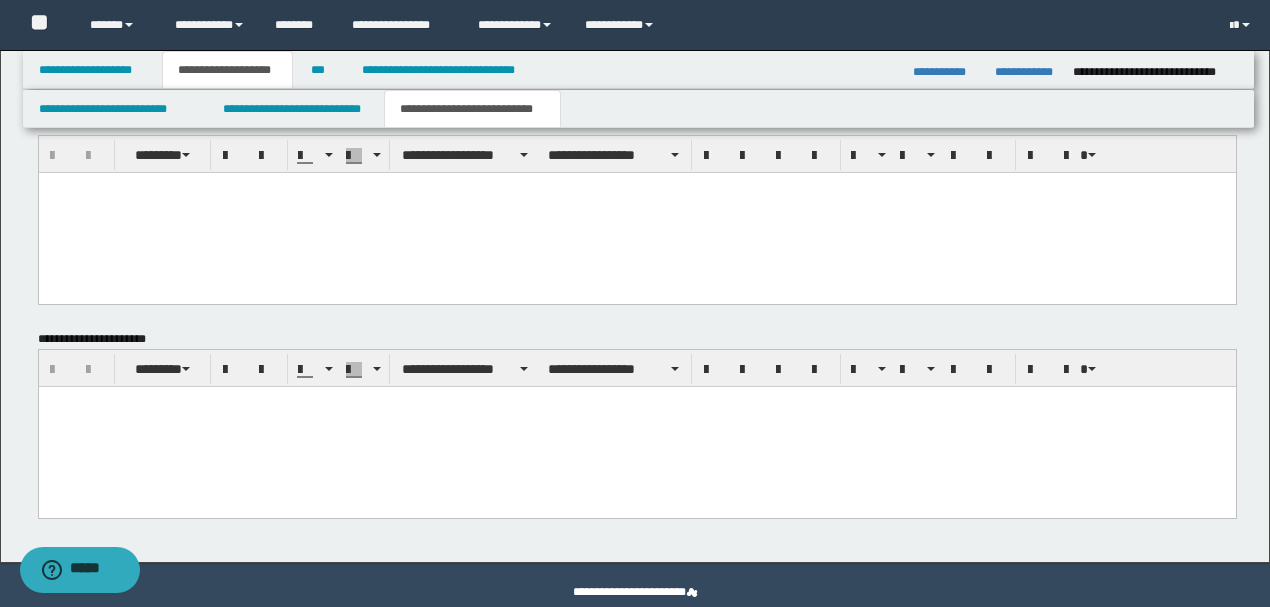 scroll, scrollTop: 4033, scrollLeft: 0, axis: vertical 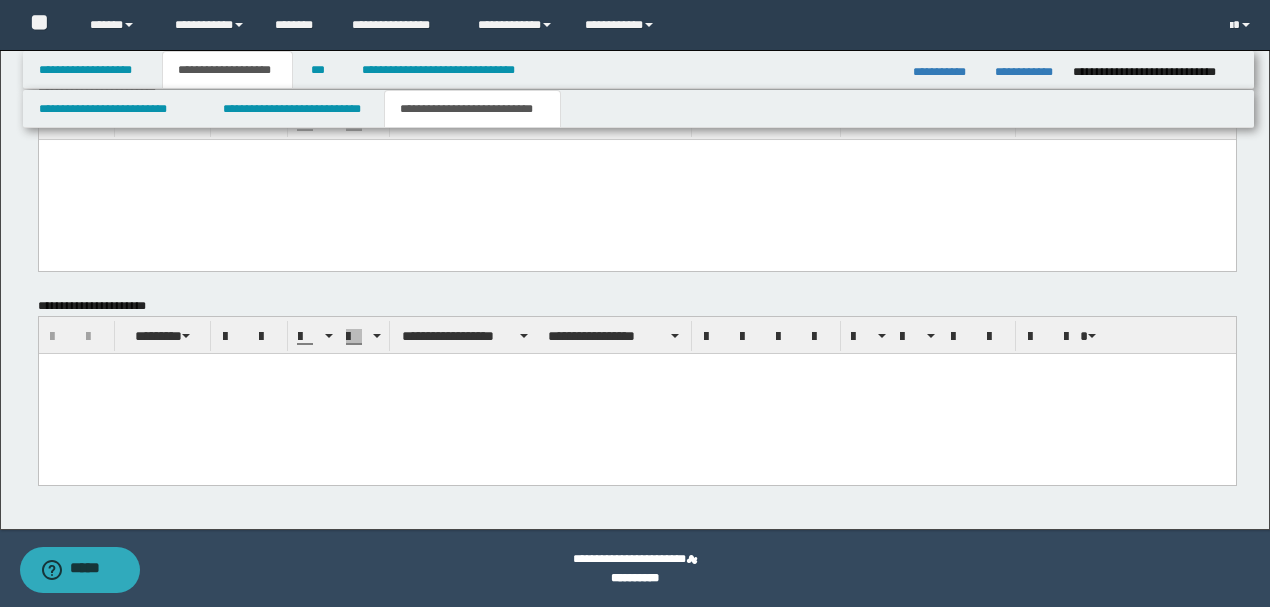 click at bounding box center [636, 394] 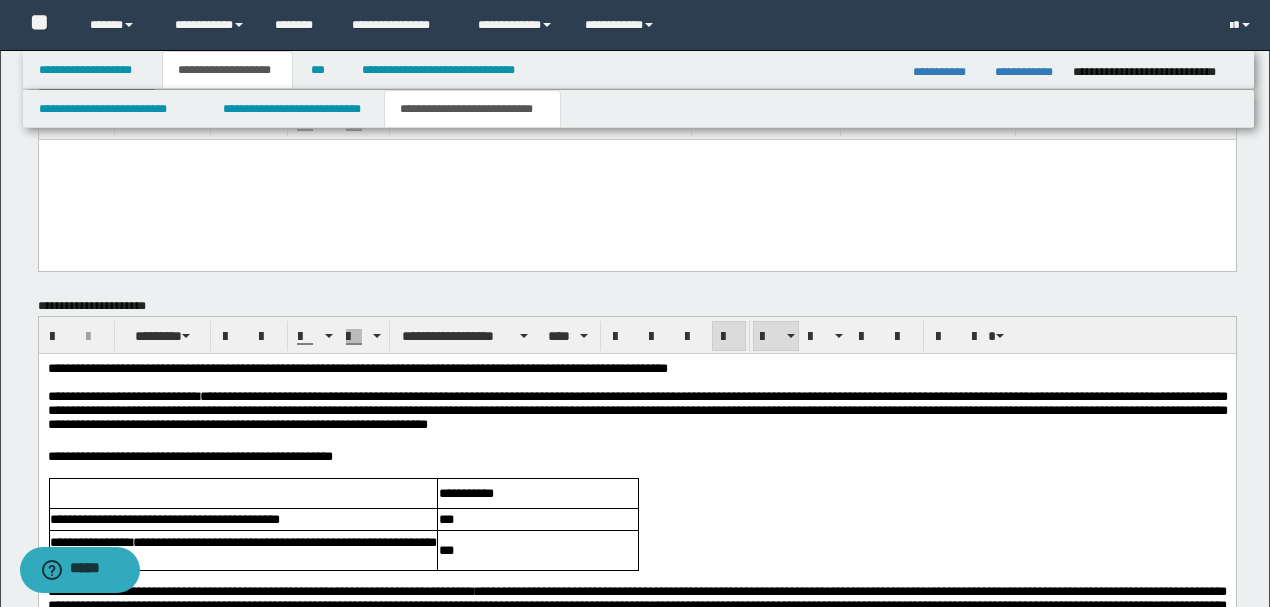 drag, startPoint x: 839, startPoint y: 463, endPoint x: 827, endPoint y: 463, distance: 12 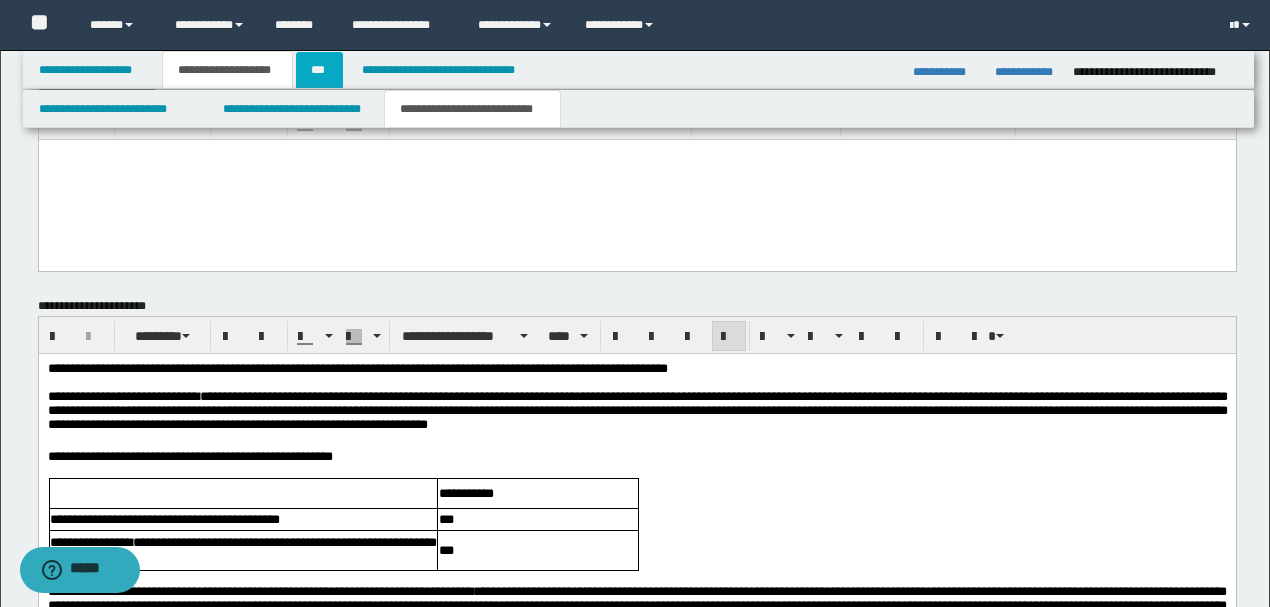 click on "***" at bounding box center [319, 70] 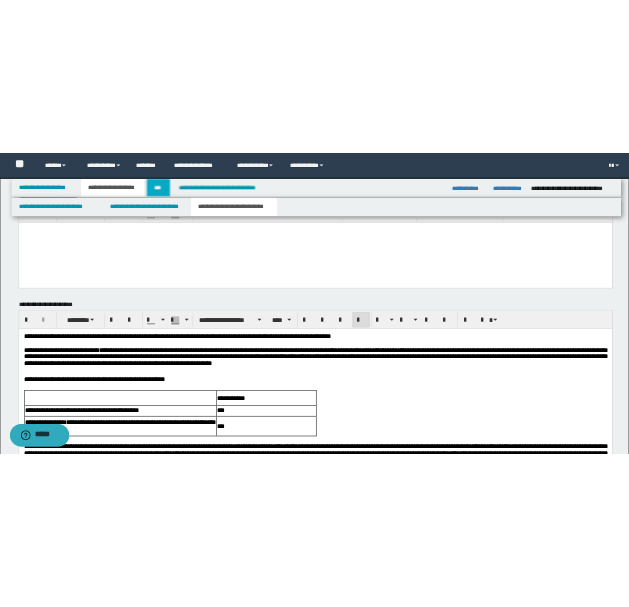 scroll, scrollTop: 0, scrollLeft: 0, axis: both 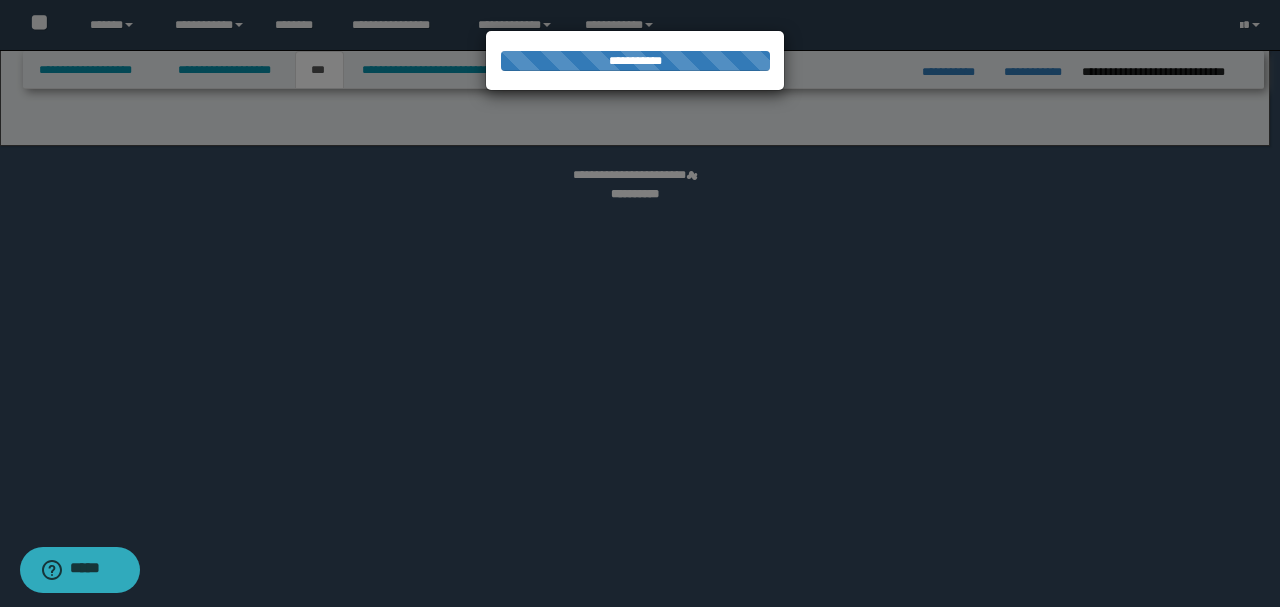 select on "***" 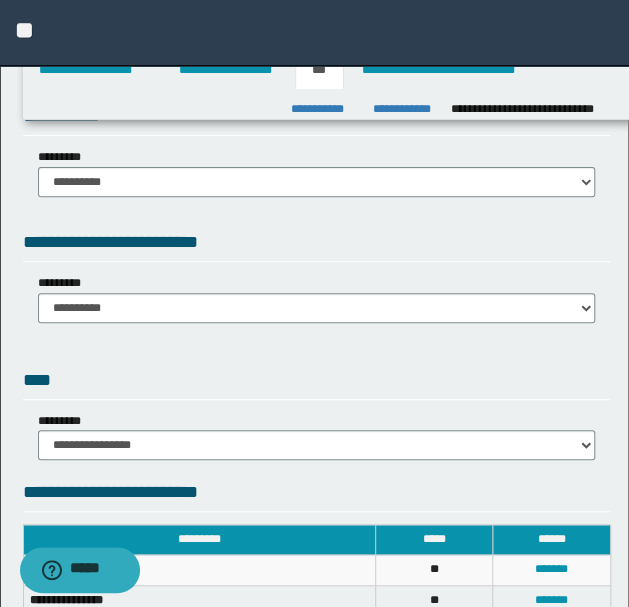 scroll, scrollTop: 0, scrollLeft: 0, axis: both 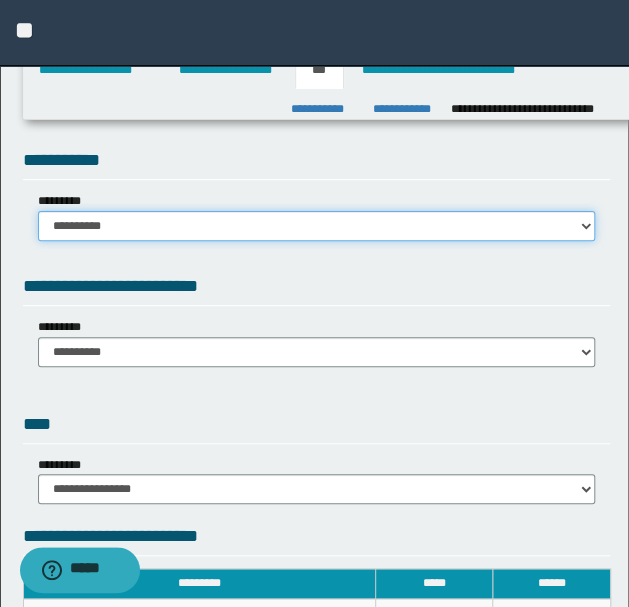 click on "**********" at bounding box center [317, 226] 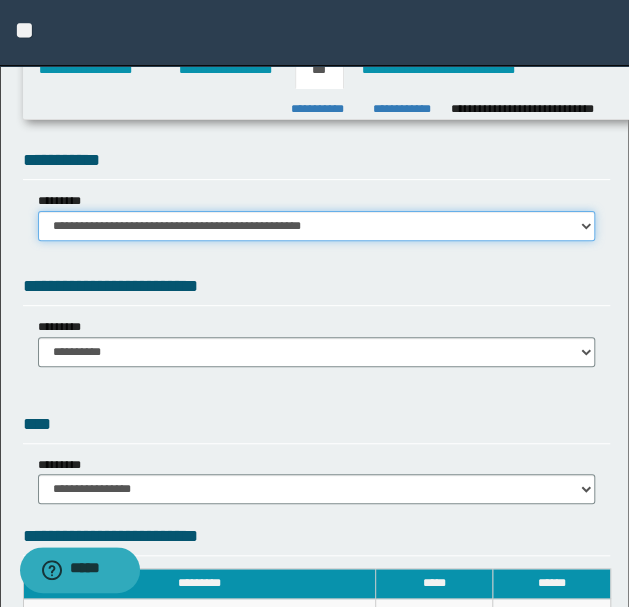 click on "**********" at bounding box center (317, 226) 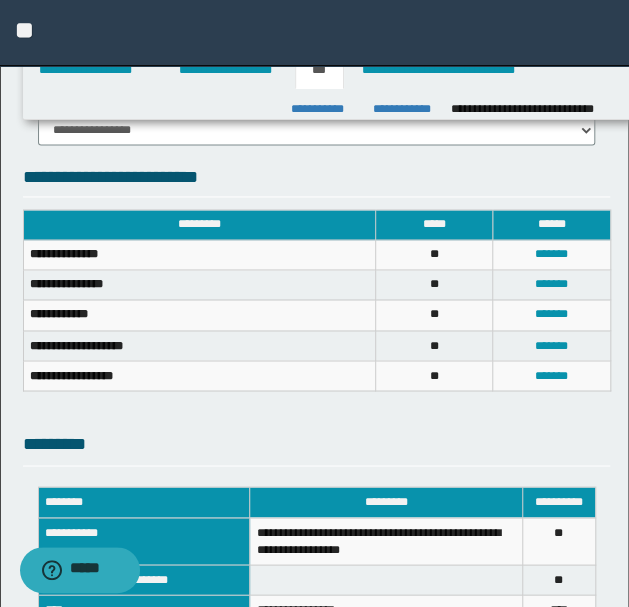 scroll, scrollTop: 600, scrollLeft: 0, axis: vertical 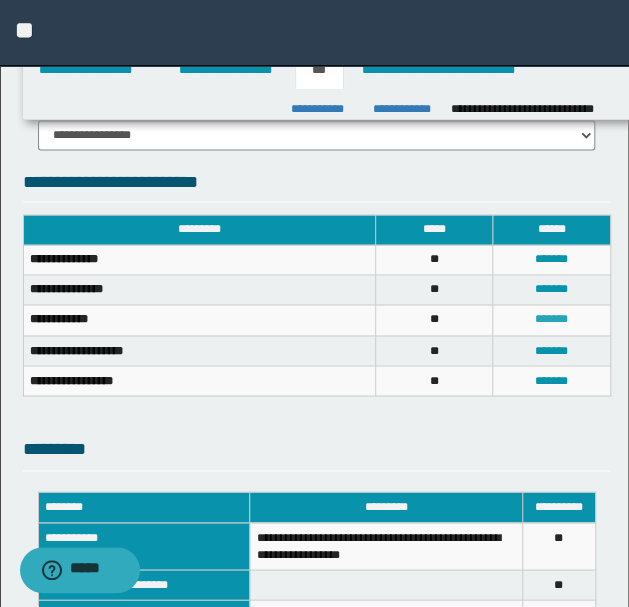 click on "*******" at bounding box center [551, 319] 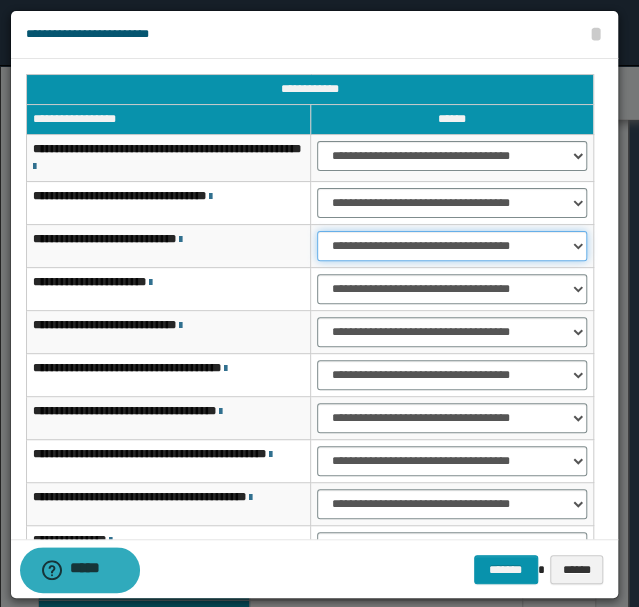 click on "**********" at bounding box center [452, 246] 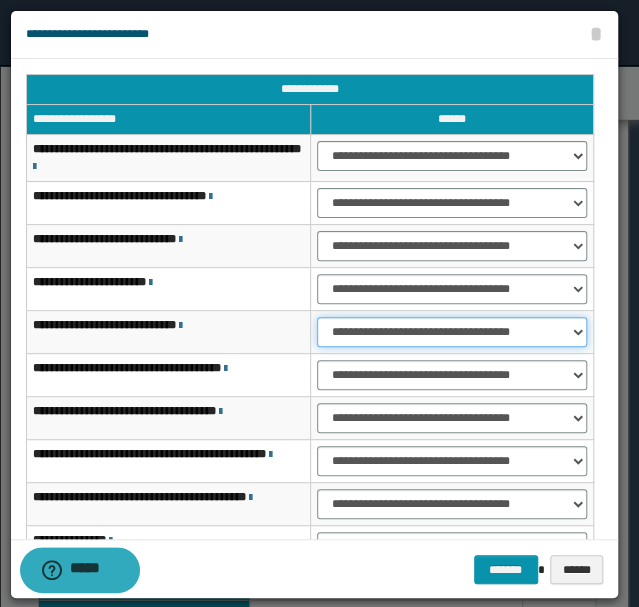 click on "**********" at bounding box center (452, 332) 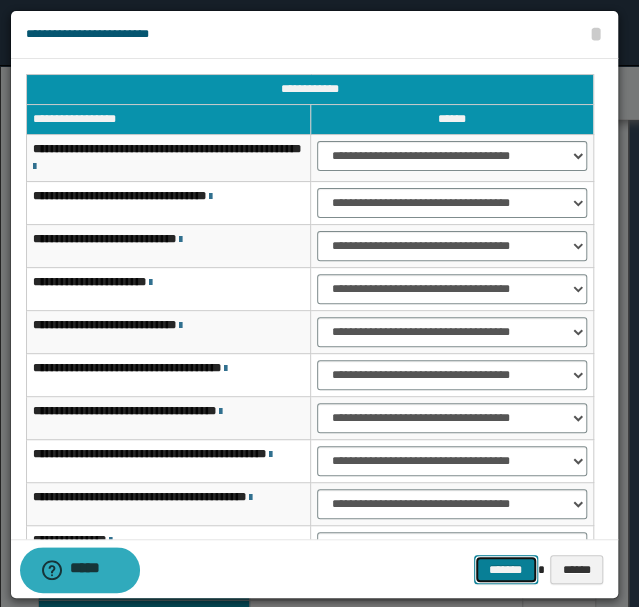 click on "*******" at bounding box center (506, 569) 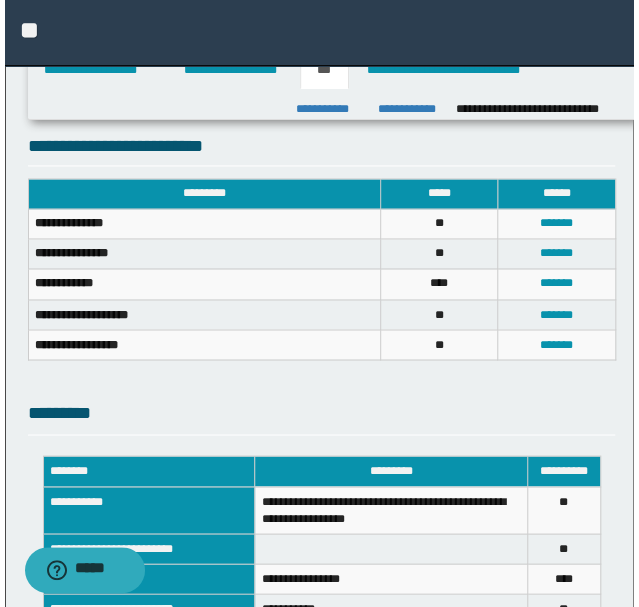 scroll, scrollTop: 666, scrollLeft: 0, axis: vertical 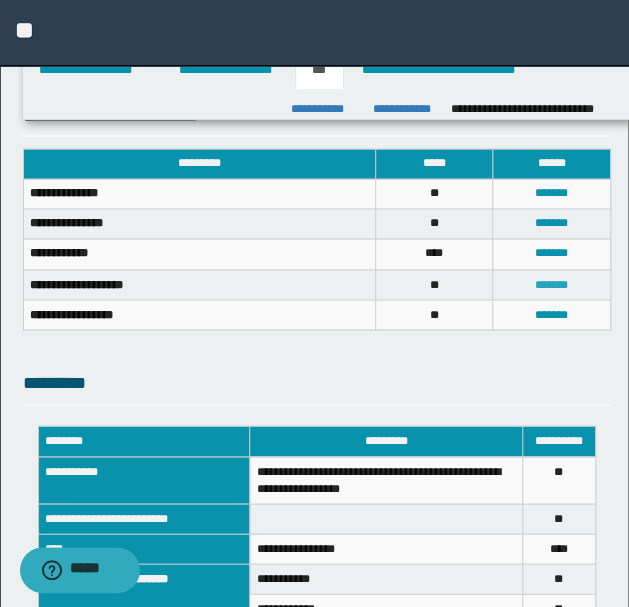 click on "*******" at bounding box center (551, 284) 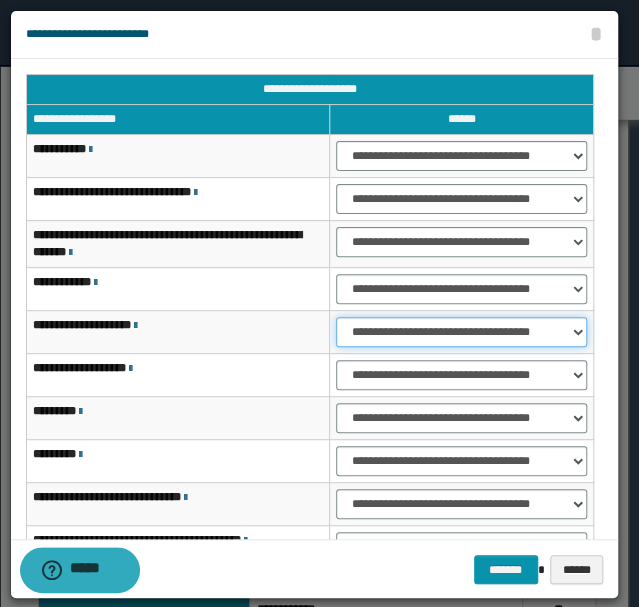 click on "**********" at bounding box center (461, 332) 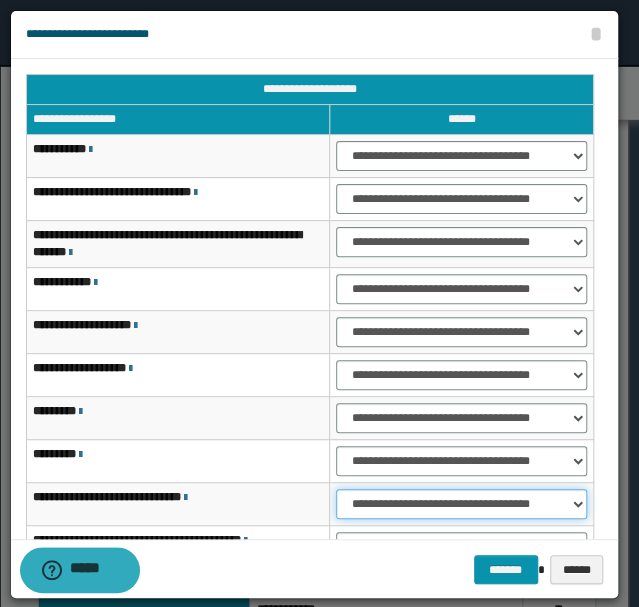 click on "**********" at bounding box center (461, 504) 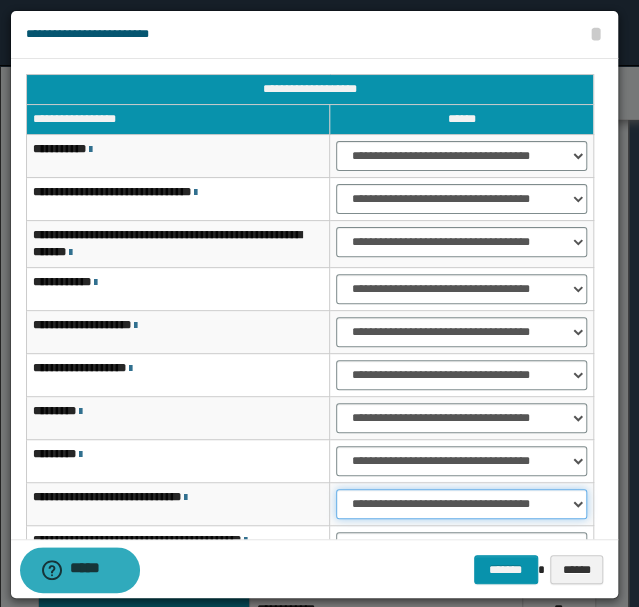select on "***" 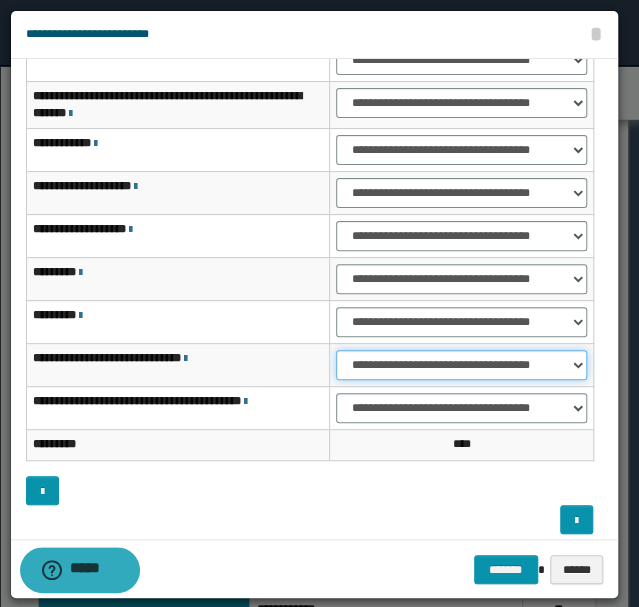 scroll, scrollTop: 149, scrollLeft: 0, axis: vertical 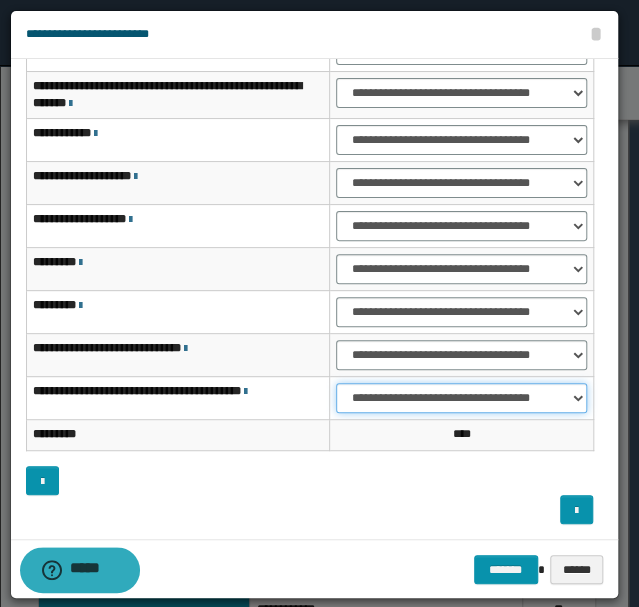 click on "**********" at bounding box center [461, 398] 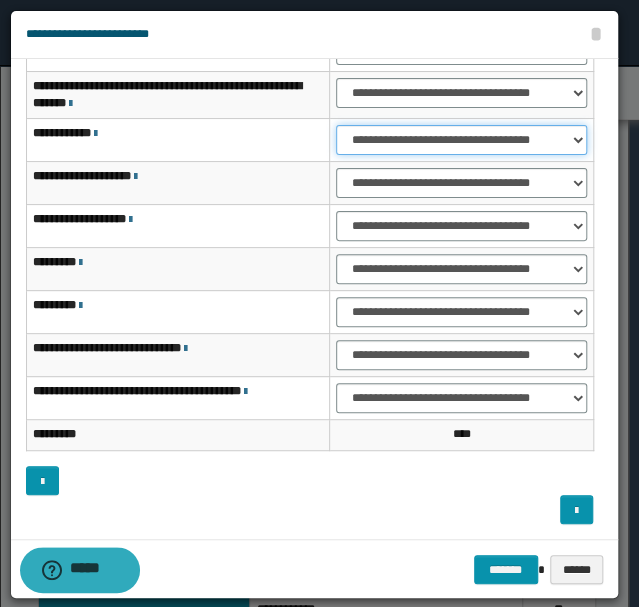 click on "**********" at bounding box center (461, 140) 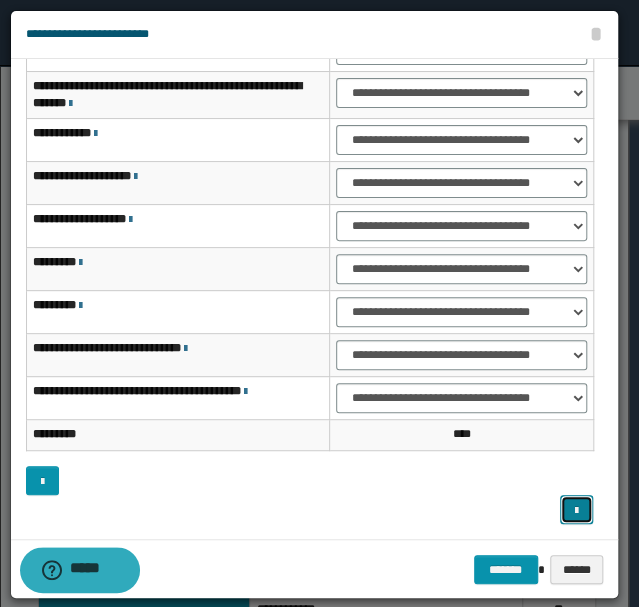 click at bounding box center (576, 511) 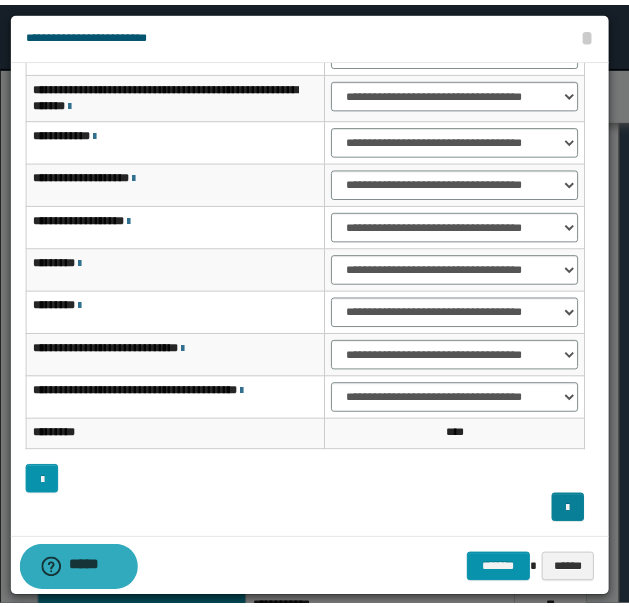 scroll, scrollTop: 121, scrollLeft: 0, axis: vertical 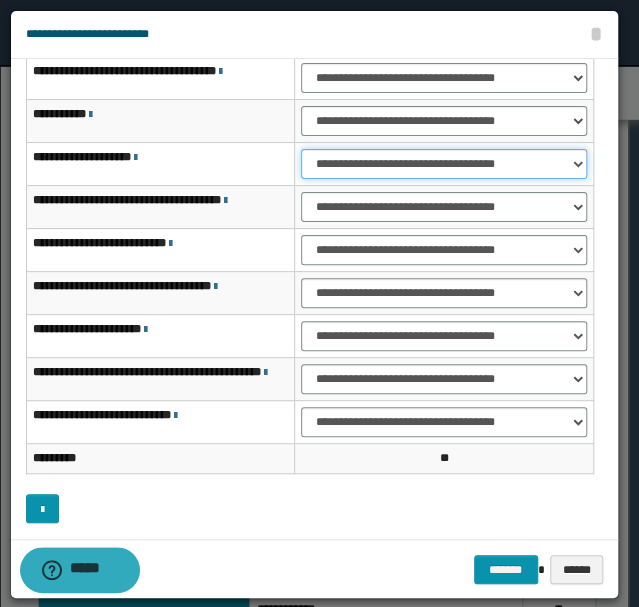 click on "**********" at bounding box center [444, 164] 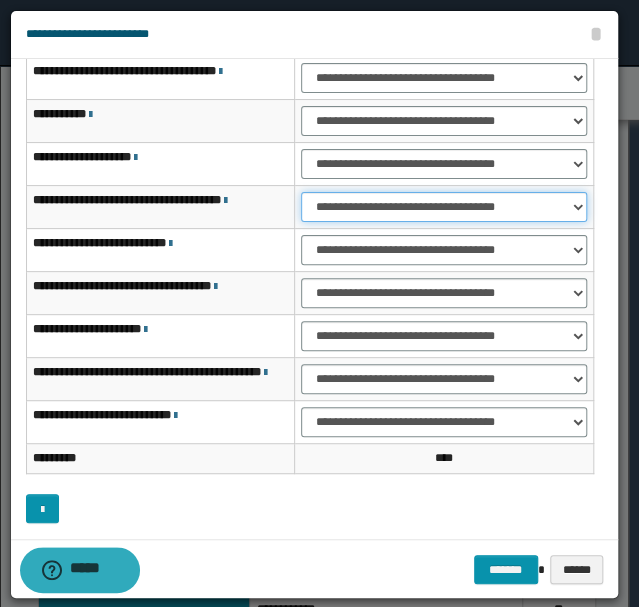 click on "**********" at bounding box center [444, 207] 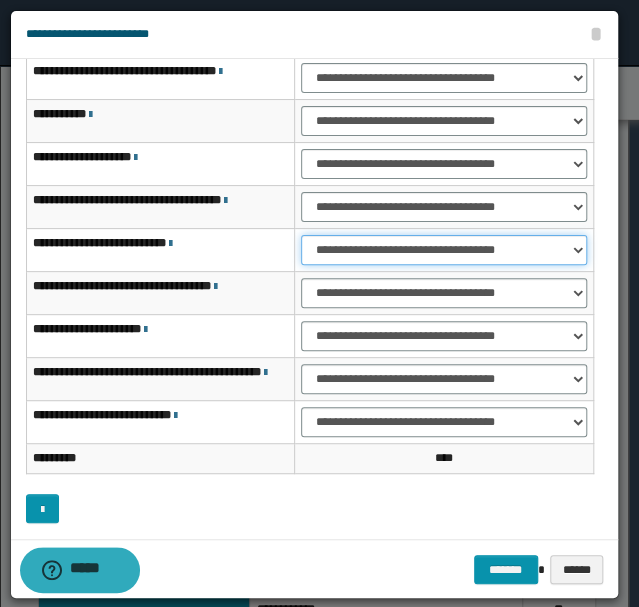 drag, startPoint x: 347, startPoint y: 244, endPoint x: 358, endPoint y: 255, distance: 15.556349 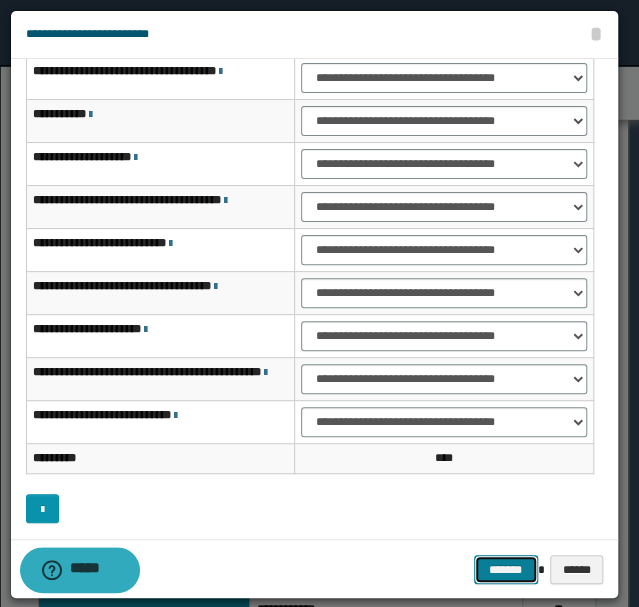 click on "*******" at bounding box center [506, 569] 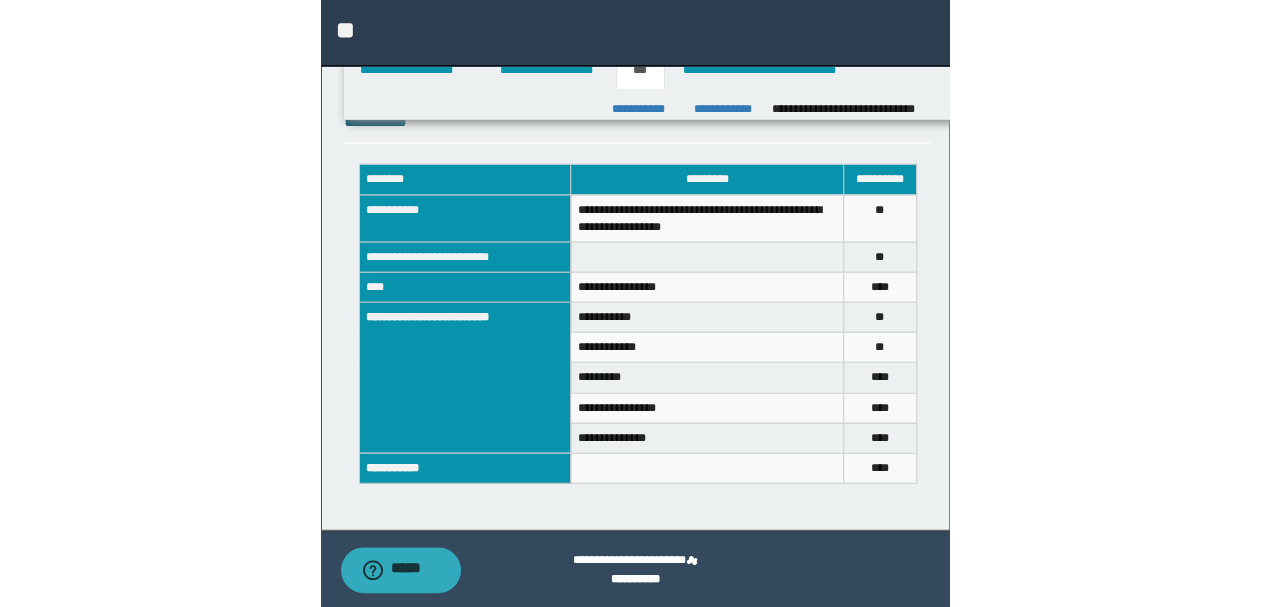 scroll, scrollTop: 672, scrollLeft: 0, axis: vertical 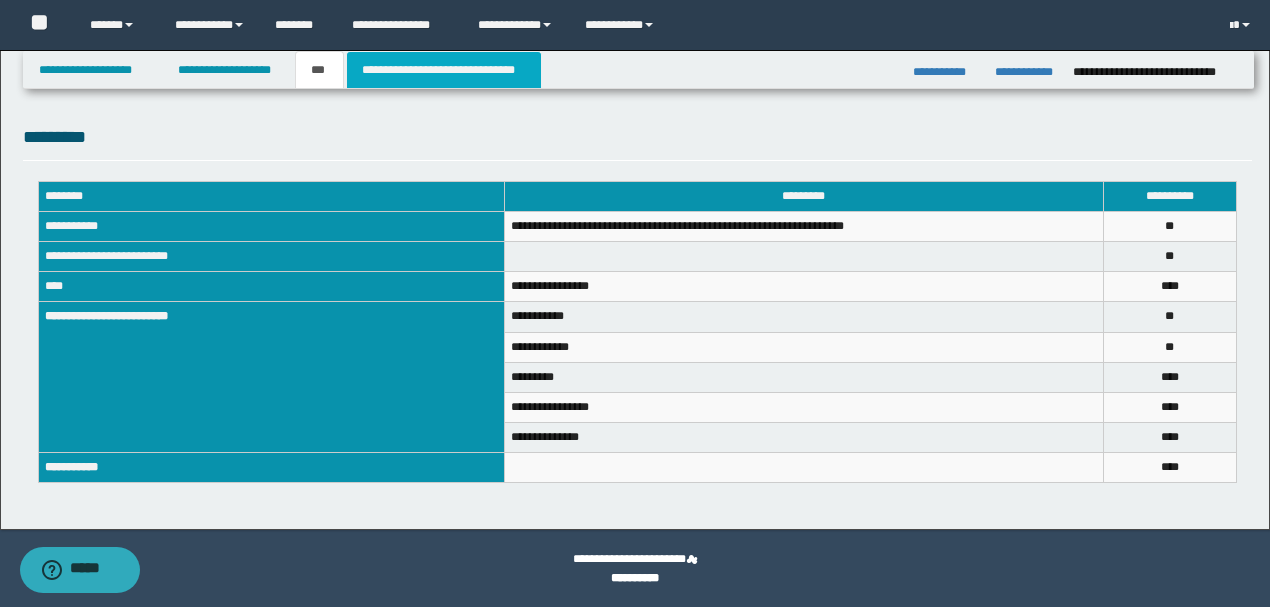 click on "**********" at bounding box center (444, 70) 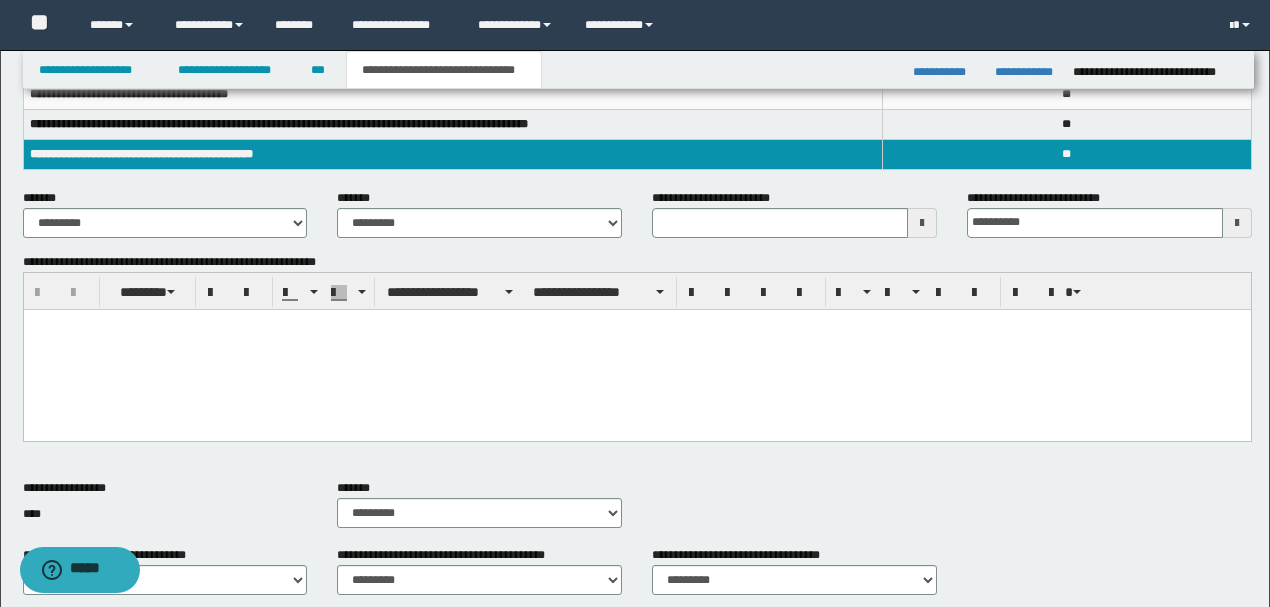 scroll, scrollTop: 333, scrollLeft: 0, axis: vertical 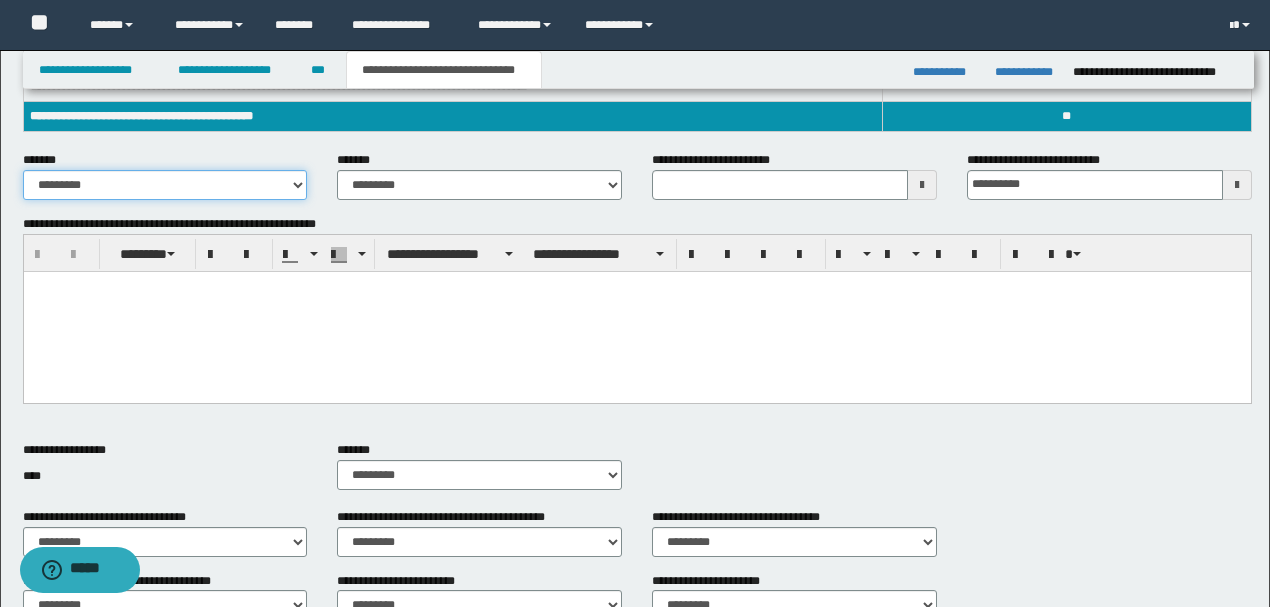 click on "**********" at bounding box center [165, 185] 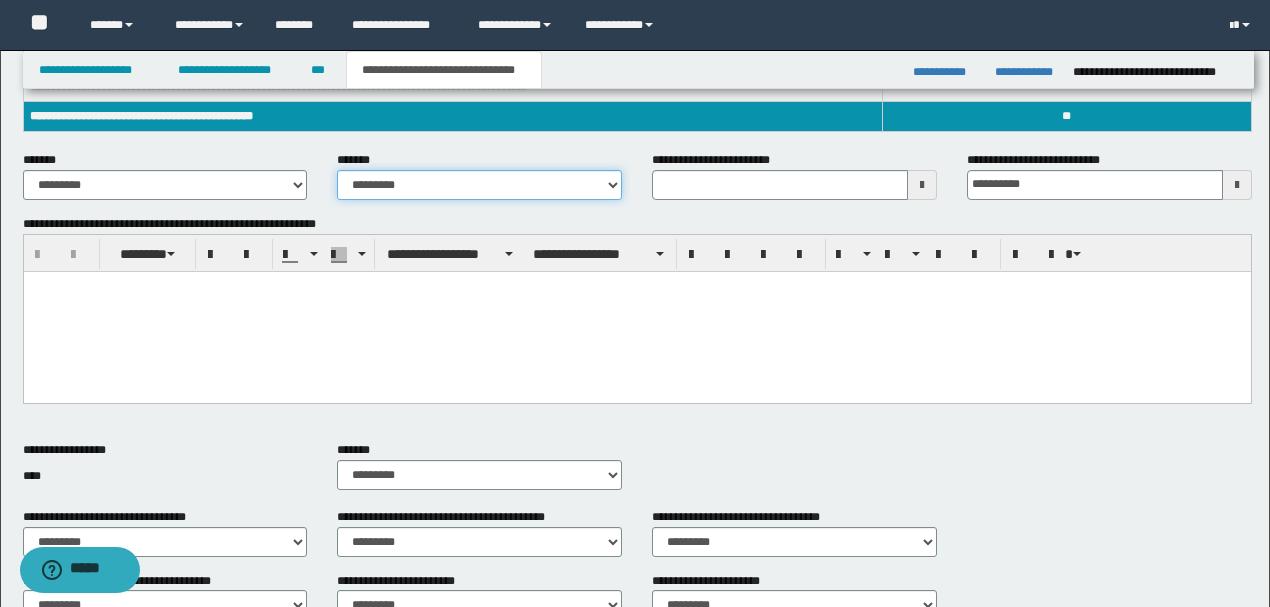 click on "**********" at bounding box center (479, 185) 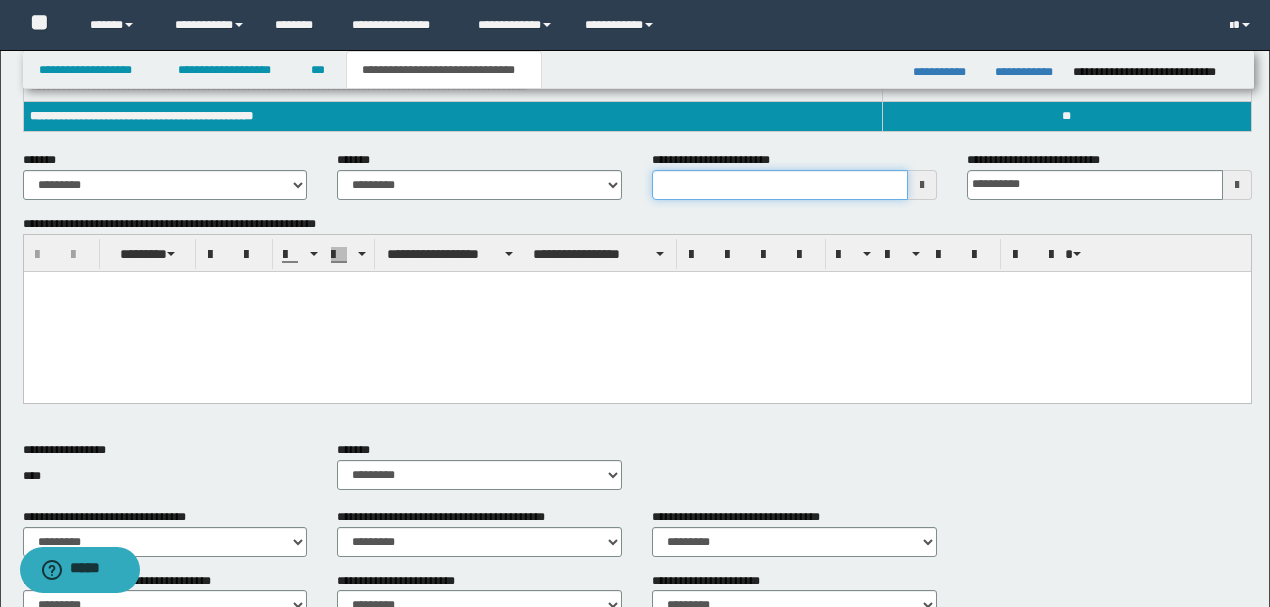 click on "**********" at bounding box center (780, 185) 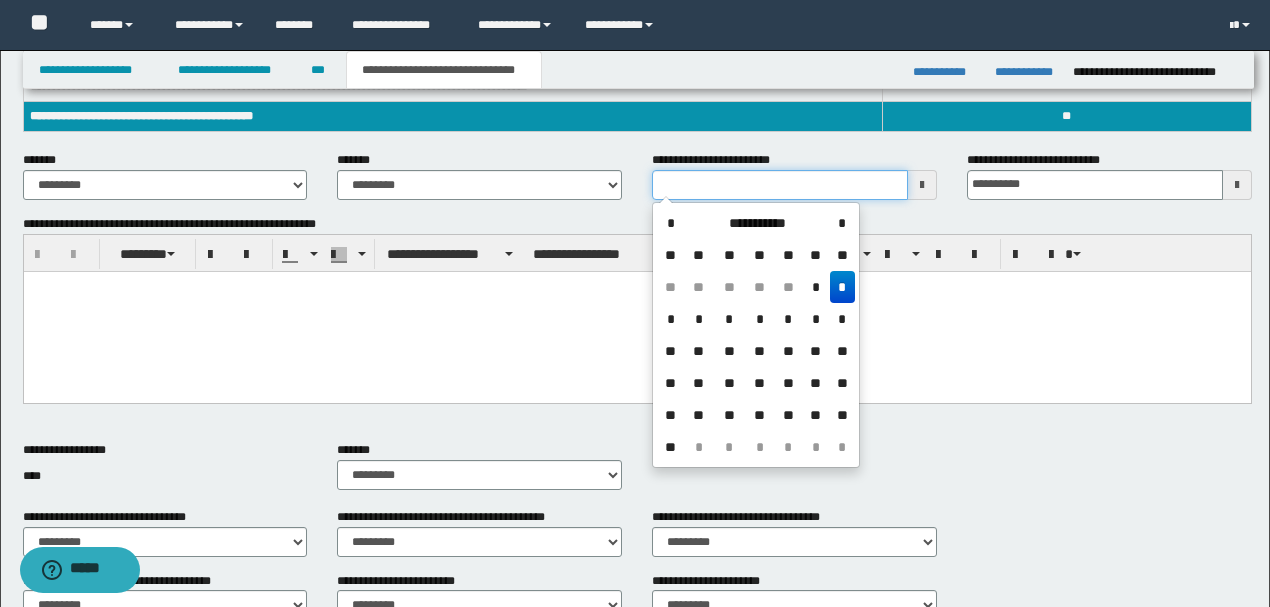 click on "**********" at bounding box center [780, 185] 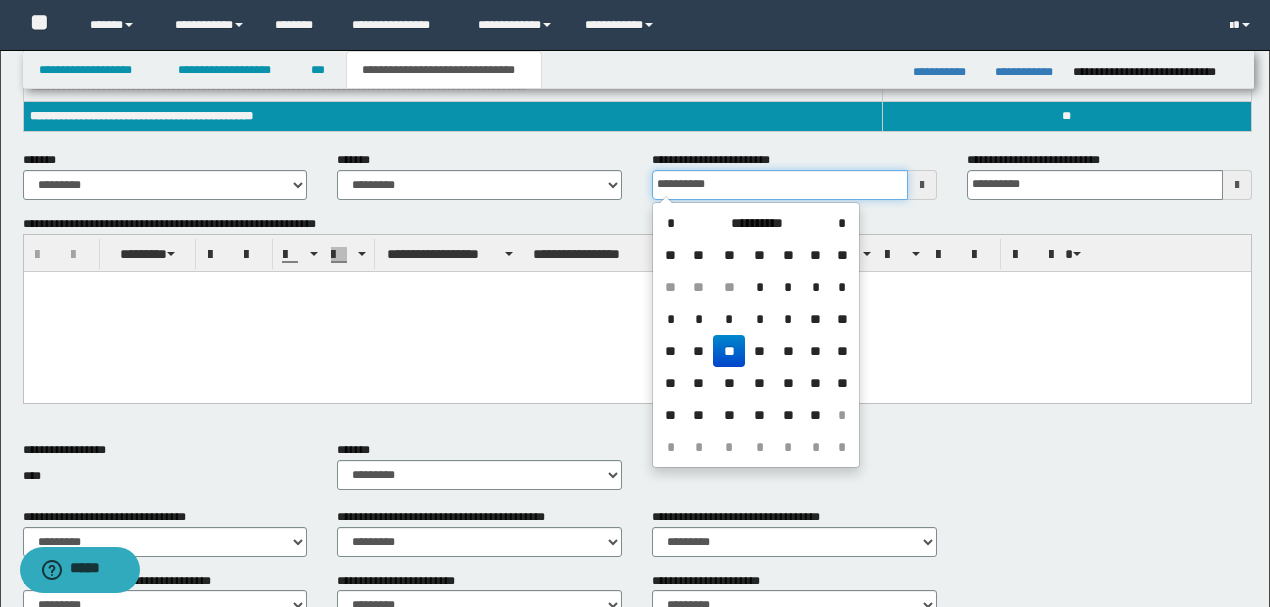 type on "**********" 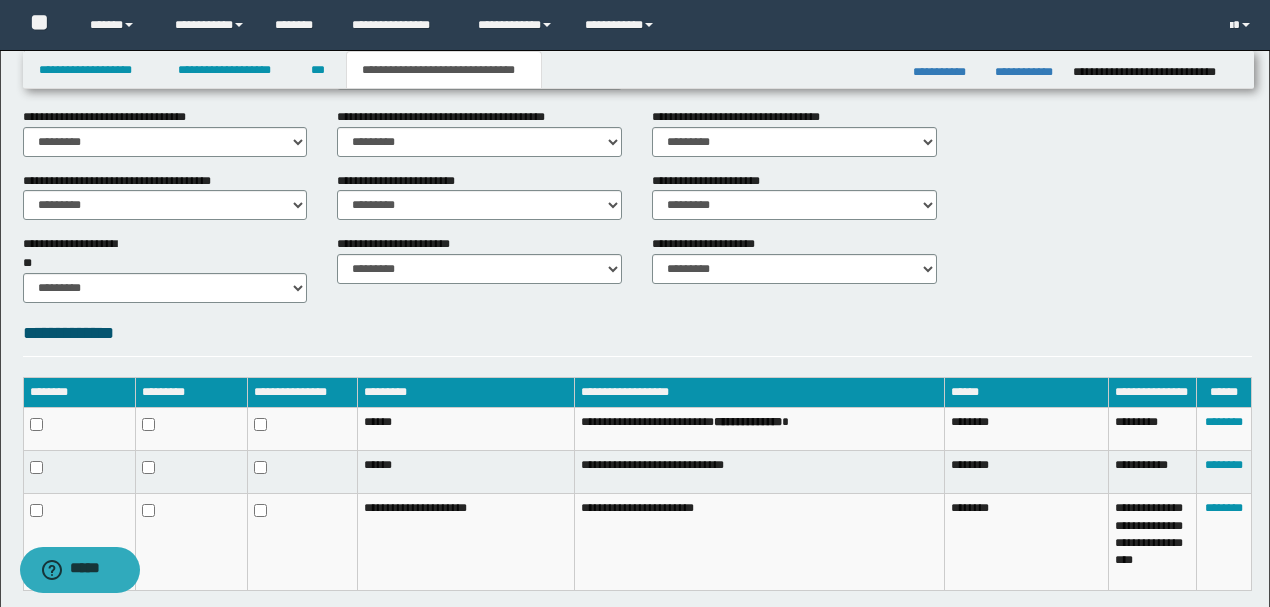 scroll, scrollTop: 881, scrollLeft: 0, axis: vertical 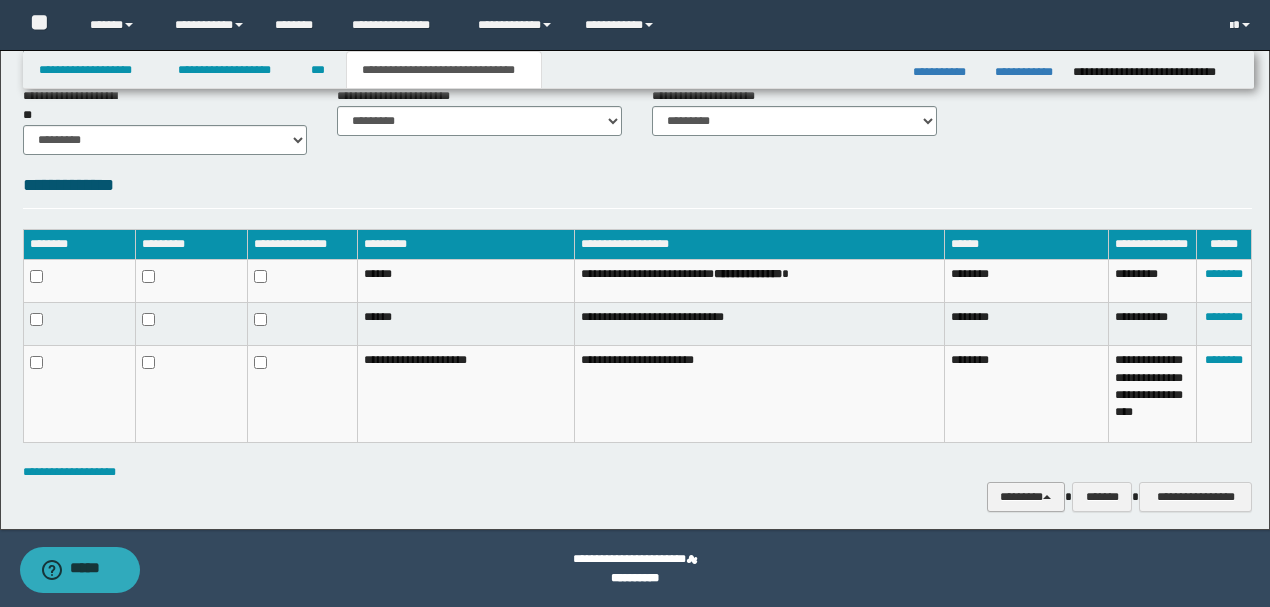 click on "********" at bounding box center [1026, 496] 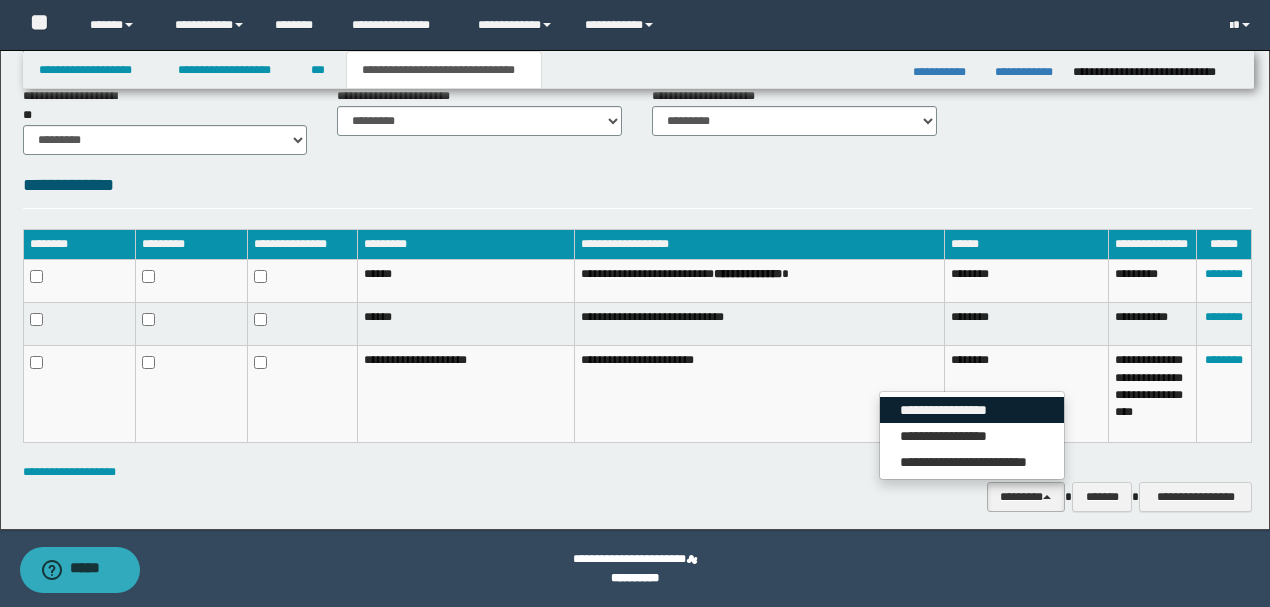 click on "**********" at bounding box center [972, 410] 